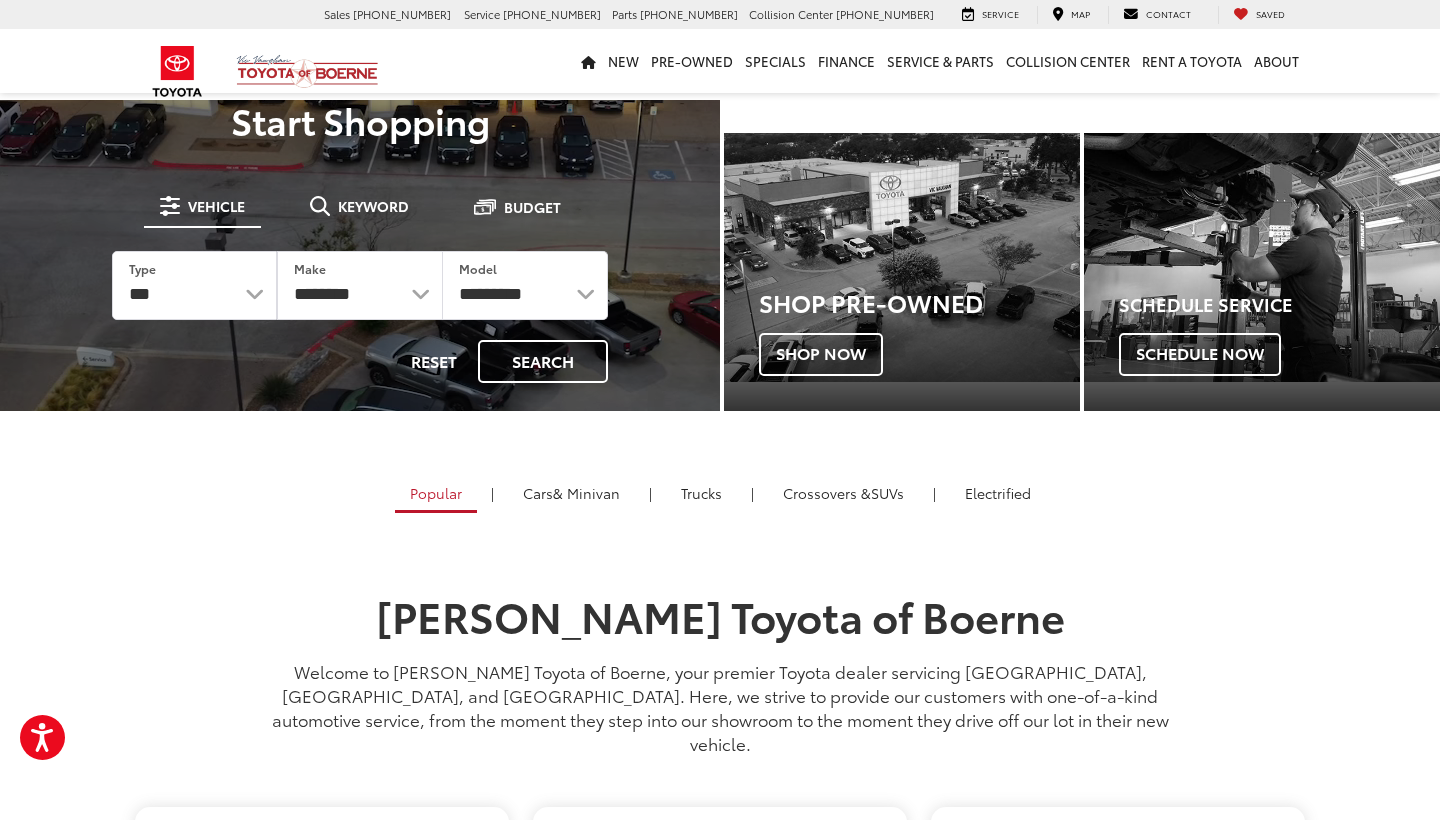 scroll, scrollTop: 0, scrollLeft: 0, axis: both 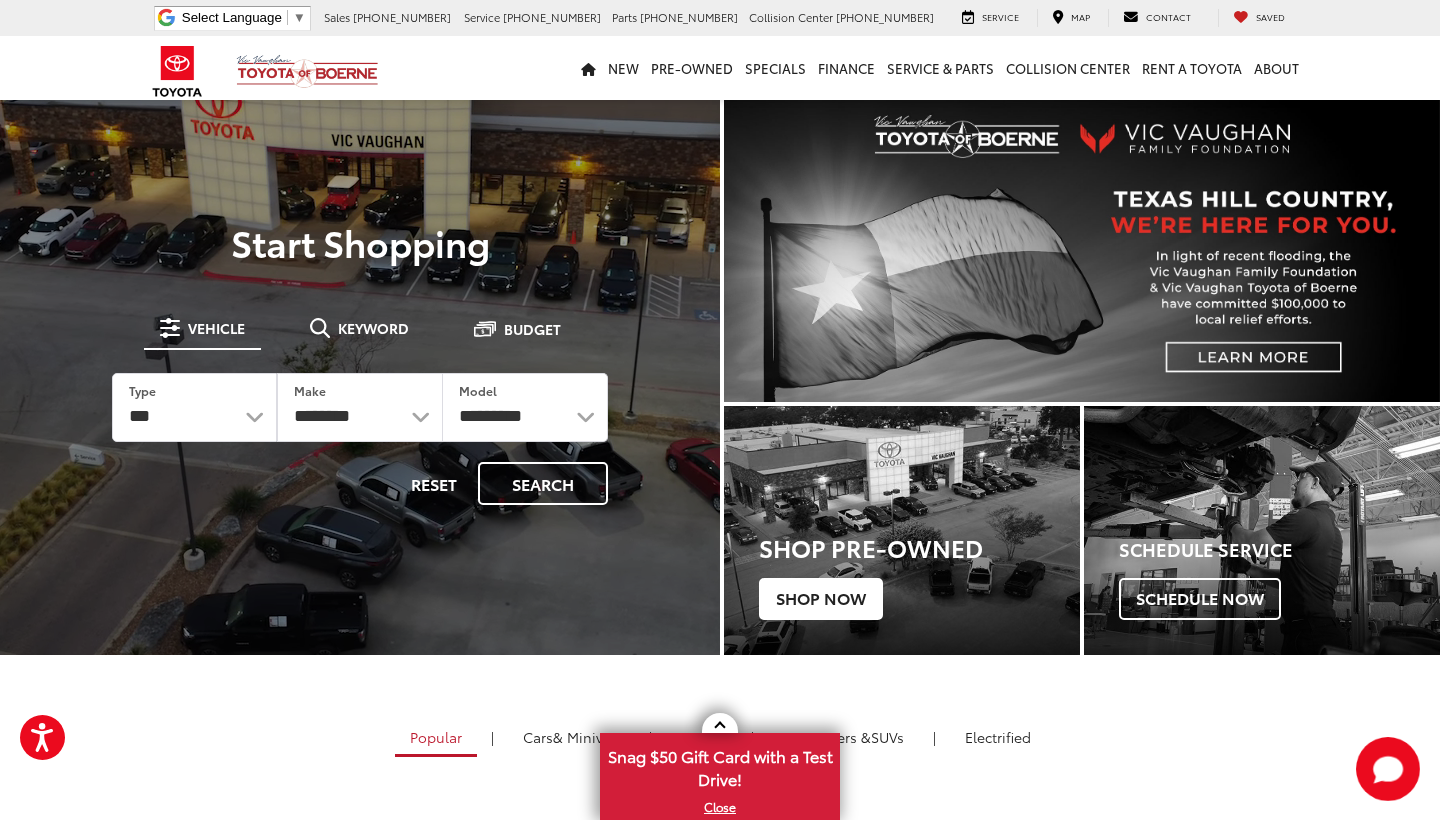 click on "Shop Now" at bounding box center [821, 599] 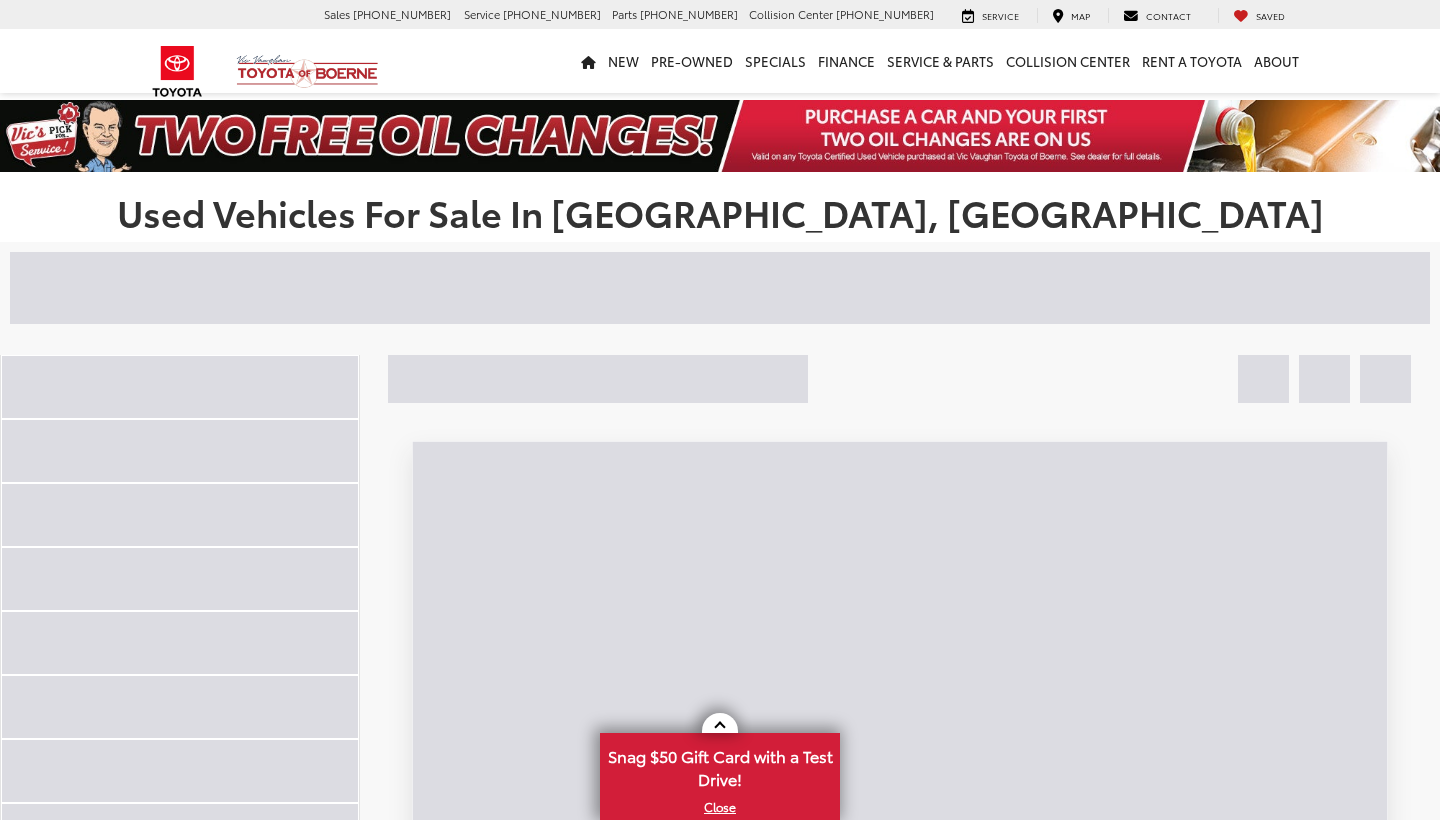 scroll, scrollTop: 0, scrollLeft: 0, axis: both 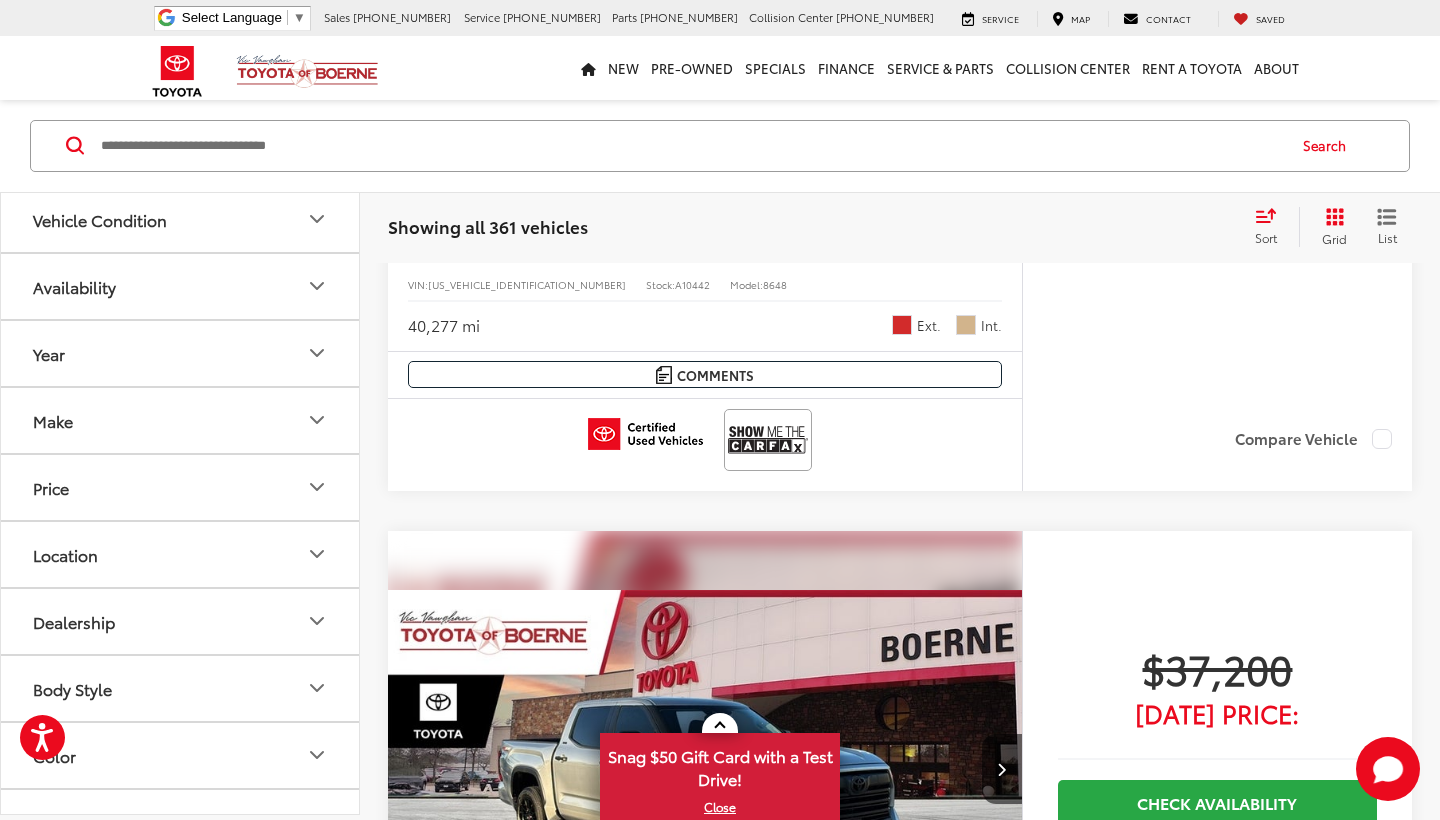 click on "Vehicle Condition" 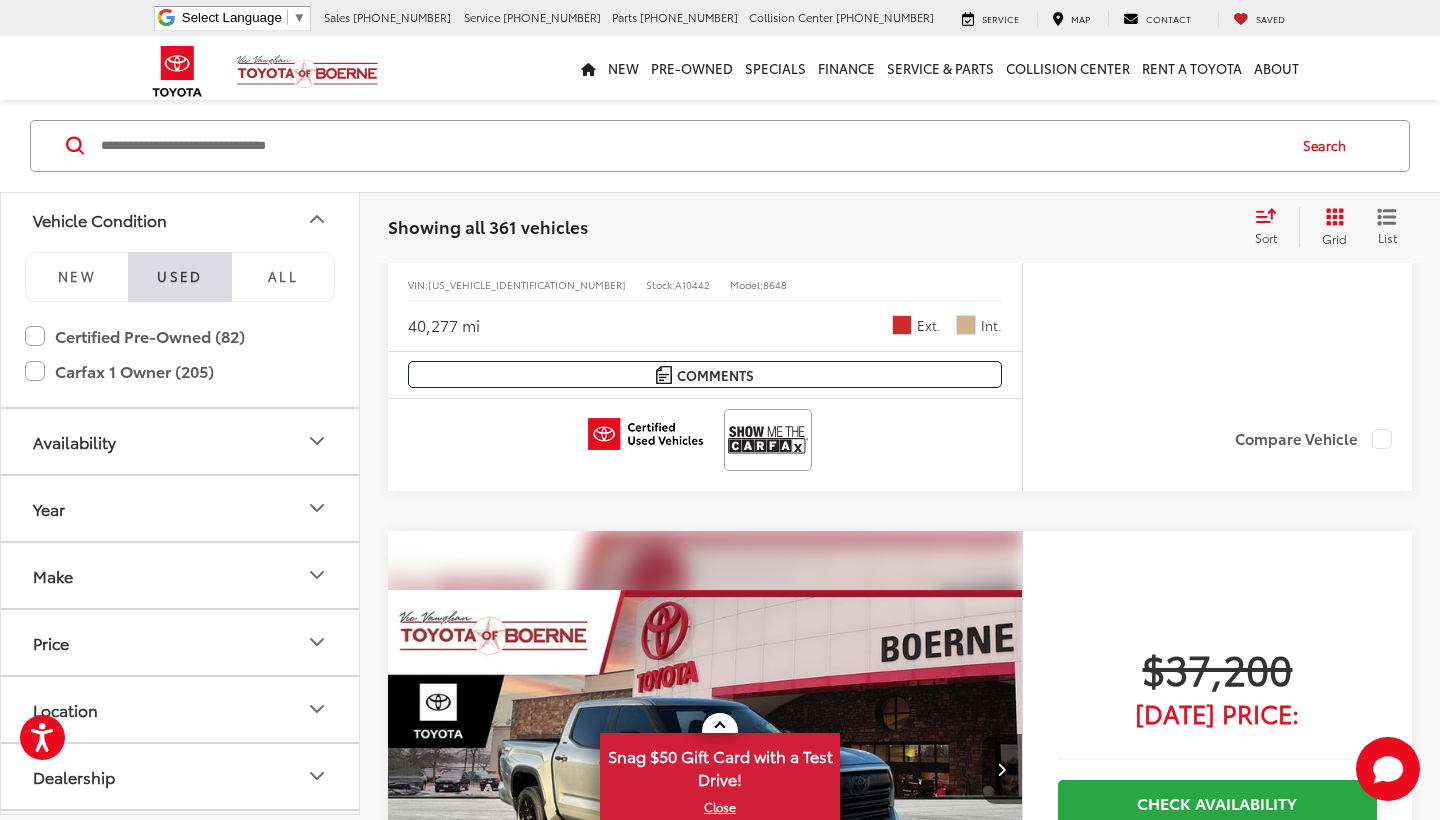 click on "Vehicle Condition" 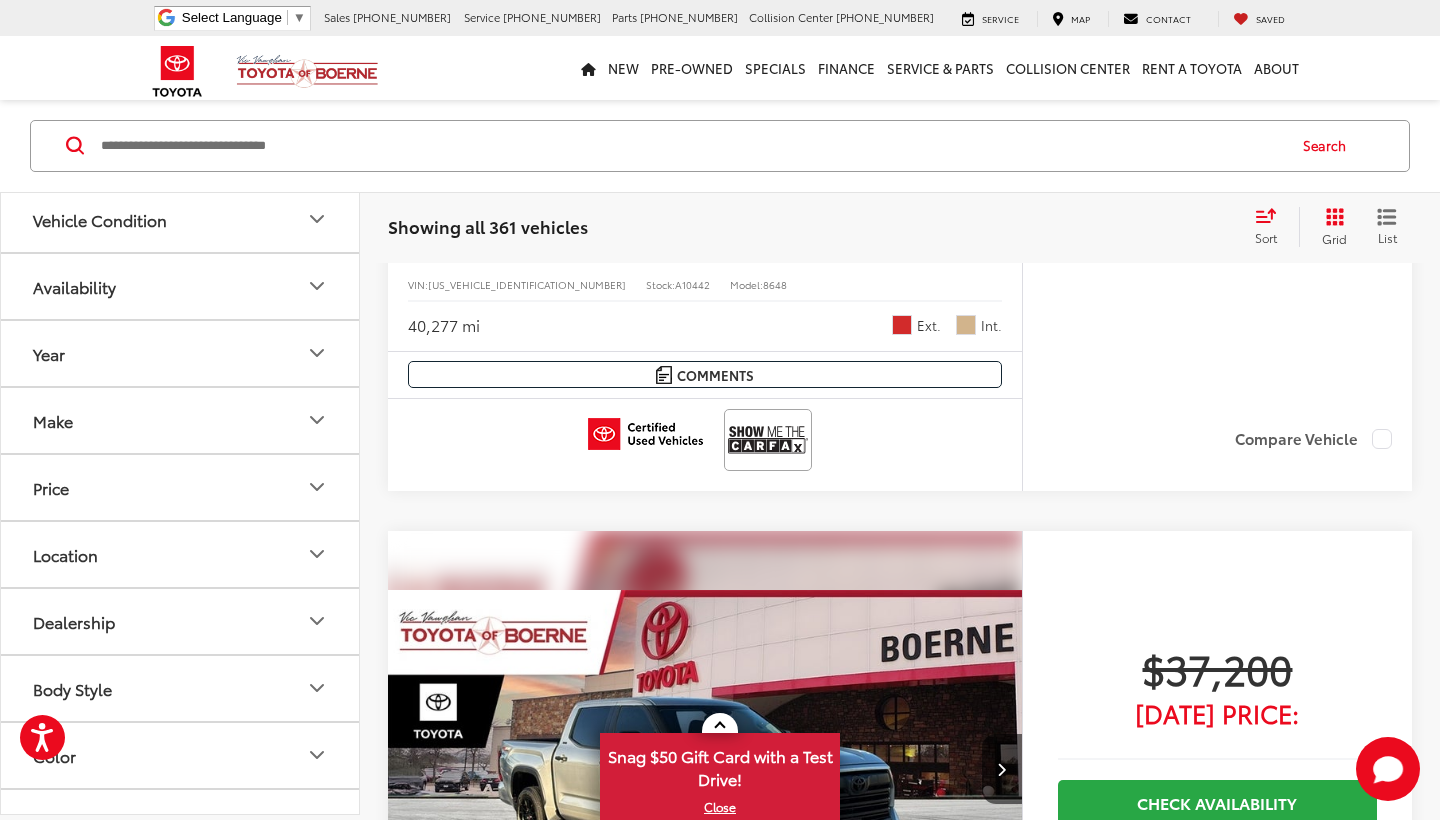click on "Year" at bounding box center [181, 353] 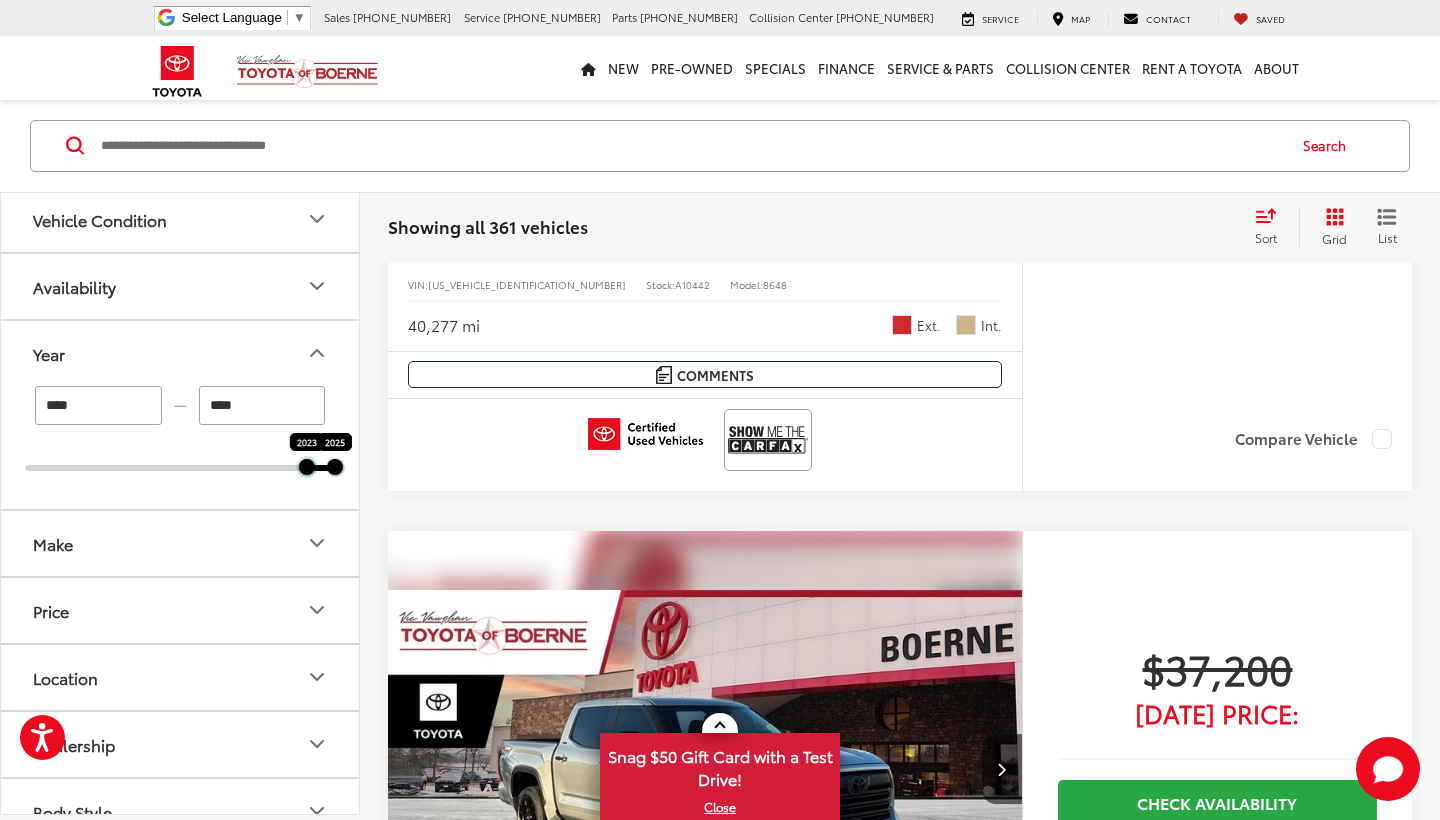 drag, startPoint x: 25, startPoint y: 469, endPoint x: 310, endPoint y: 469, distance: 285 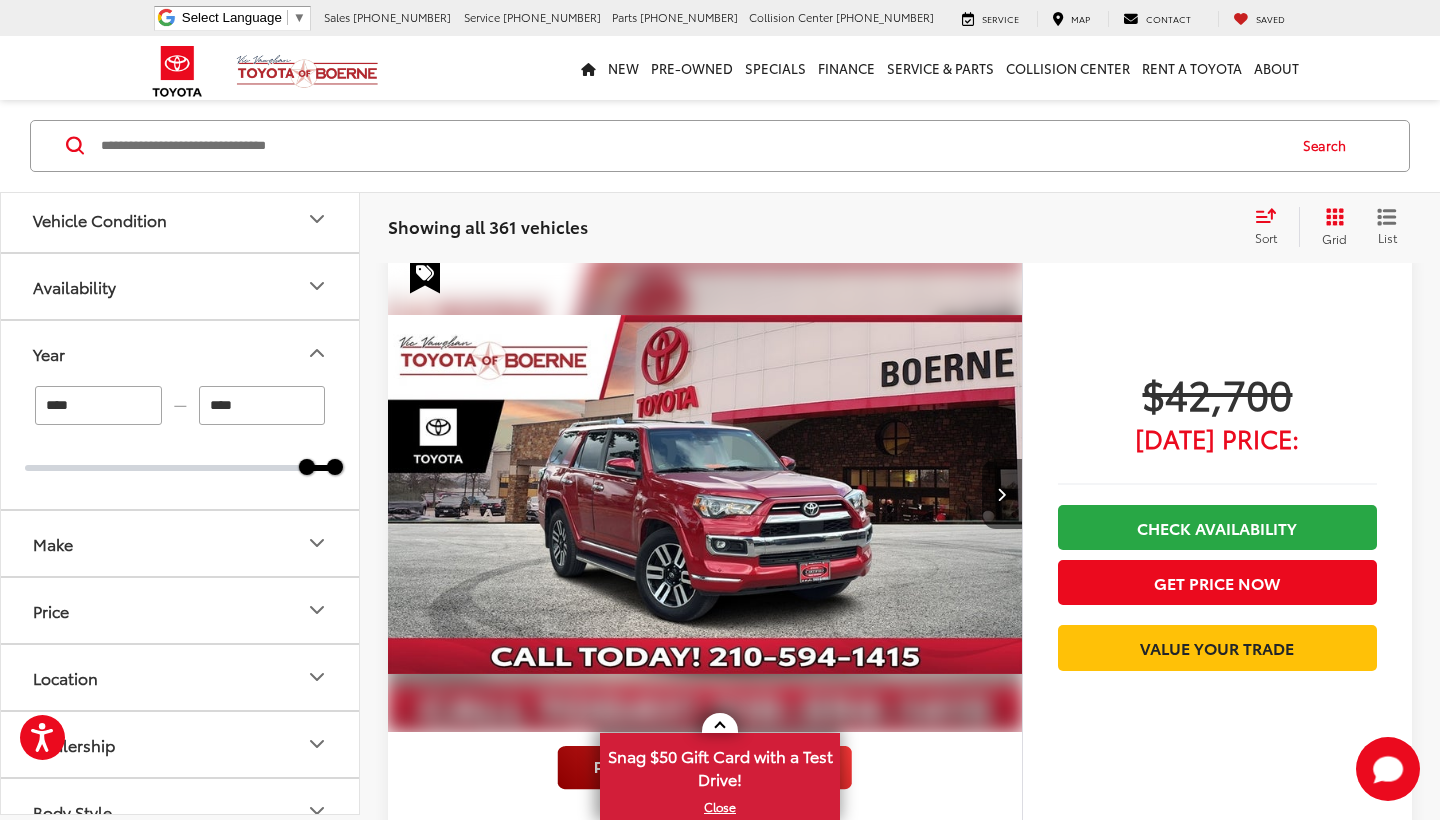 scroll, scrollTop: 141, scrollLeft: 0, axis: vertical 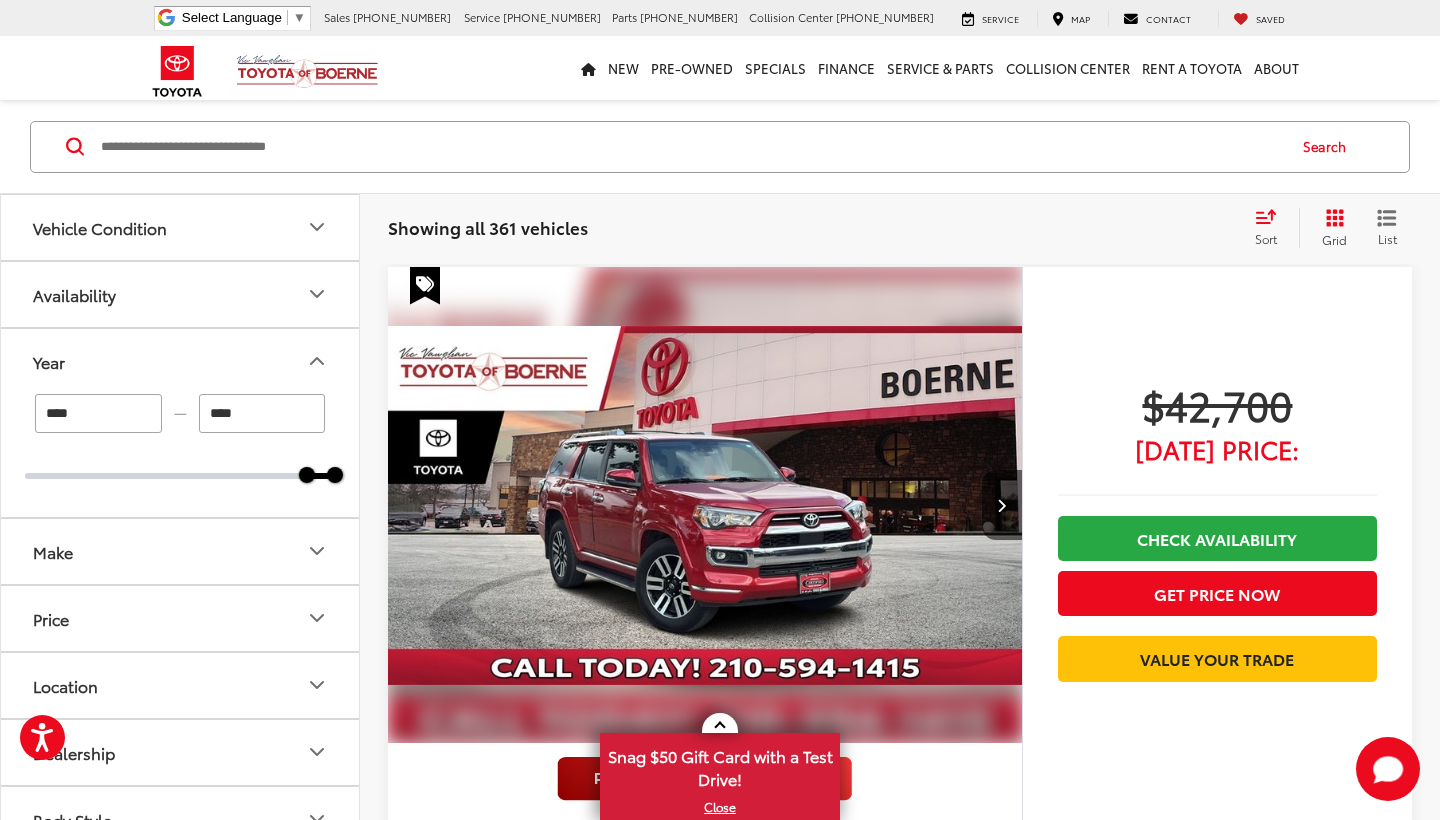 click on "Make" at bounding box center [181, 551] 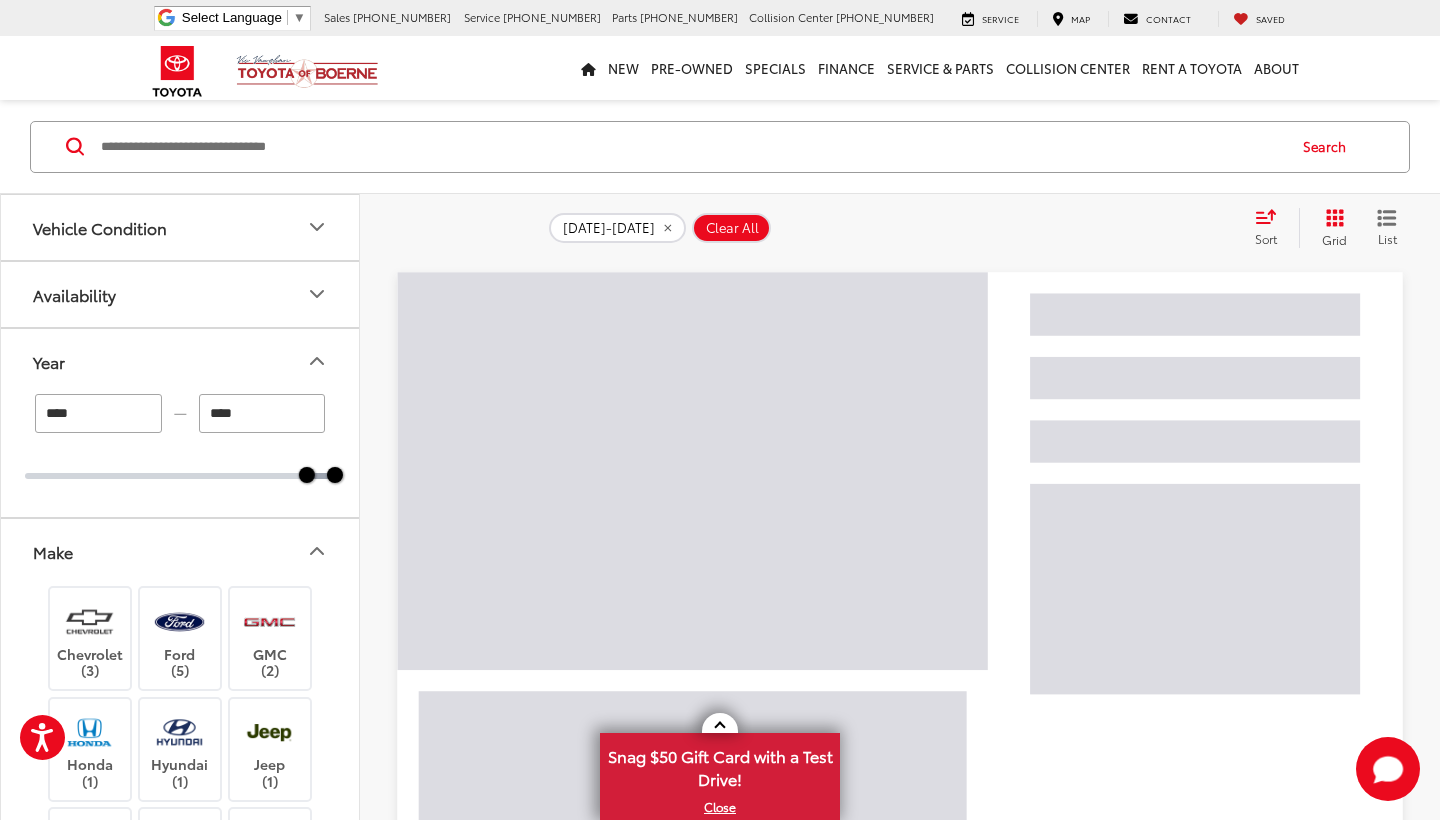 click on "Make" at bounding box center [181, 551] 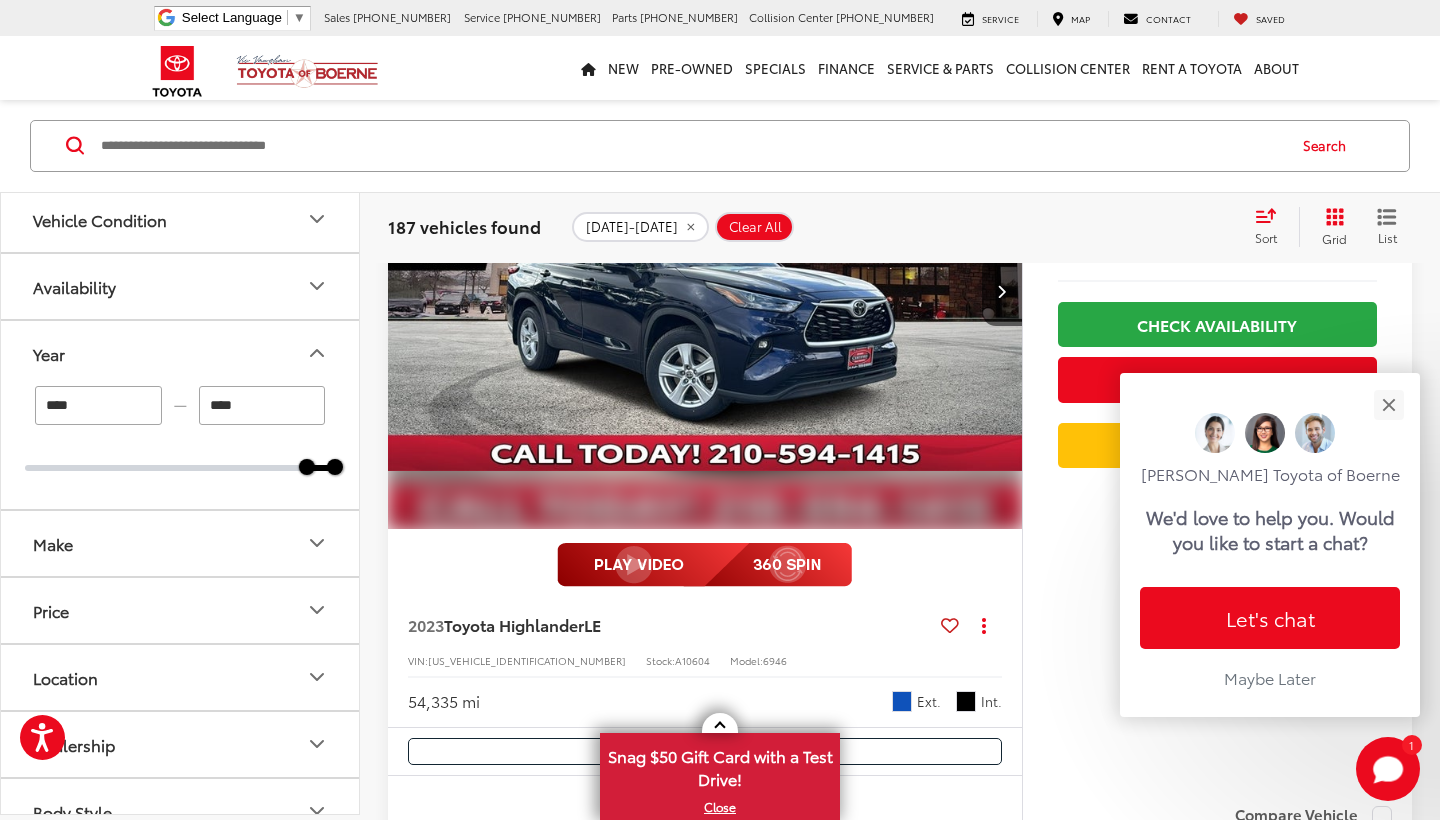 scroll, scrollTop: 8844, scrollLeft: 0, axis: vertical 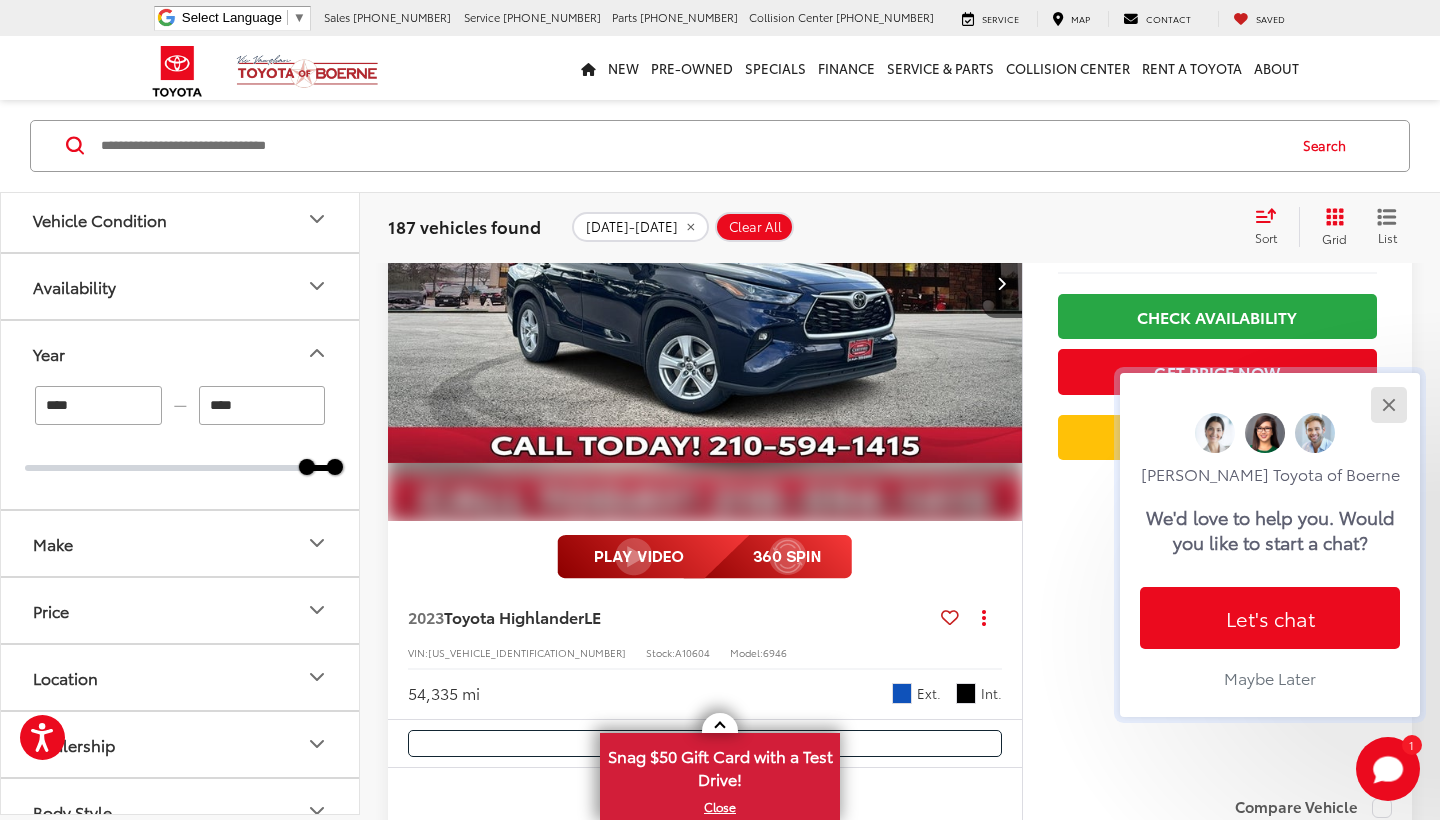 click at bounding box center (1388, 404) 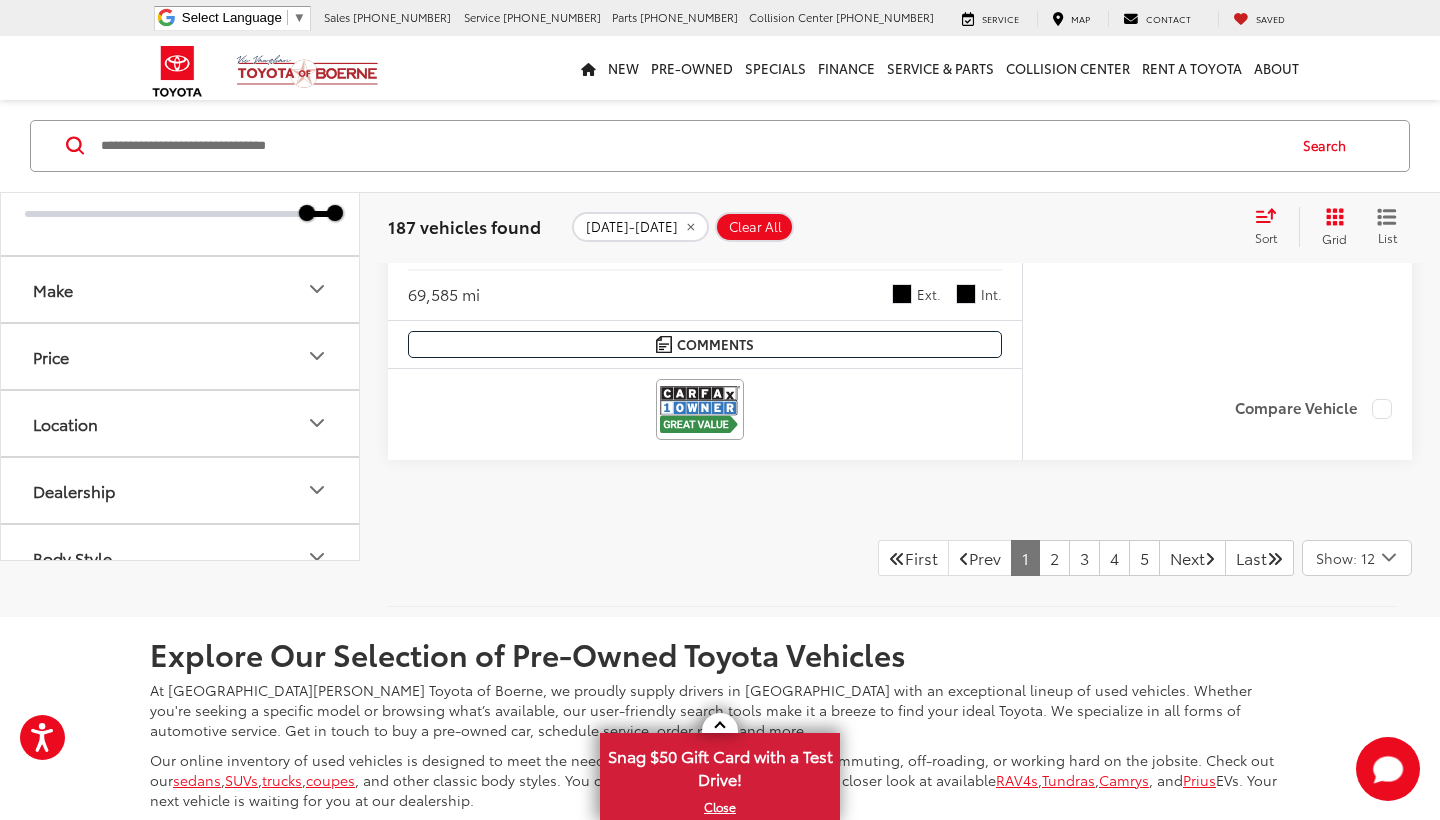 scroll, scrollTop: 10278, scrollLeft: 0, axis: vertical 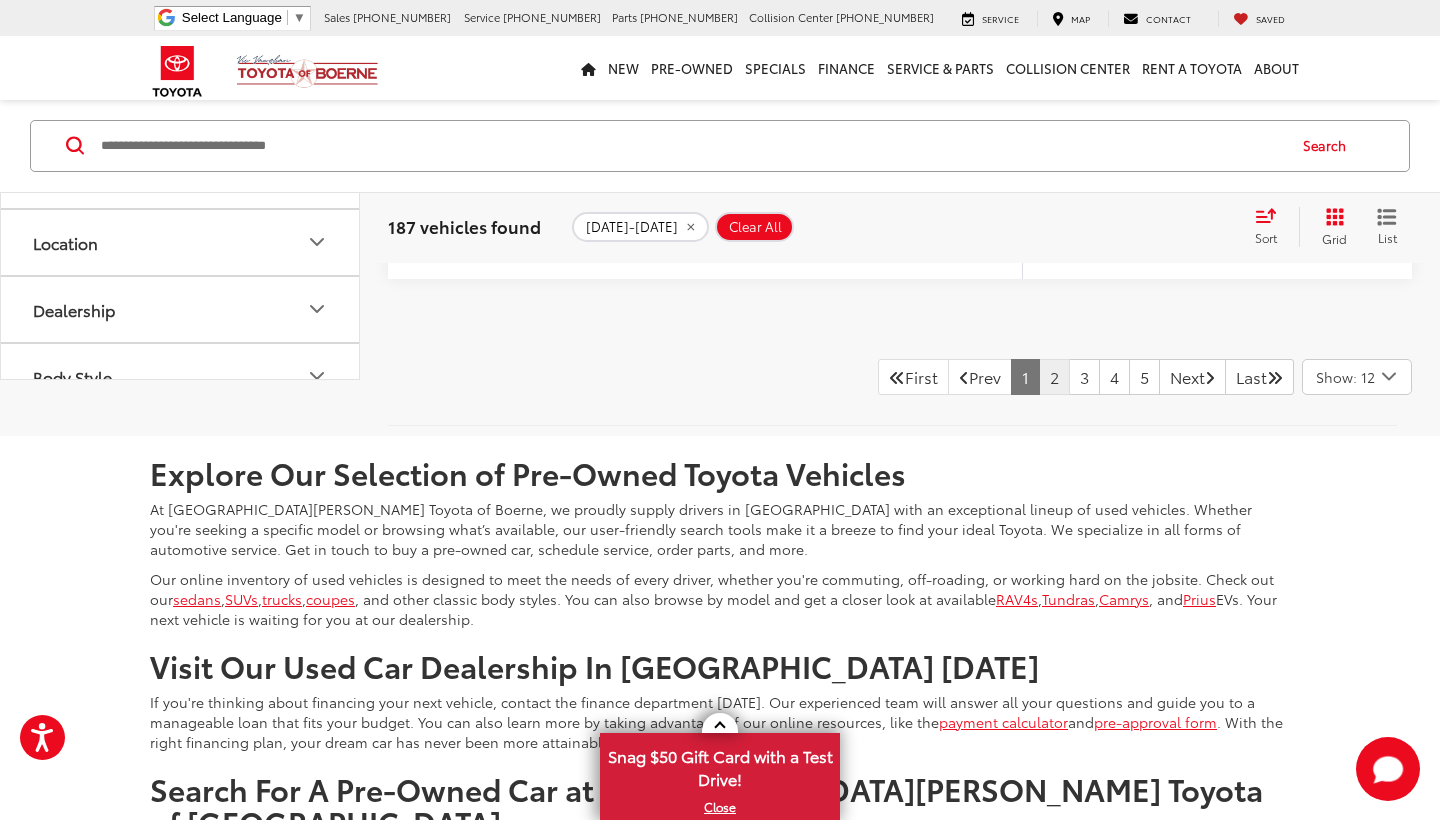 click on "2" at bounding box center (1054, 377) 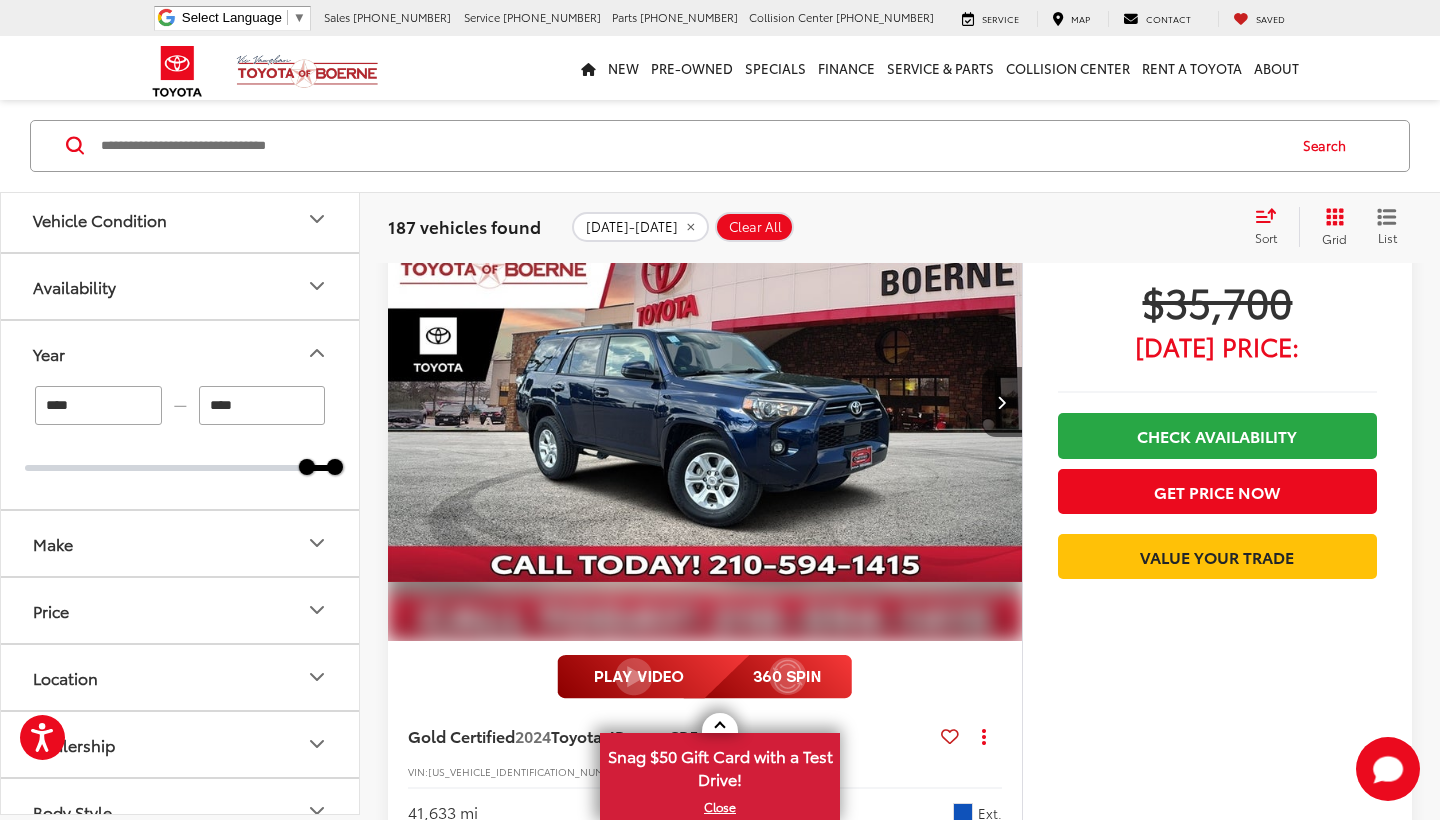 scroll, scrollTop: 4518, scrollLeft: 0, axis: vertical 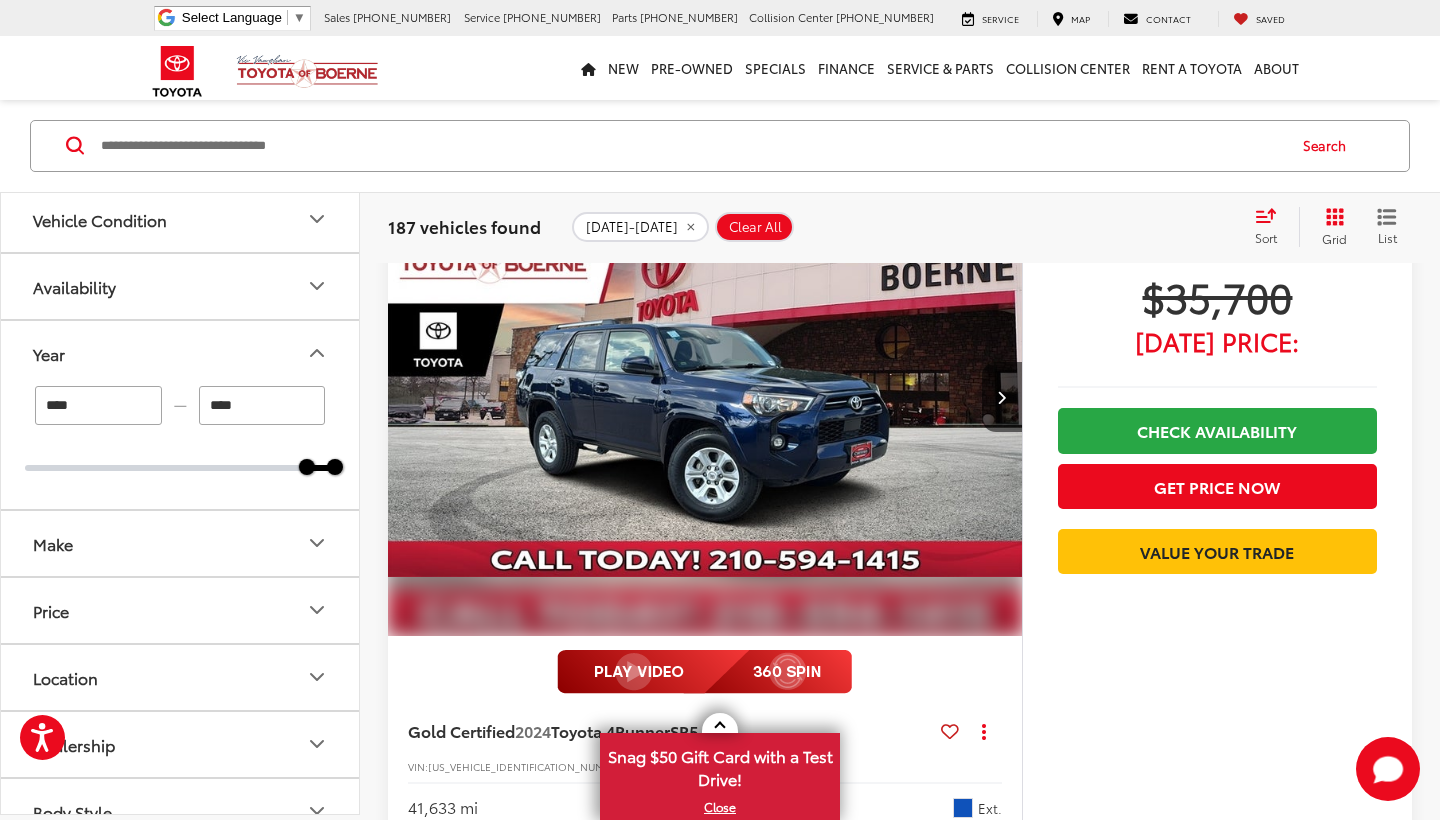 click on "Make" at bounding box center (181, 543) 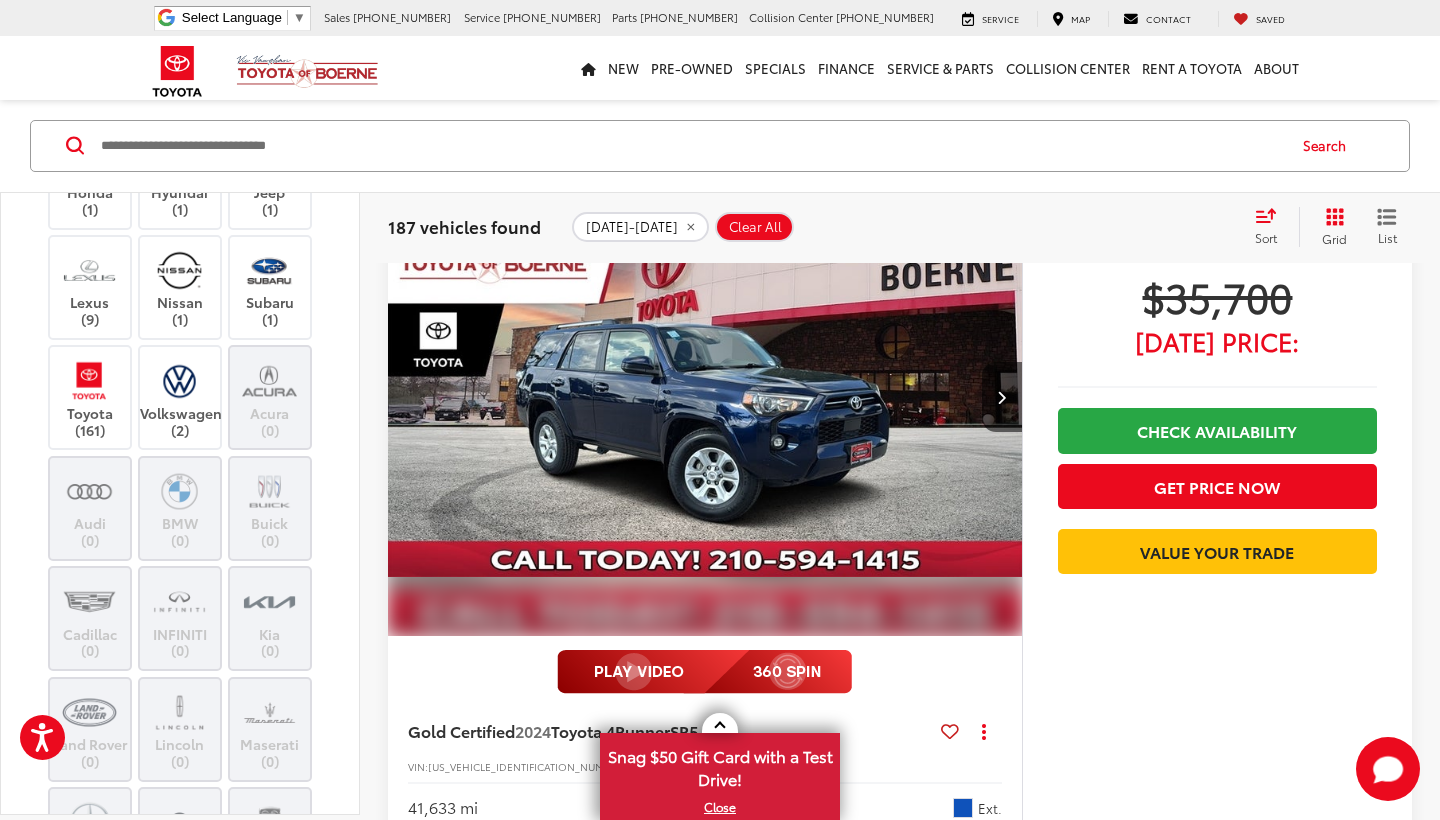 scroll, scrollTop: 571, scrollLeft: 0, axis: vertical 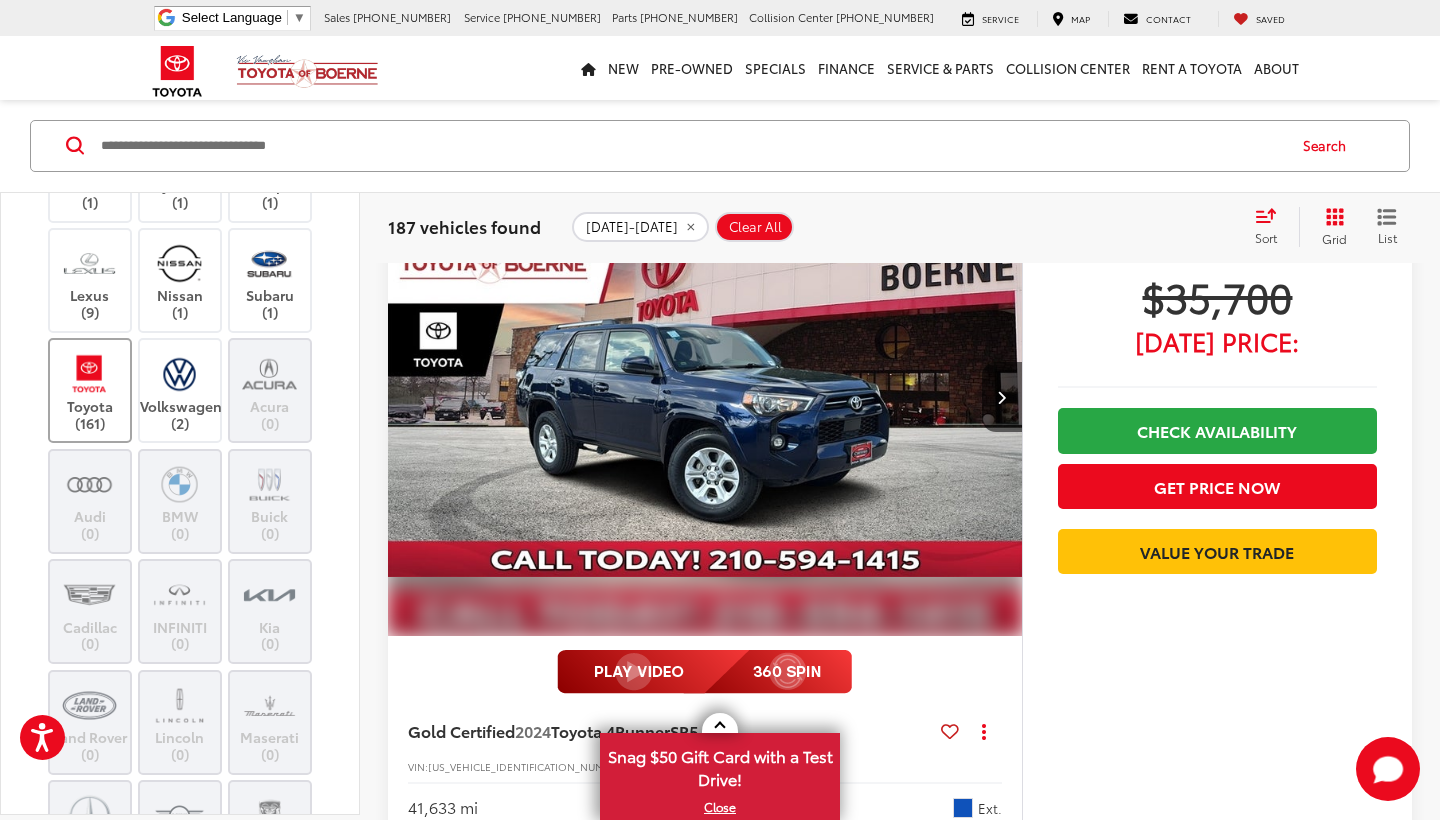 click at bounding box center (89, 373) 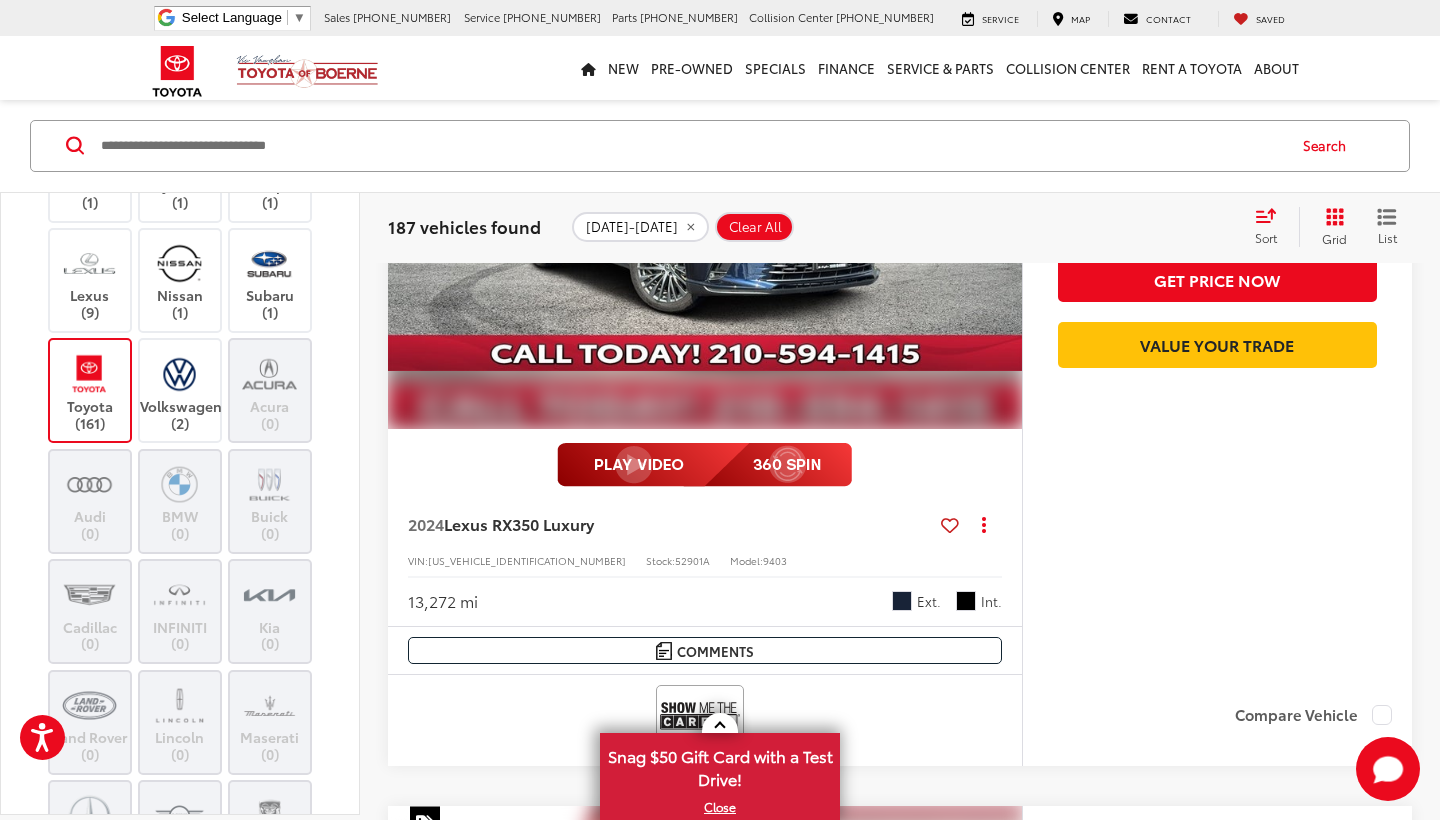 scroll, scrollTop: 141, scrollLeft: 0, axis: vertical 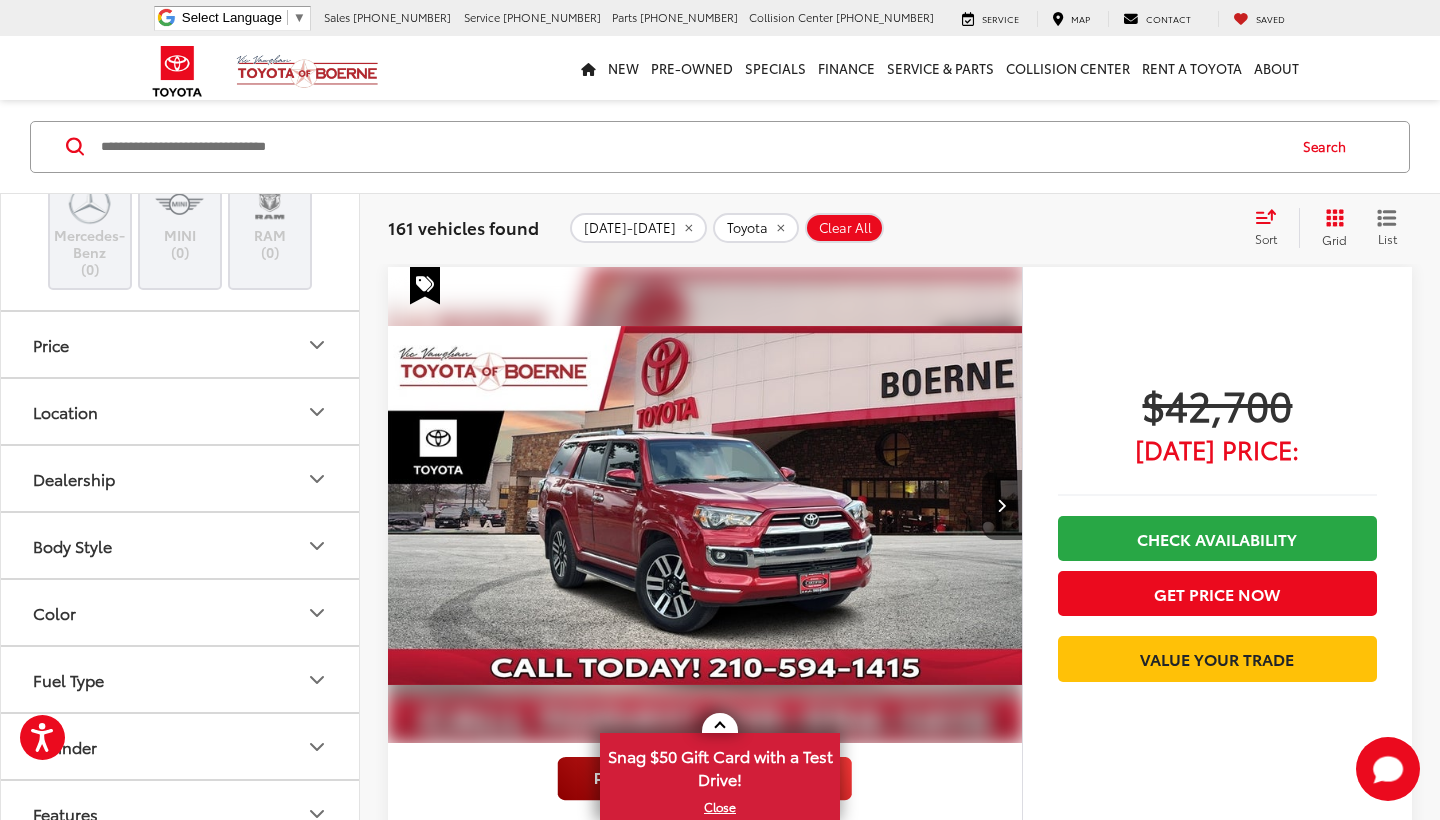 click on "Price" at bounding box center [181, 344] 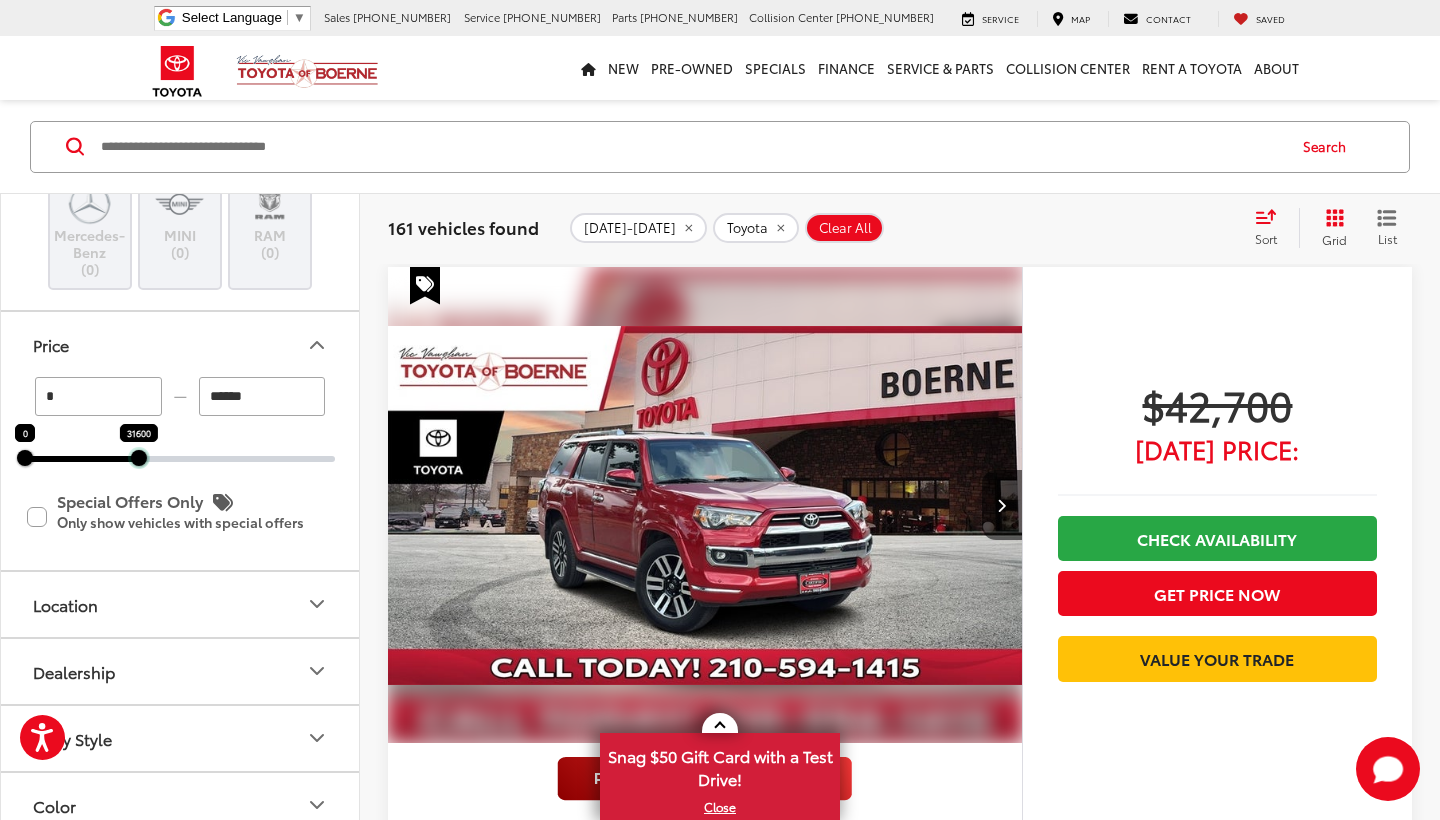 drag, startPoint x: 335, startPoint y: 444, endPoint x: 140, endPoint y: 435, distance: 195.20758 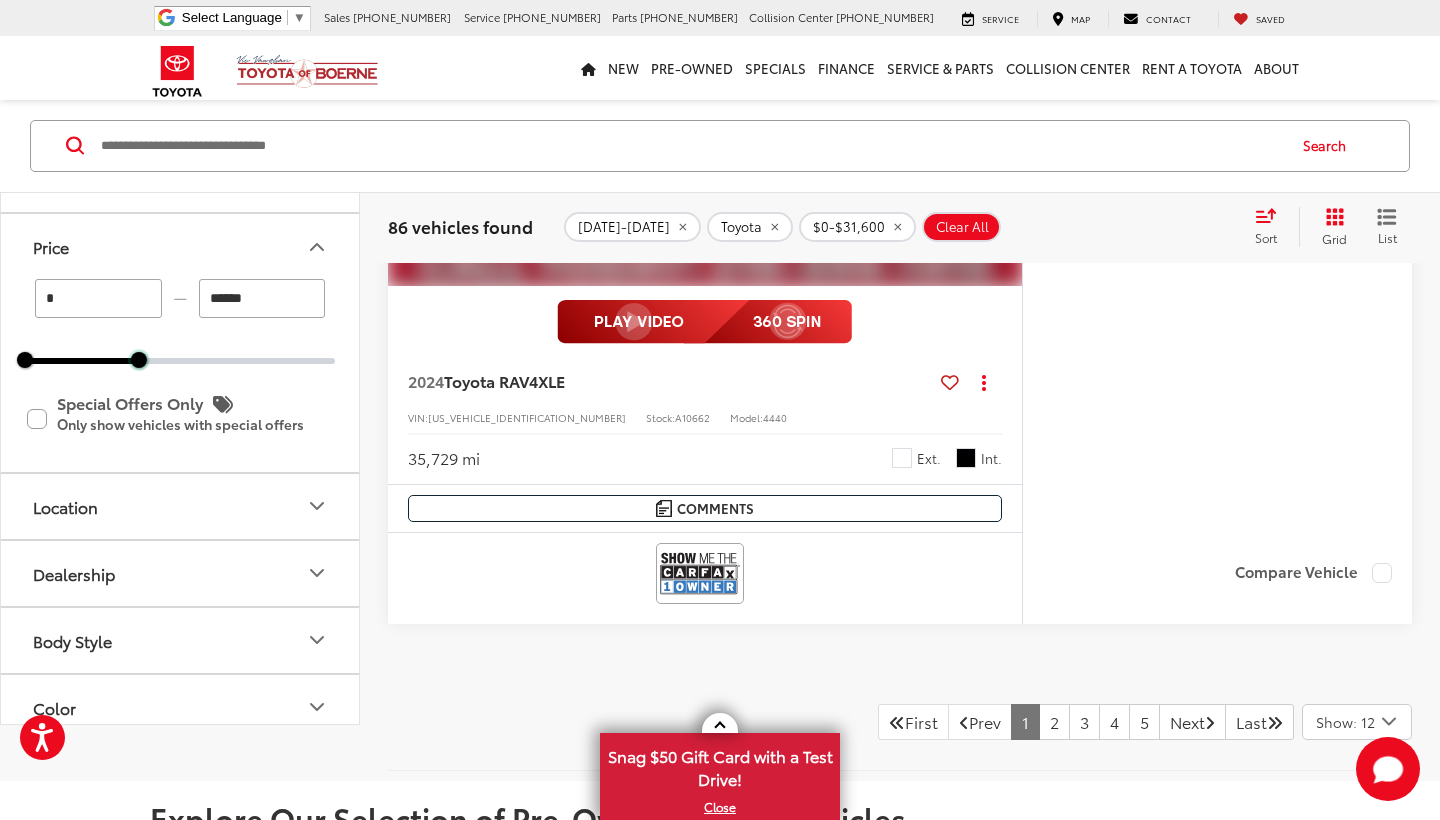 scroll, scrollTop: 9934, scrollLeft: 0, axis: vertical 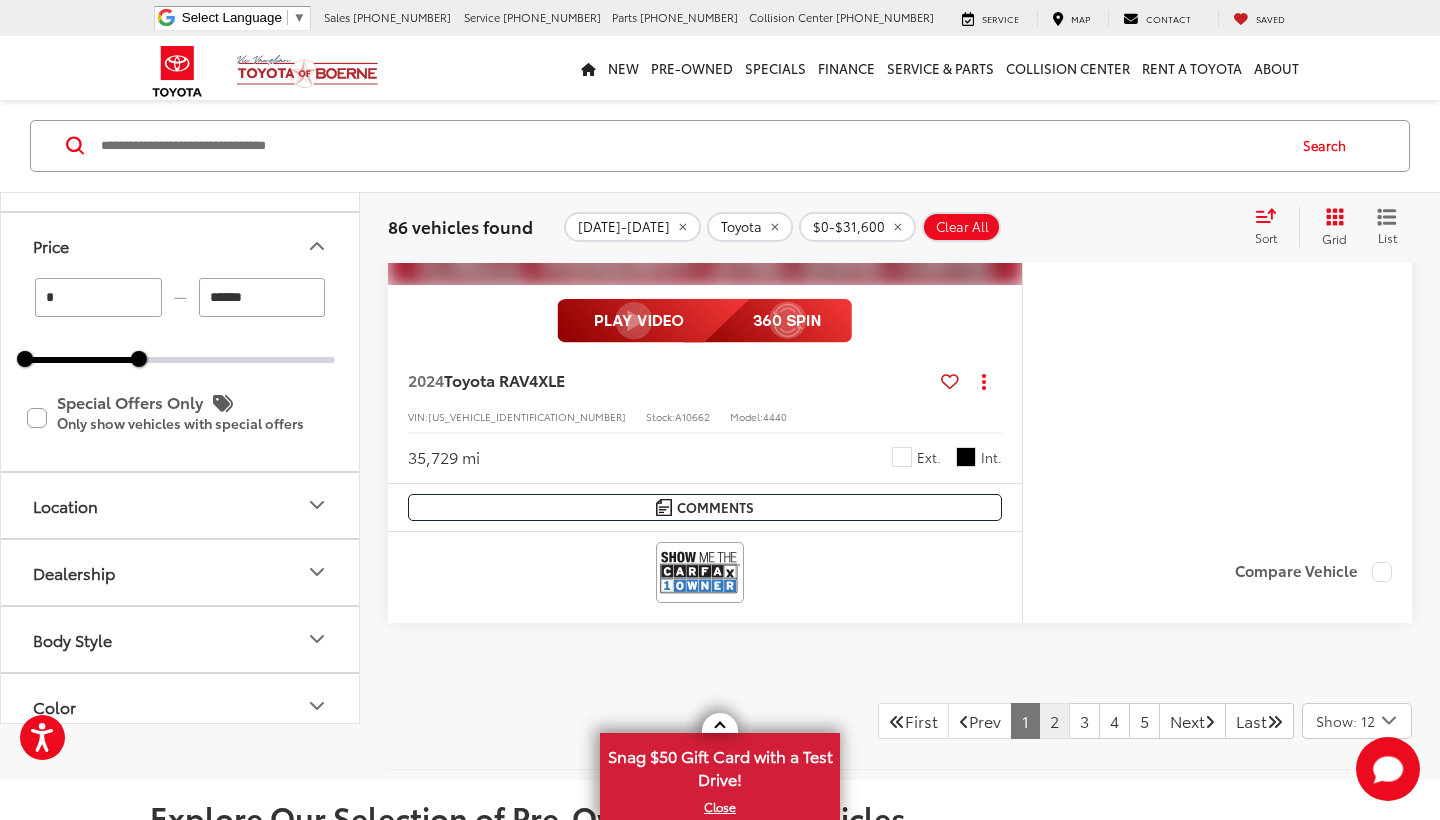 click on "2" at bounding box center [1054, 721] 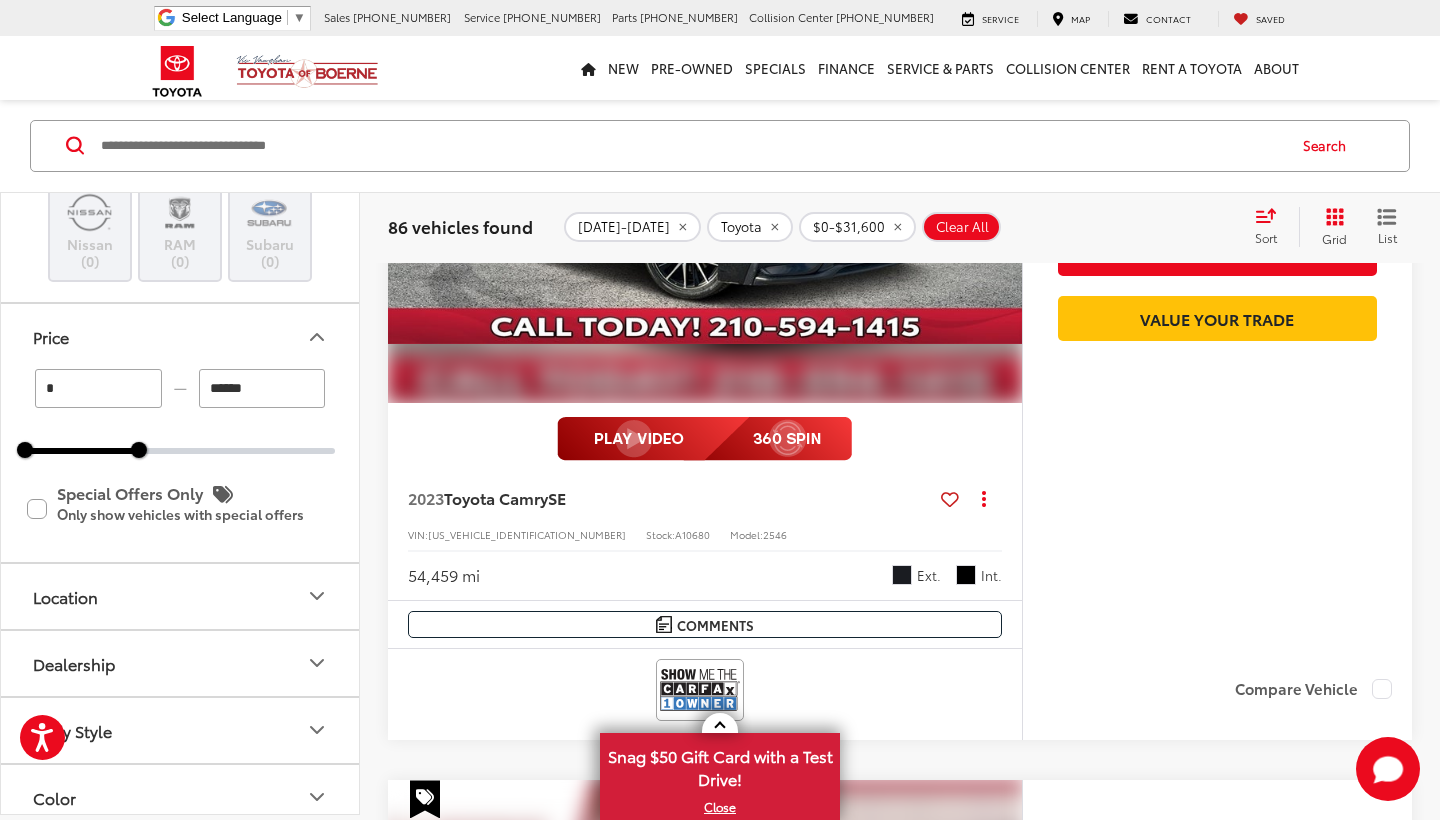 scroll, scrollTop: 2190, scrollLeft: 0, axis: vertical 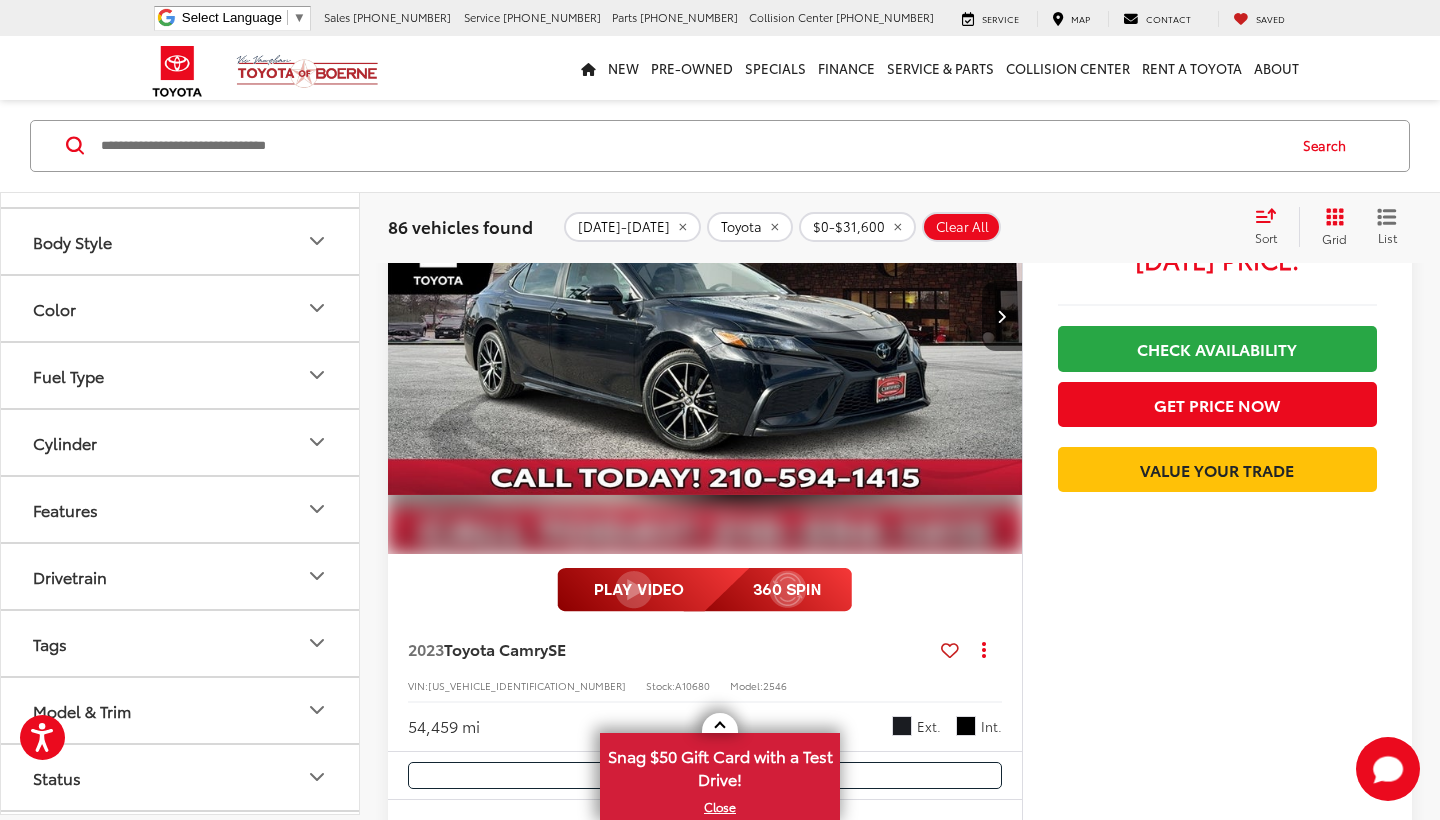 click on "Body Style" at bounding box center (181, 241) 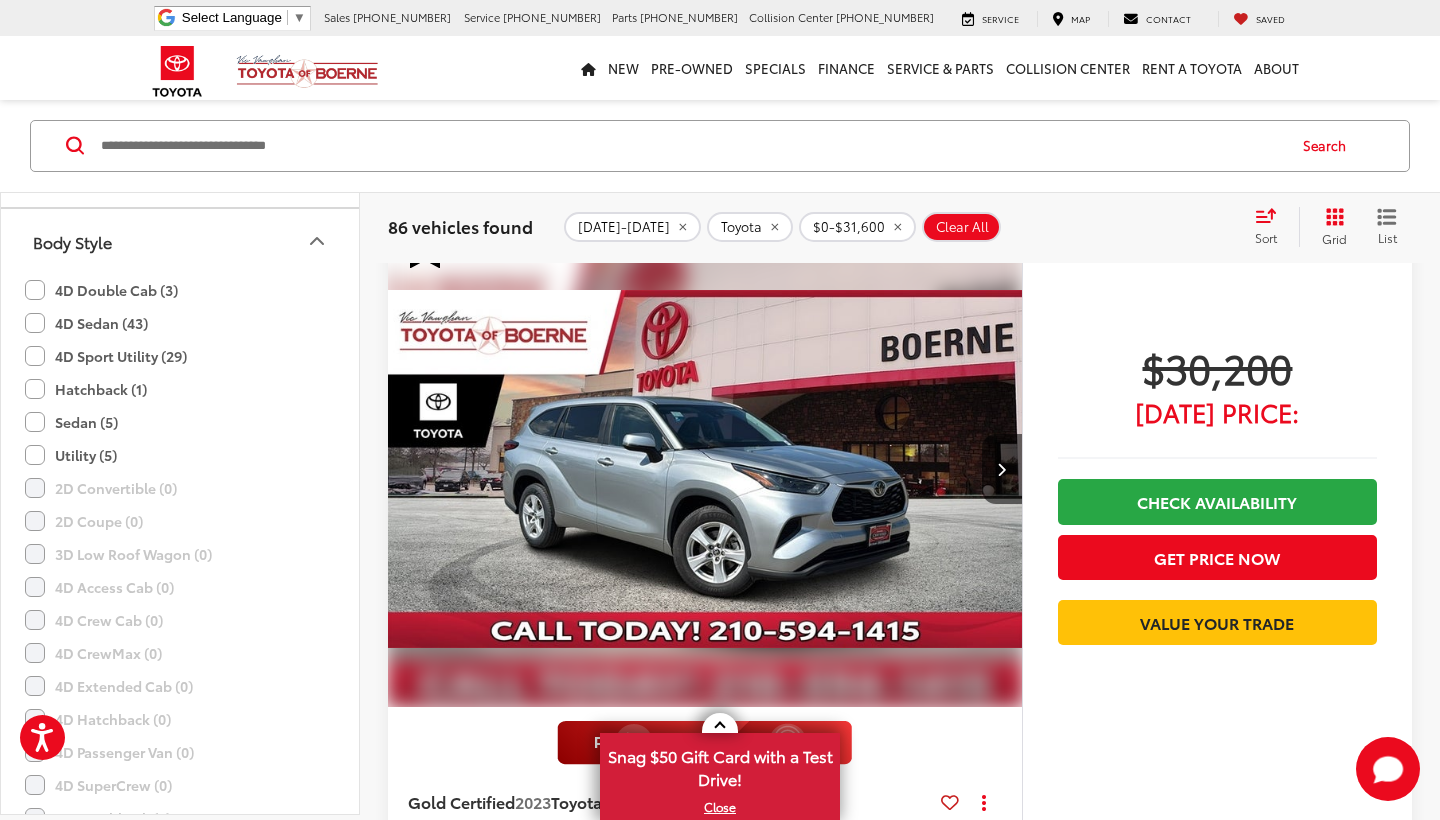 scroll, scrollTop: 2732, scrollLeft: 0, axis: vertical 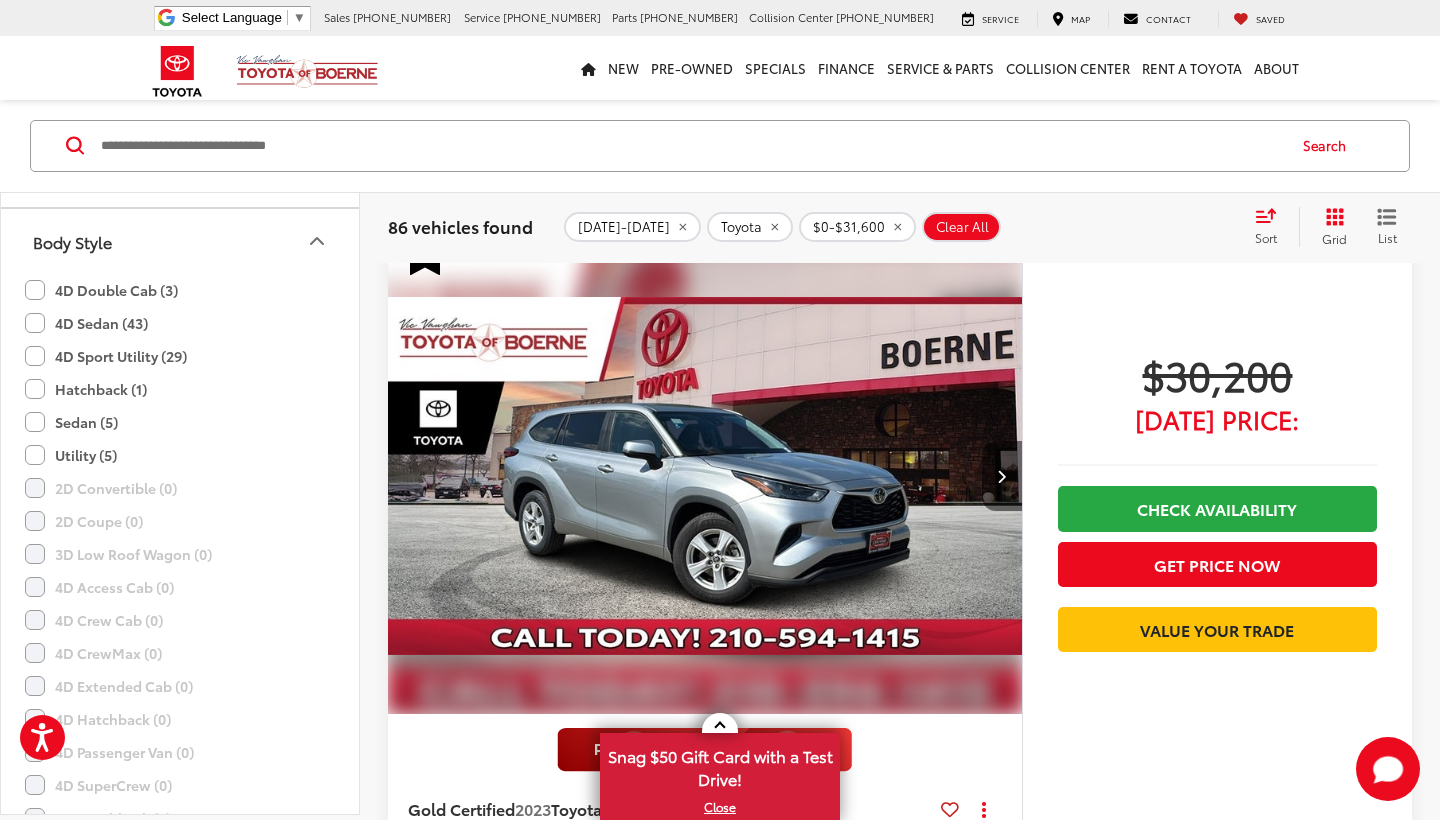 click at bounding box center [1002, 476] 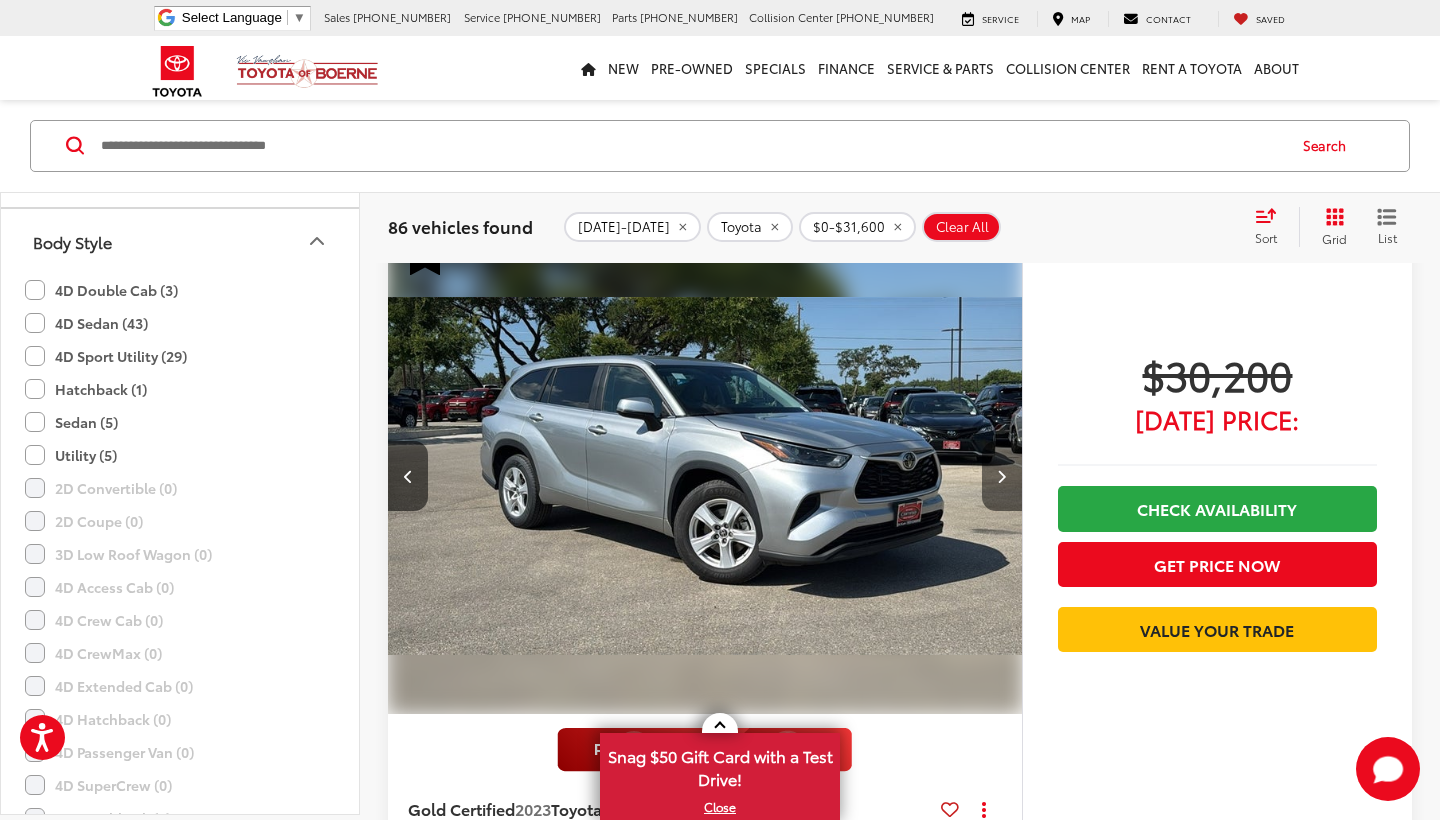 click at bounding box center (1002, 476) 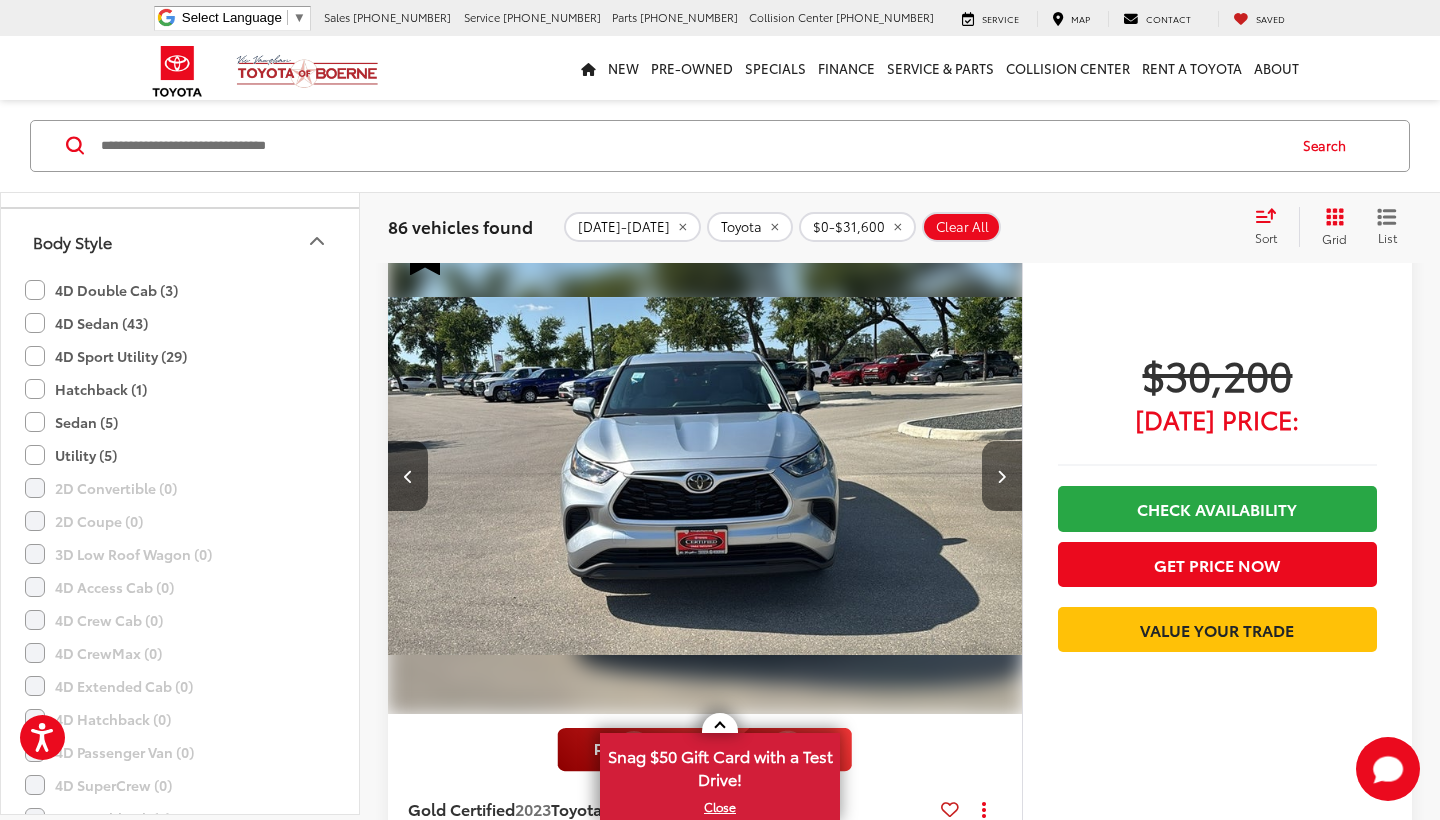 click at bounding box center [1002, 476] 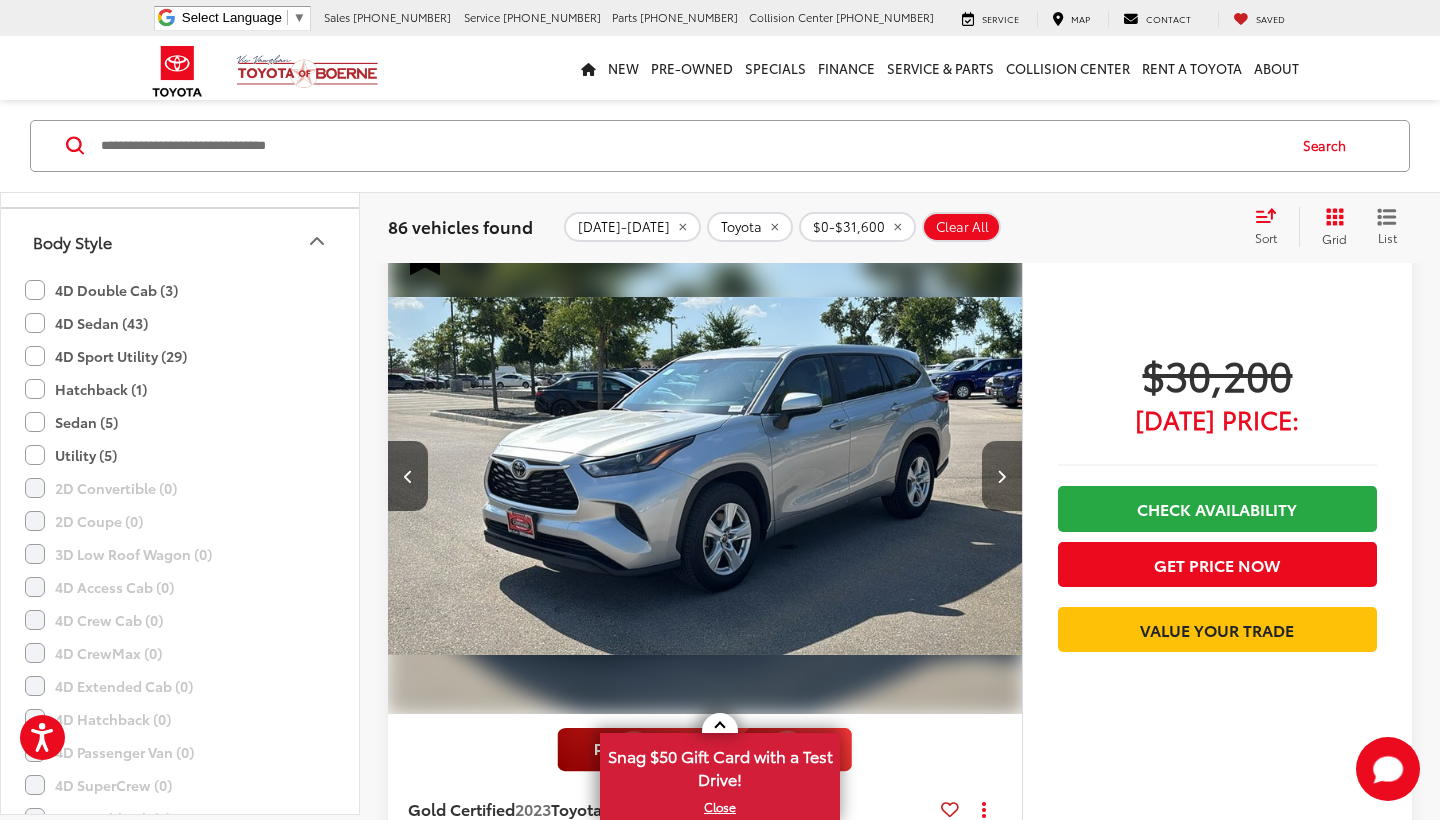 click at bounding box center (1002, 476) 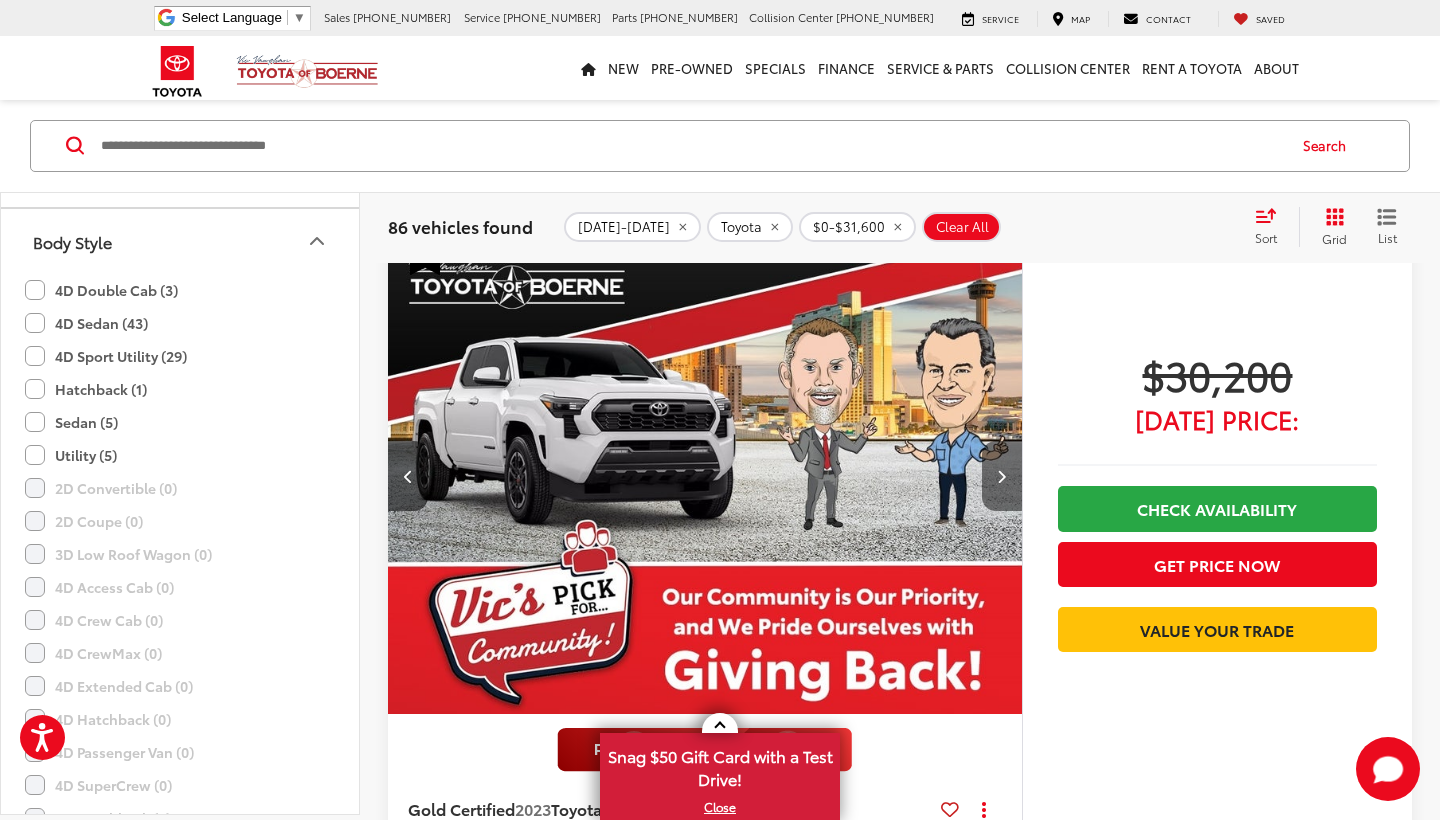 click at bounding box center (1002, 476) 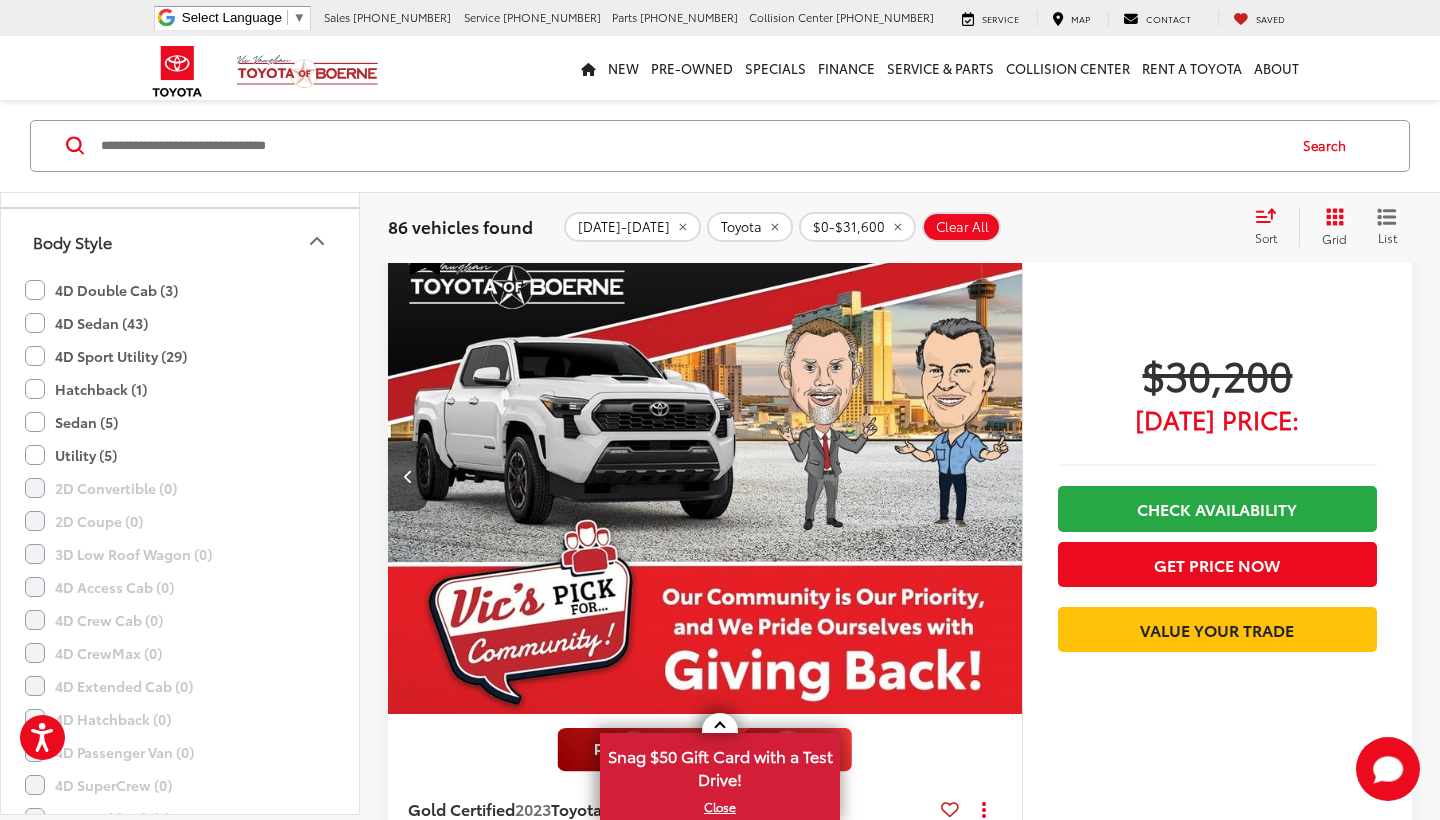 scroll, scrollTop: 0, scrollLeft: 3185, axis: horizontal 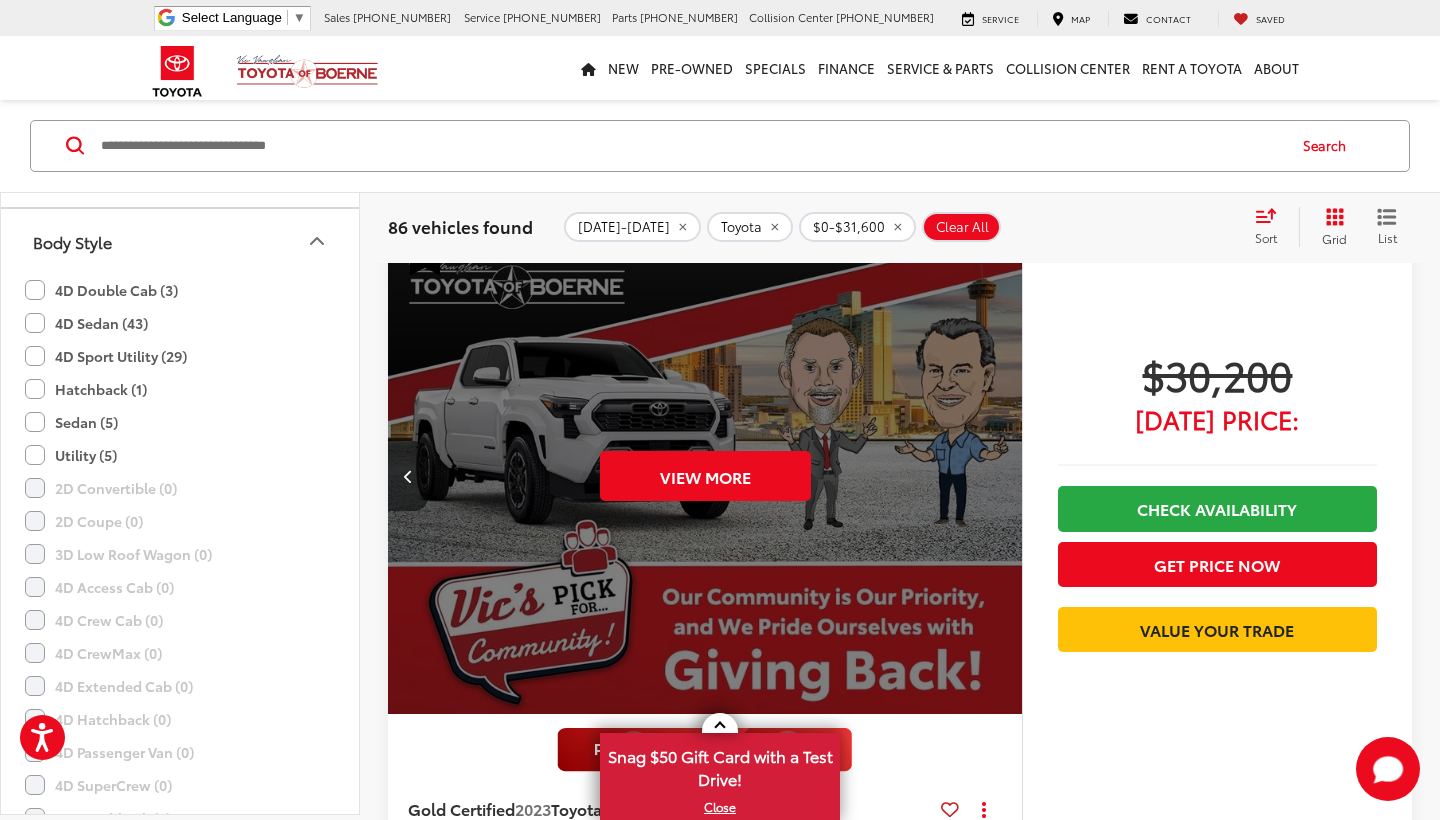 click on "View More" at bounding box center (705, 476) 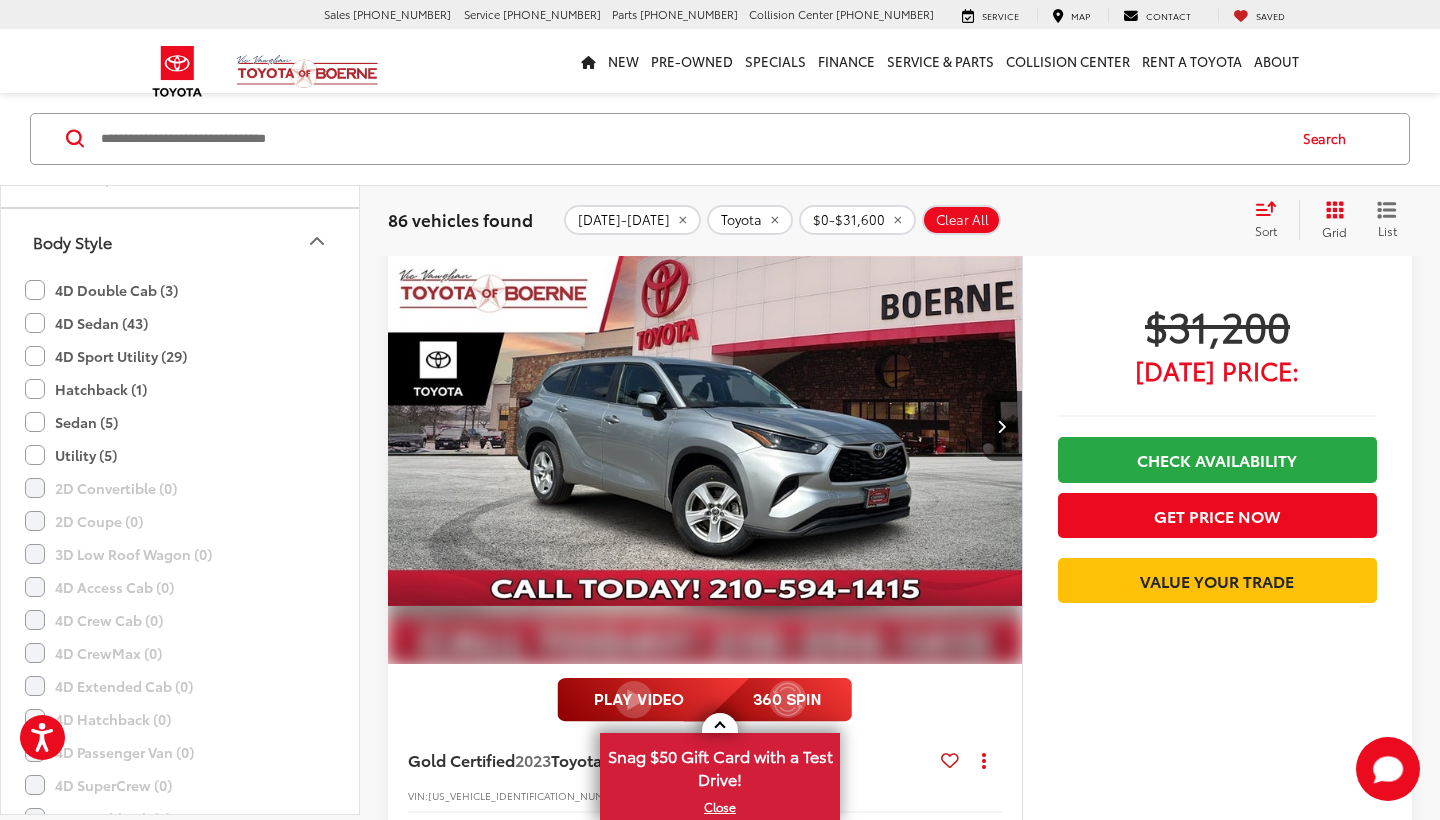 scroll, scrollTop: 5342, scrollLeft: 0, axis: vertical 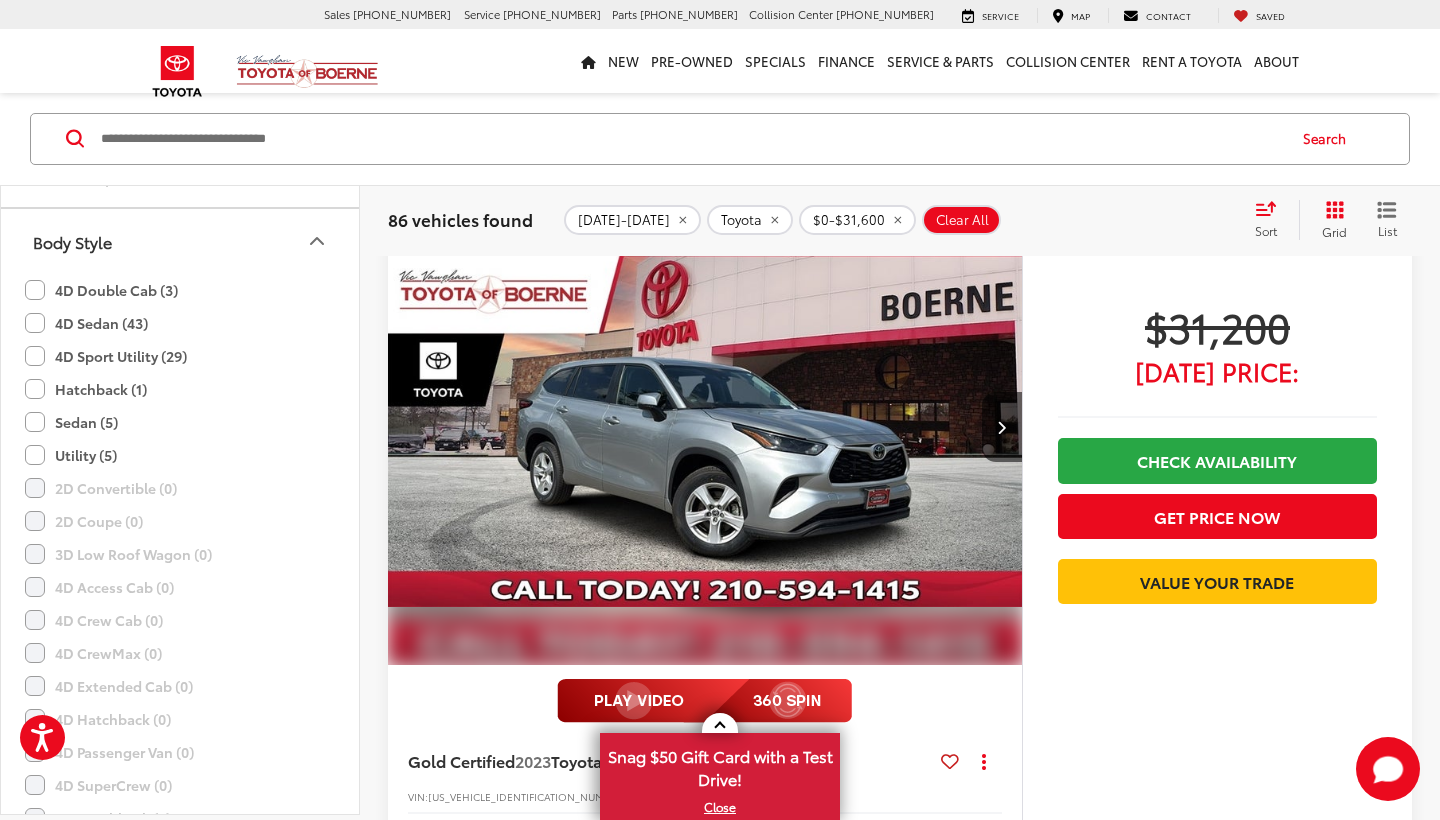 click at bounding box center [705, 428] 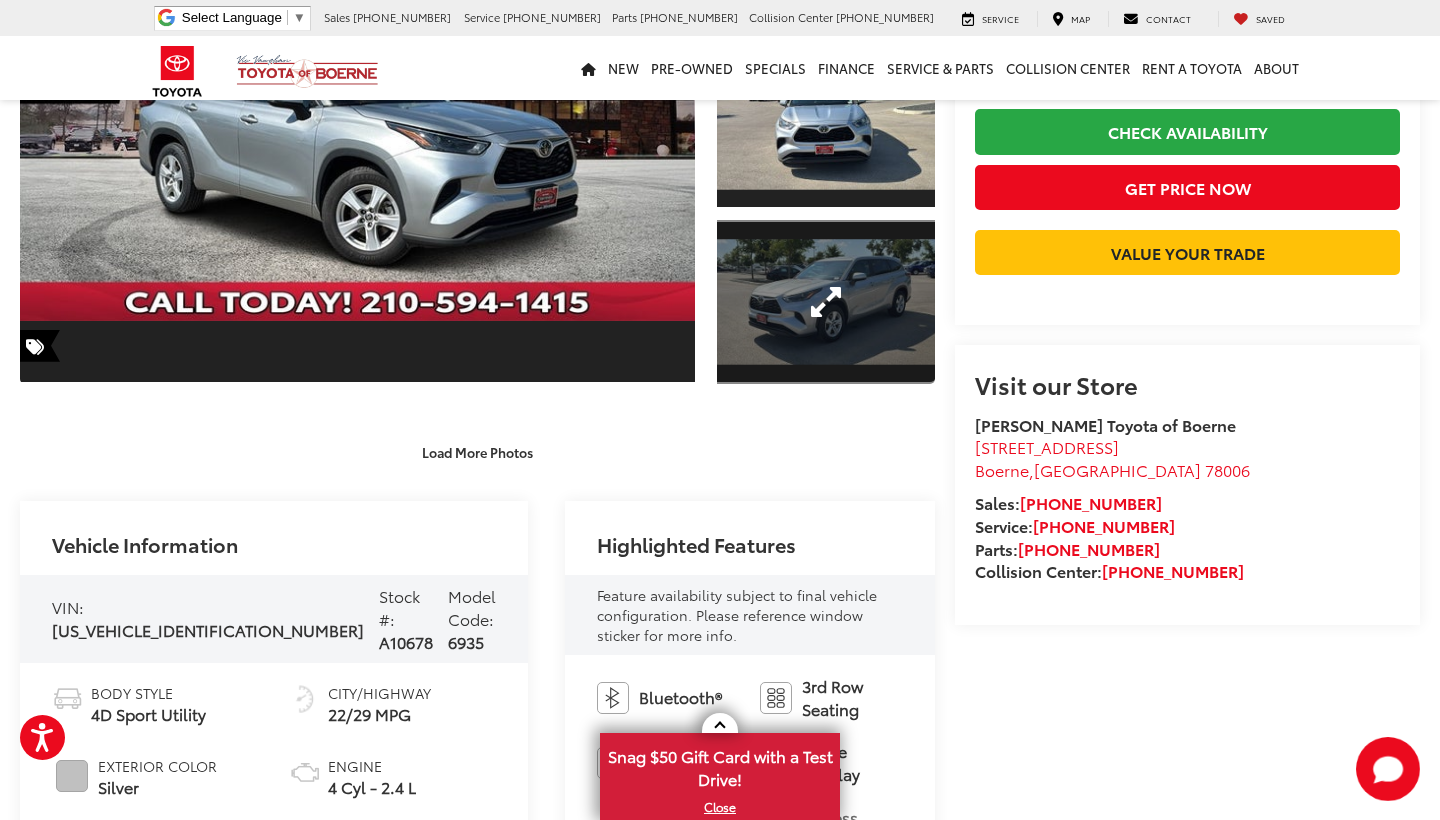 scroll, scrollTop: 376, scrollLeft: 0, axis: vertical 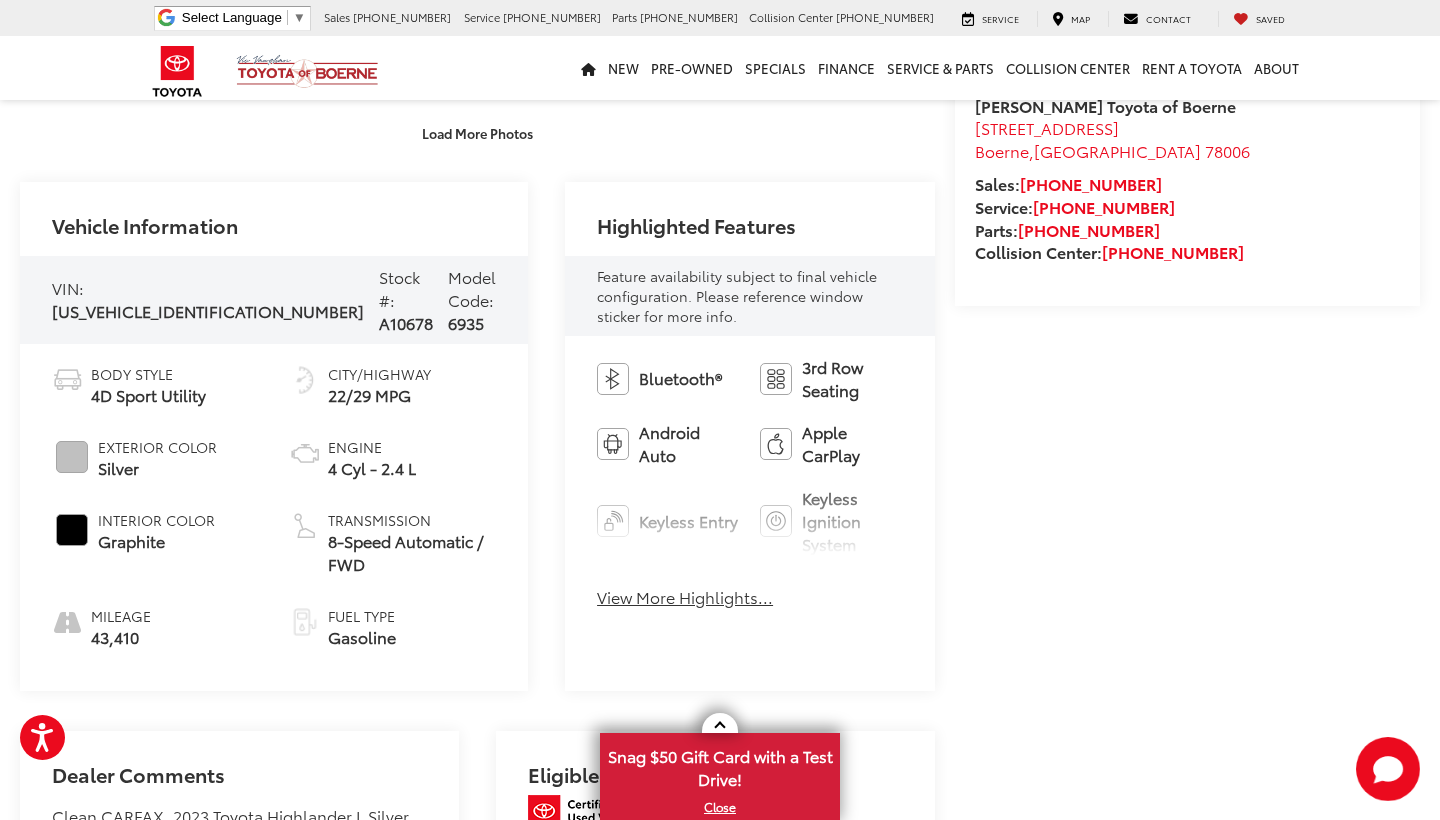 click on "View More Highlights..." at bounding box center [685, 597] 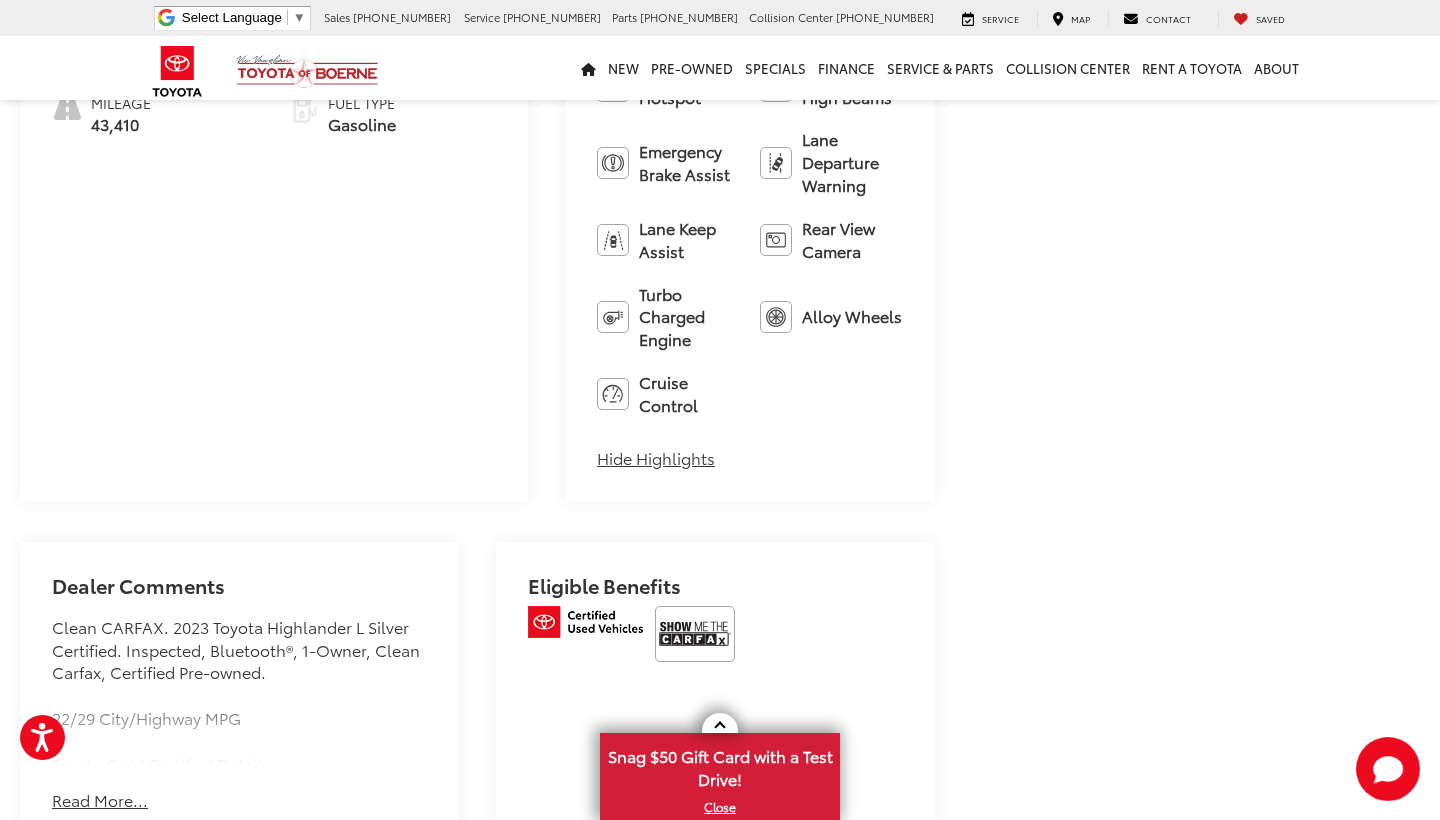 scroll, scrollTop: 1227, scrollLeft: 0, axis: vertical 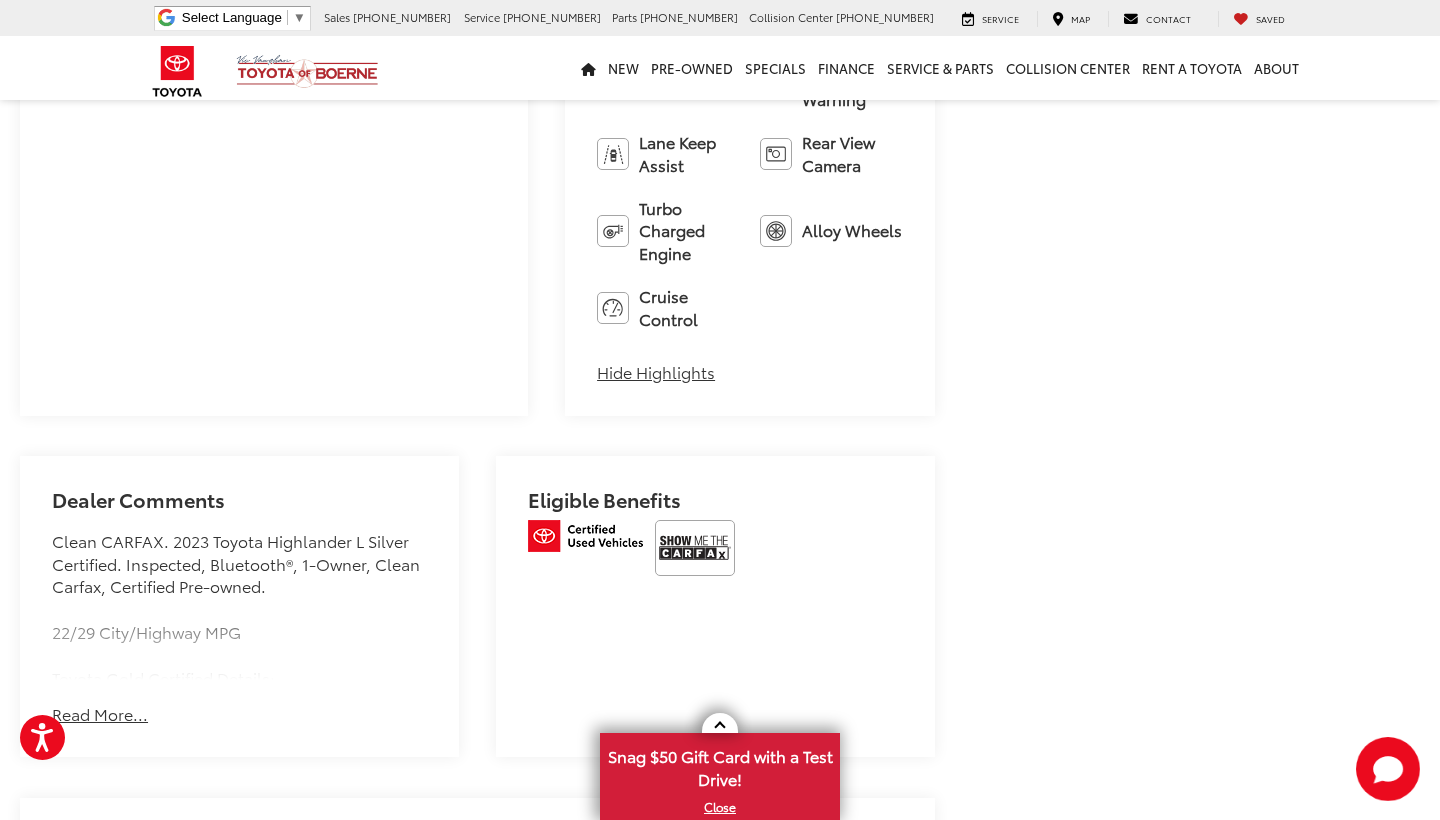click on "Read More..." at bounding box center [100, 714] 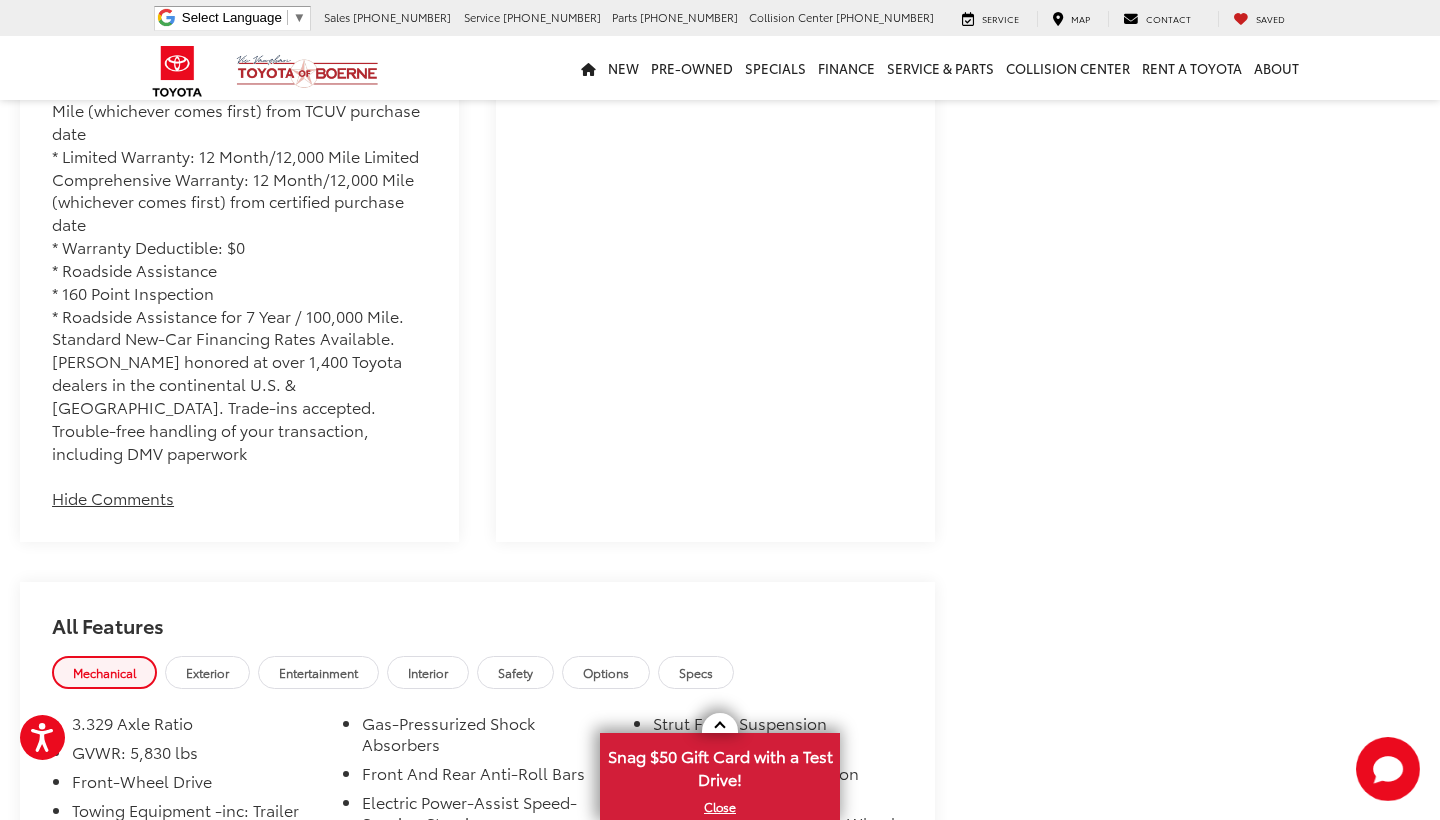 scroll, scrollTop: 1913, scrollLeft: 0, axis: vertical 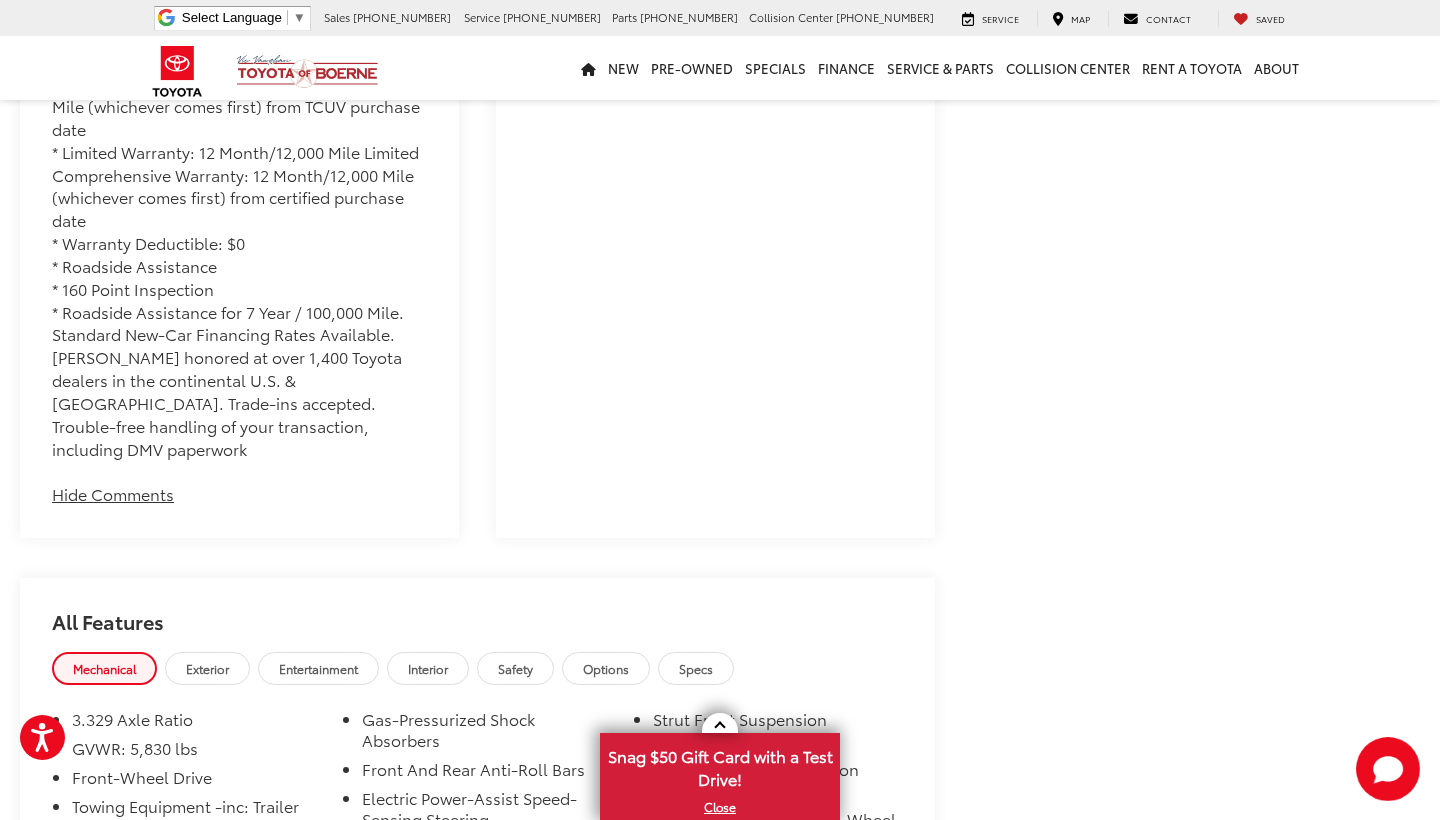 click on "Safety" at bounding box center (515, 668) 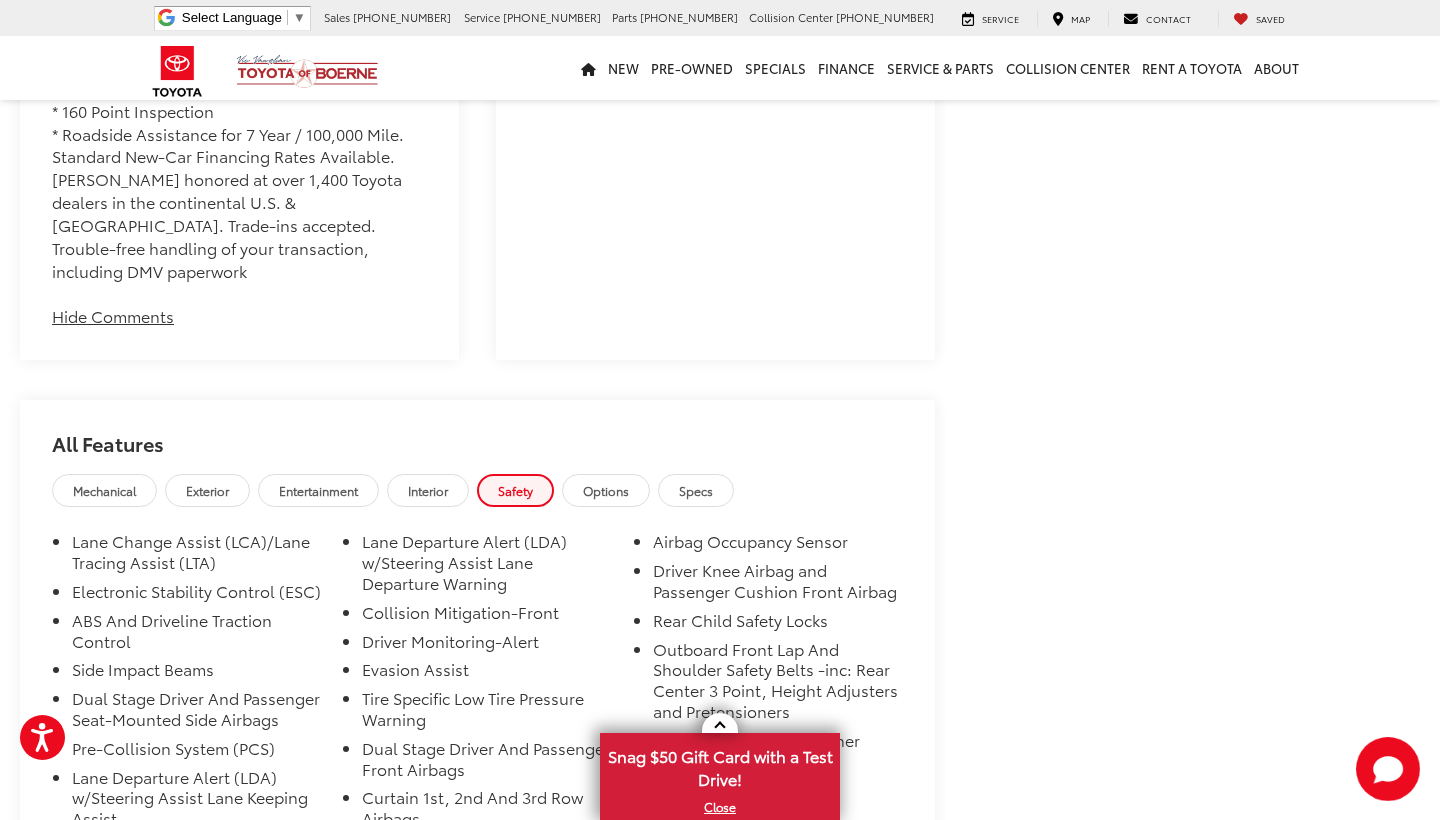 scroll, scrollTop: 2085, scrollLeft: 0, axis: vertical 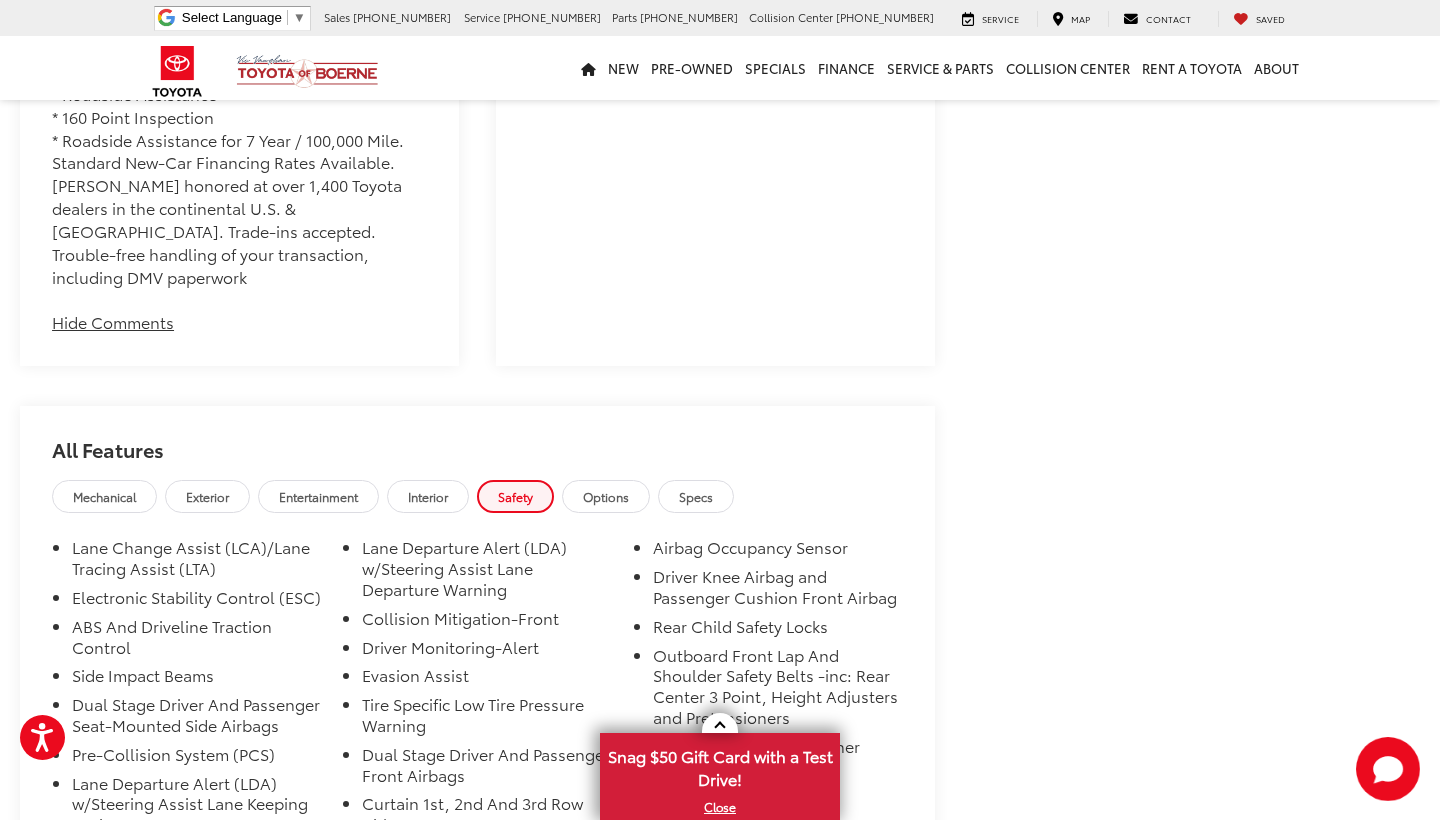 click on "Options" at bounding box center [606, 496] 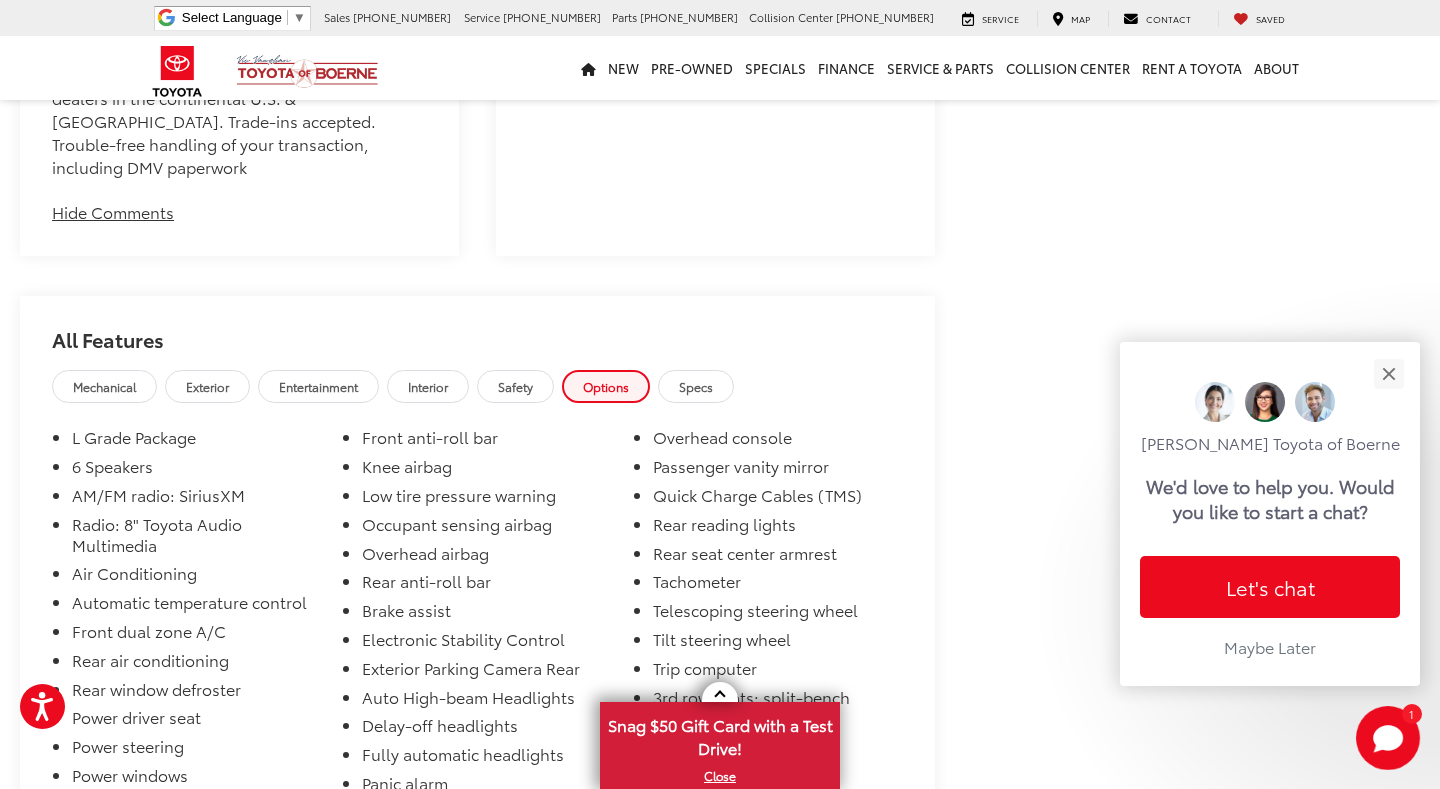 scroll, scrollTop: 585, scrollLeft: 0, axis: vertical 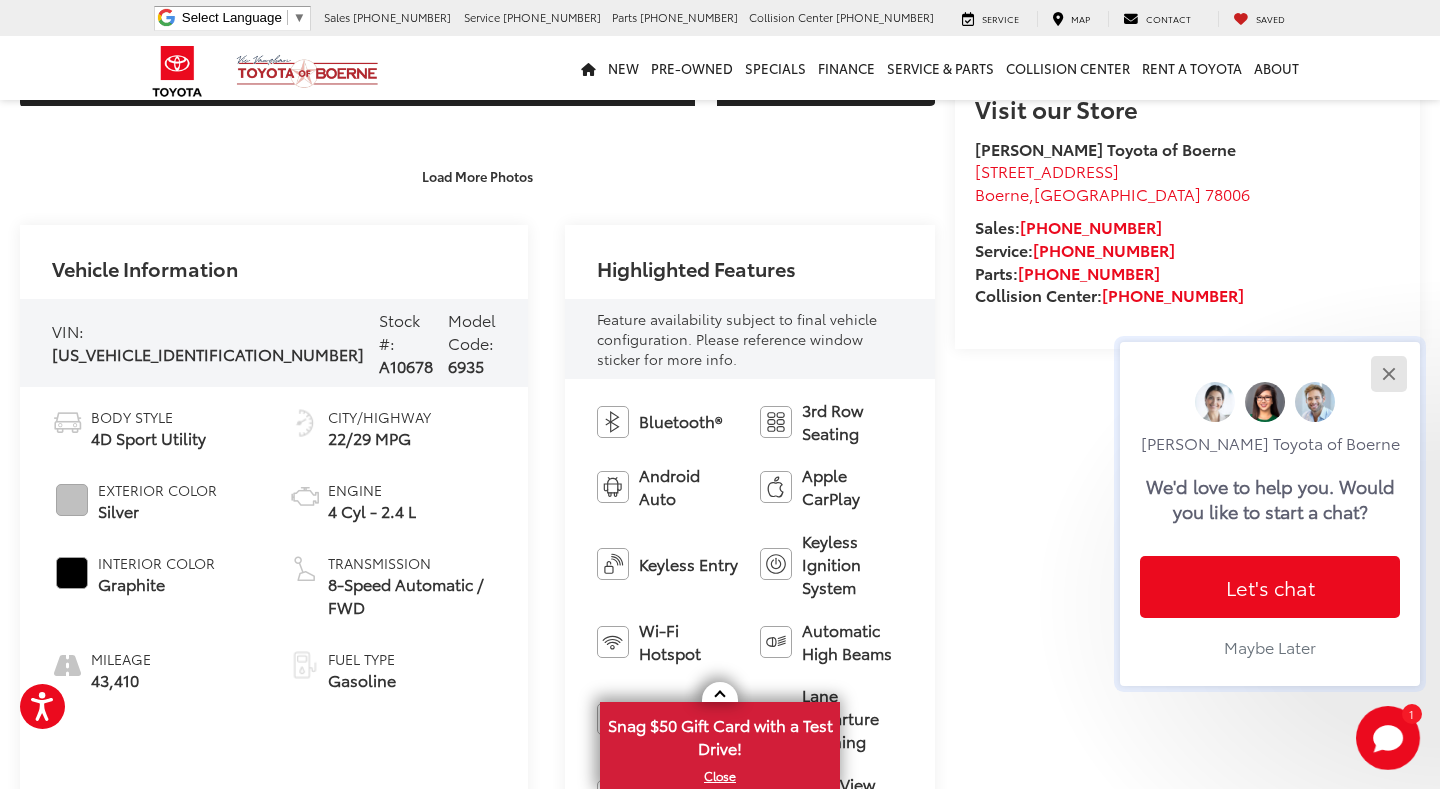 click at bounding box center [1388, 373] 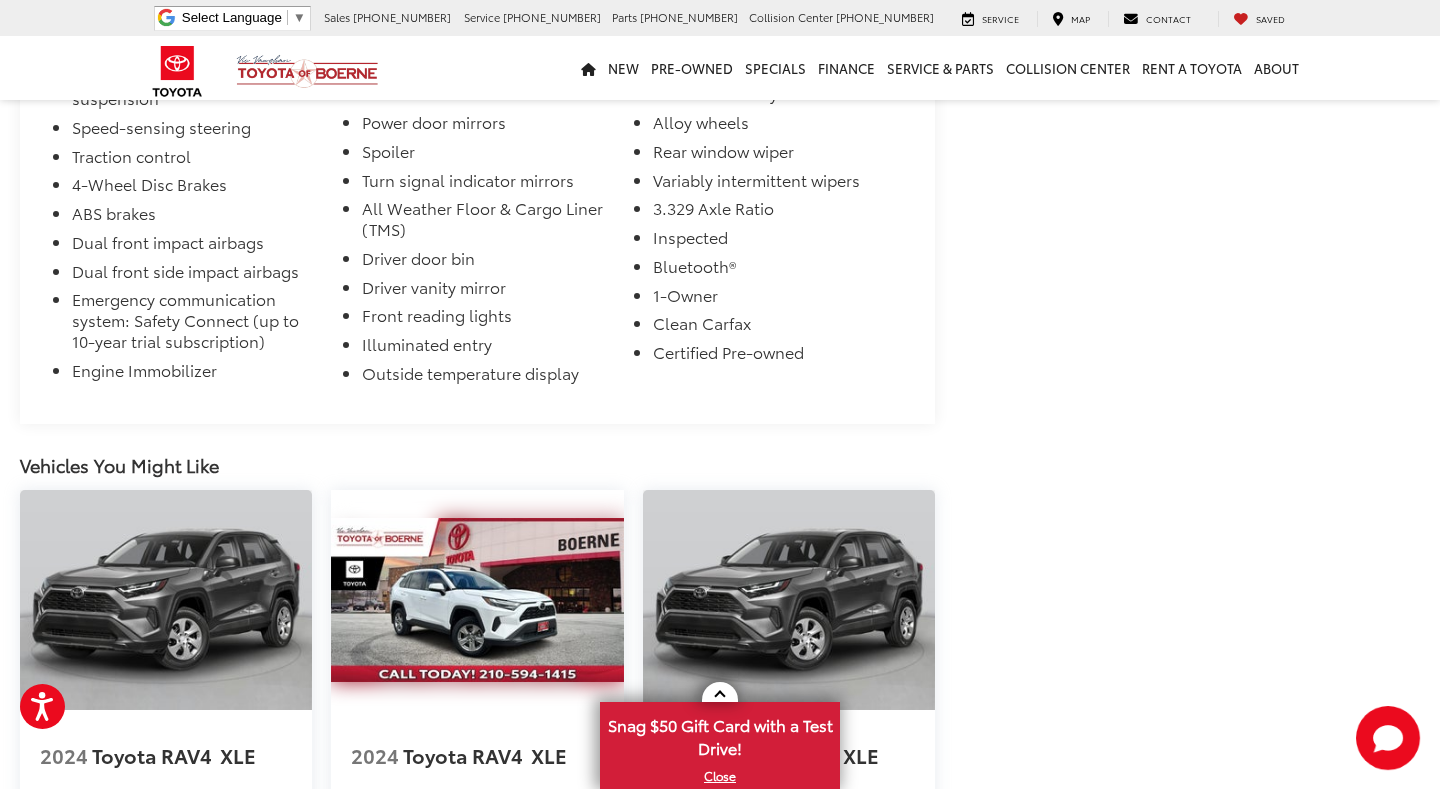 scroll, scrollTop: 3003, scrollLeft: 0, axis: vertical 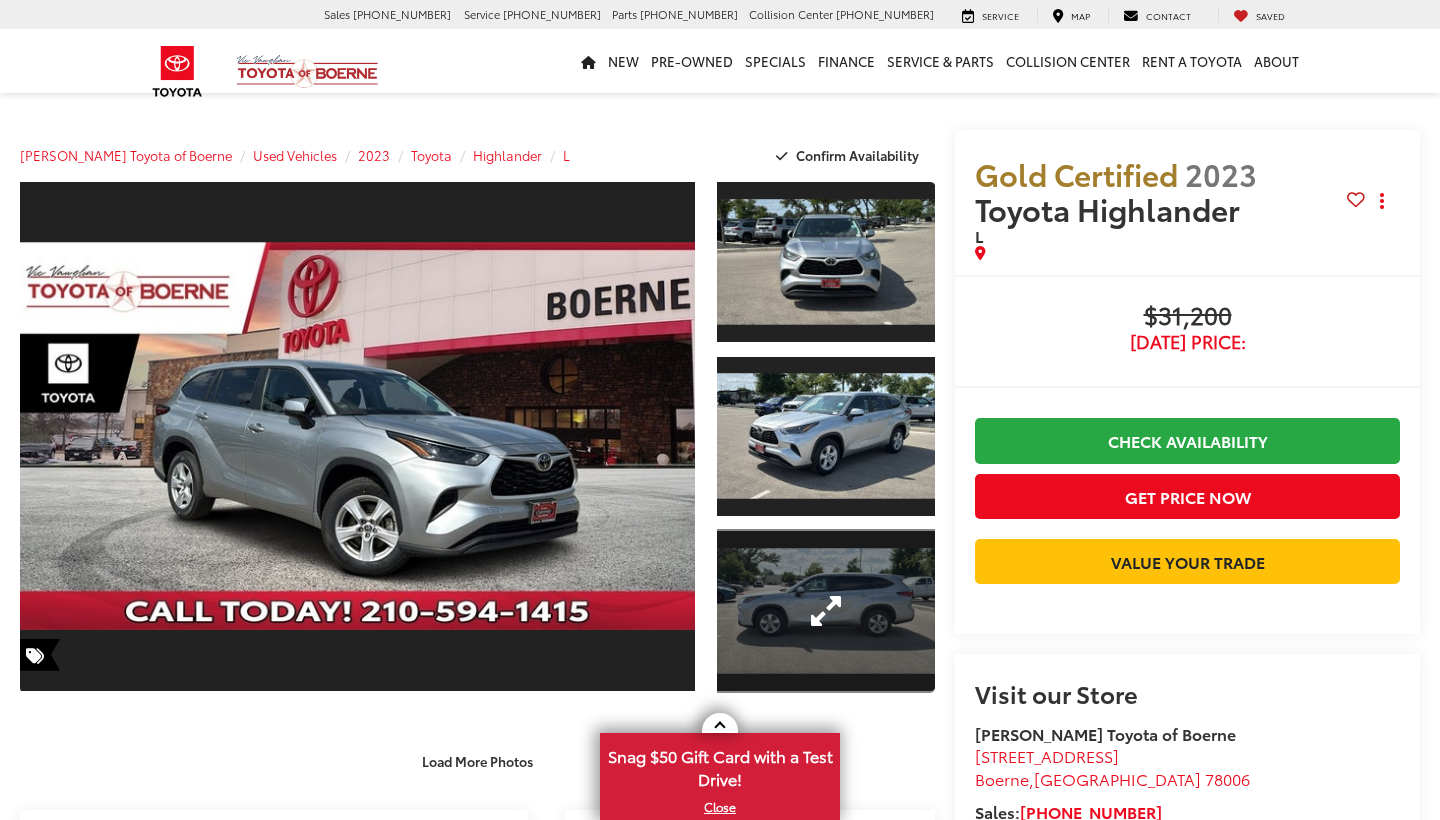 click at bounding box center [826, 611] 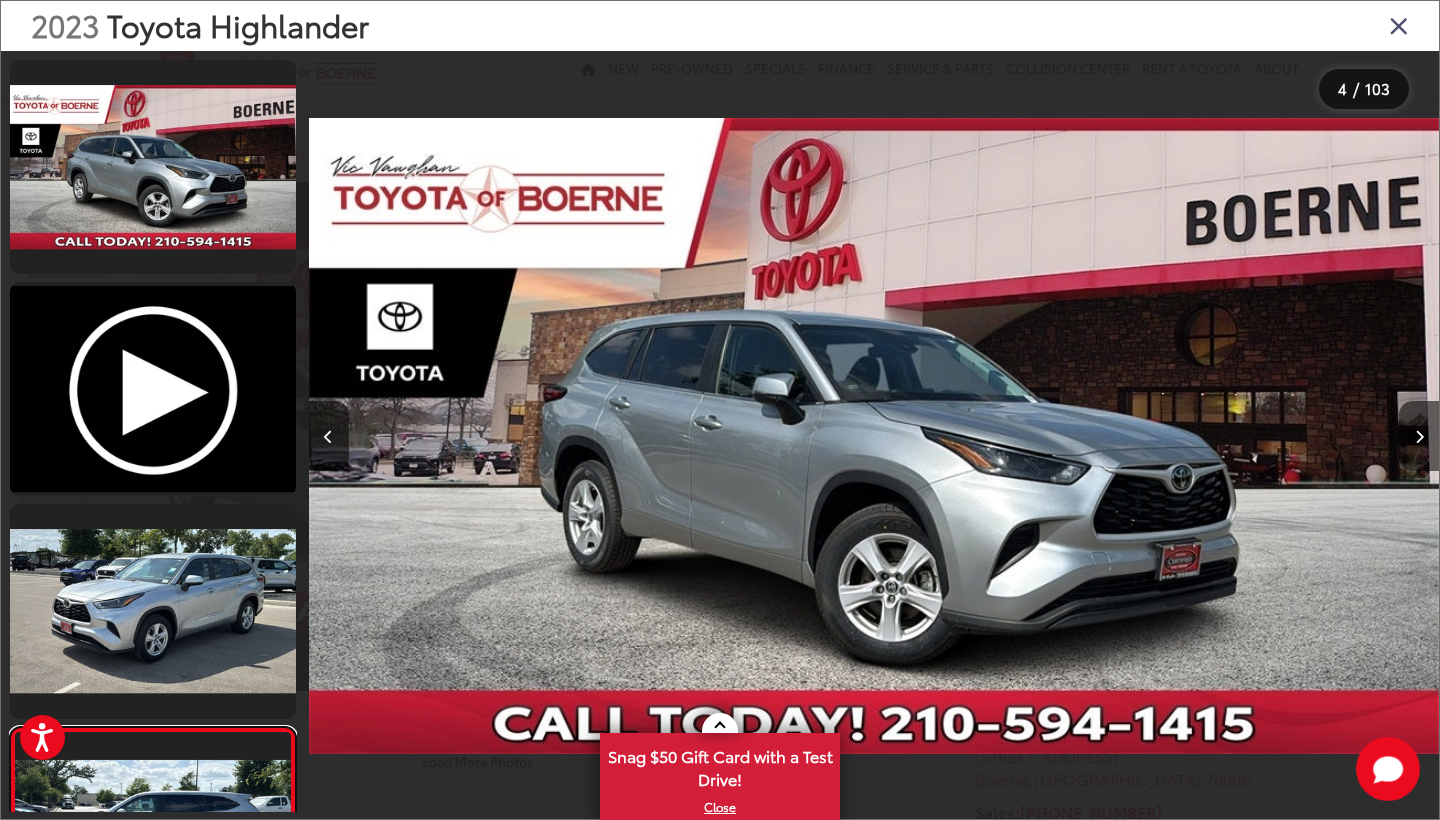 scroll, scrollTop: 0, scrollLeft: 3391, axis: horizontal 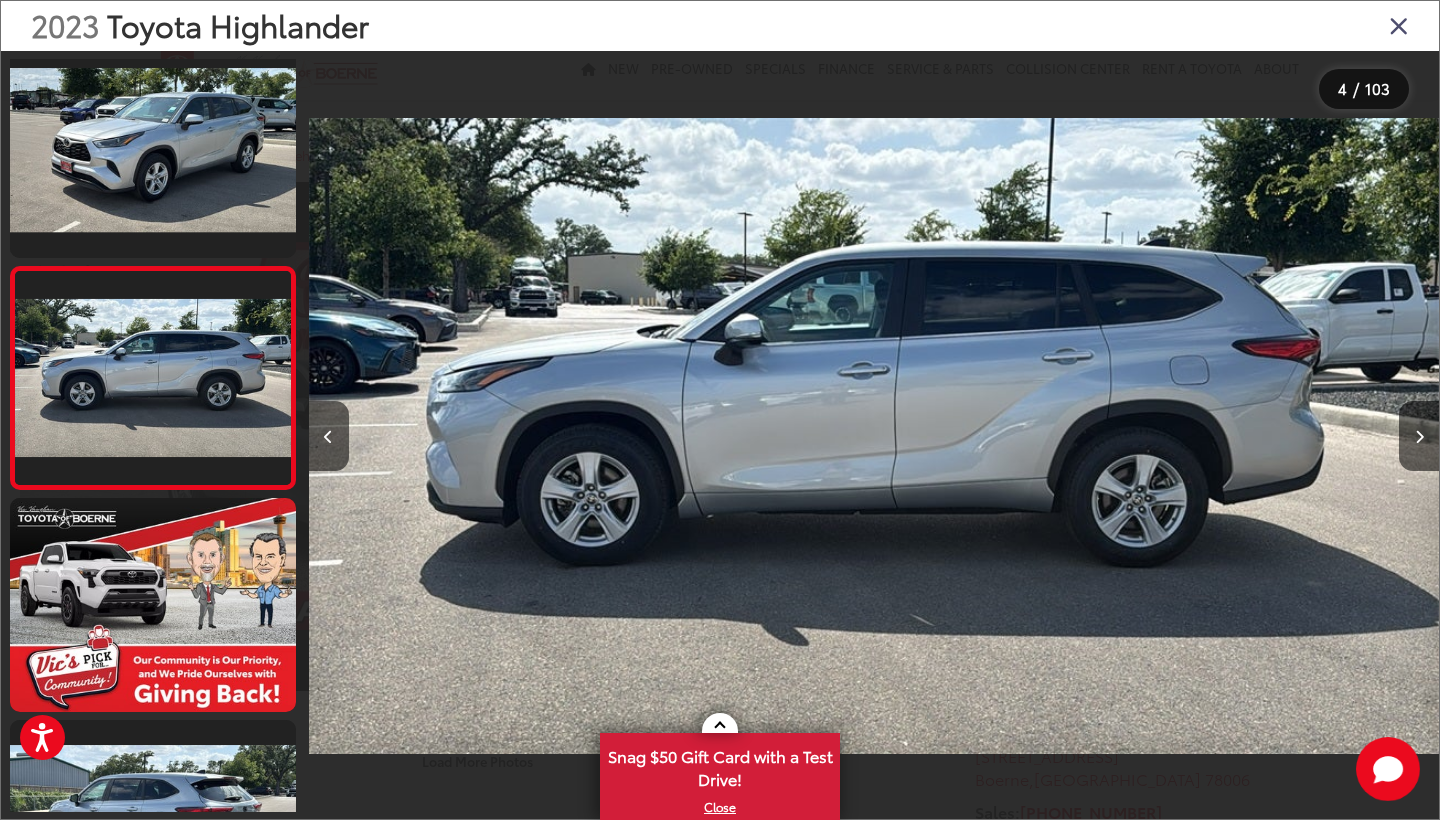 click at bounding box center (1297, 436) 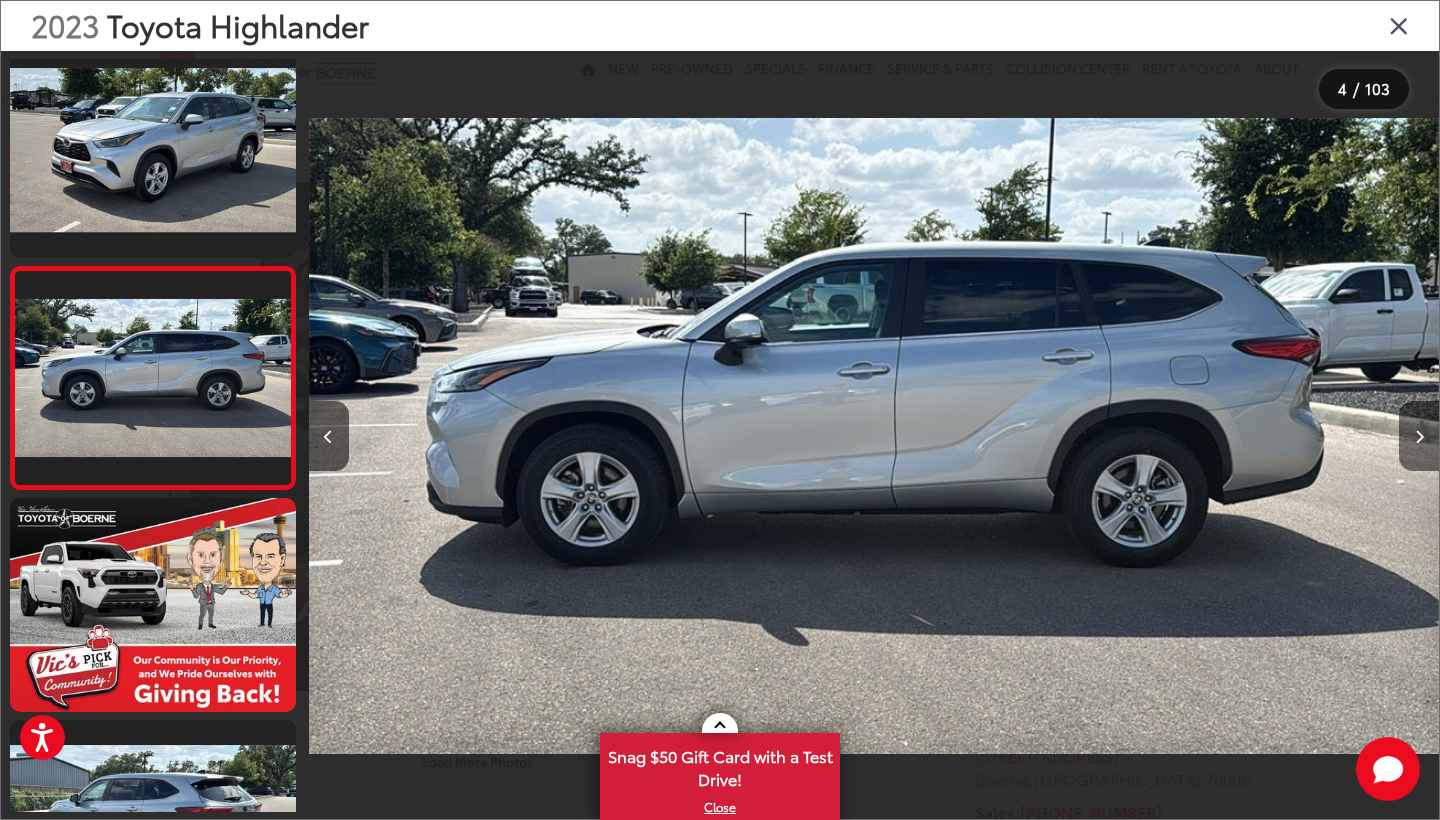 click at bounding box center [1419, 436] 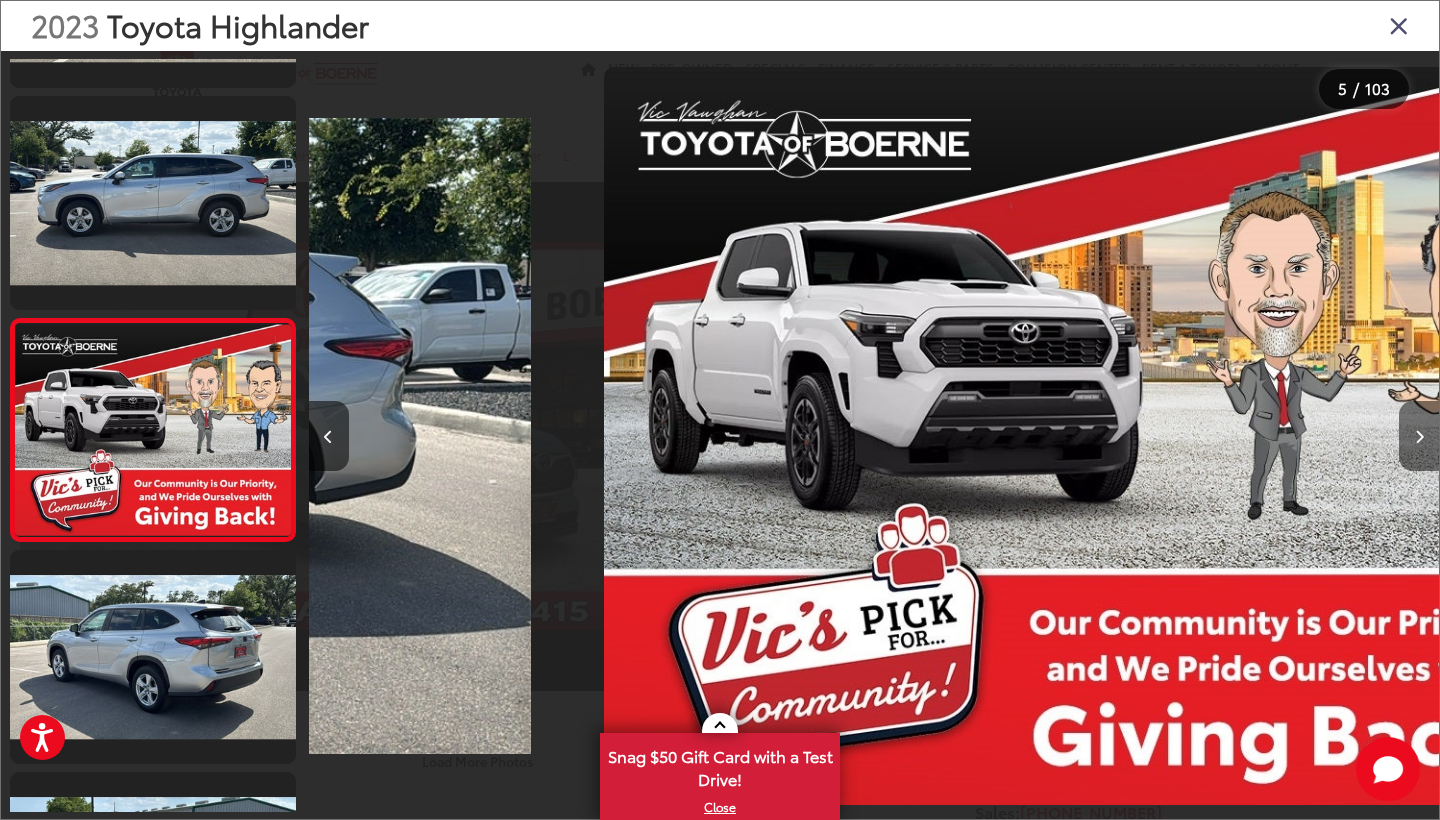 scroll, scrollTop: 0, scrollLeft: 4504, axis: horizontal 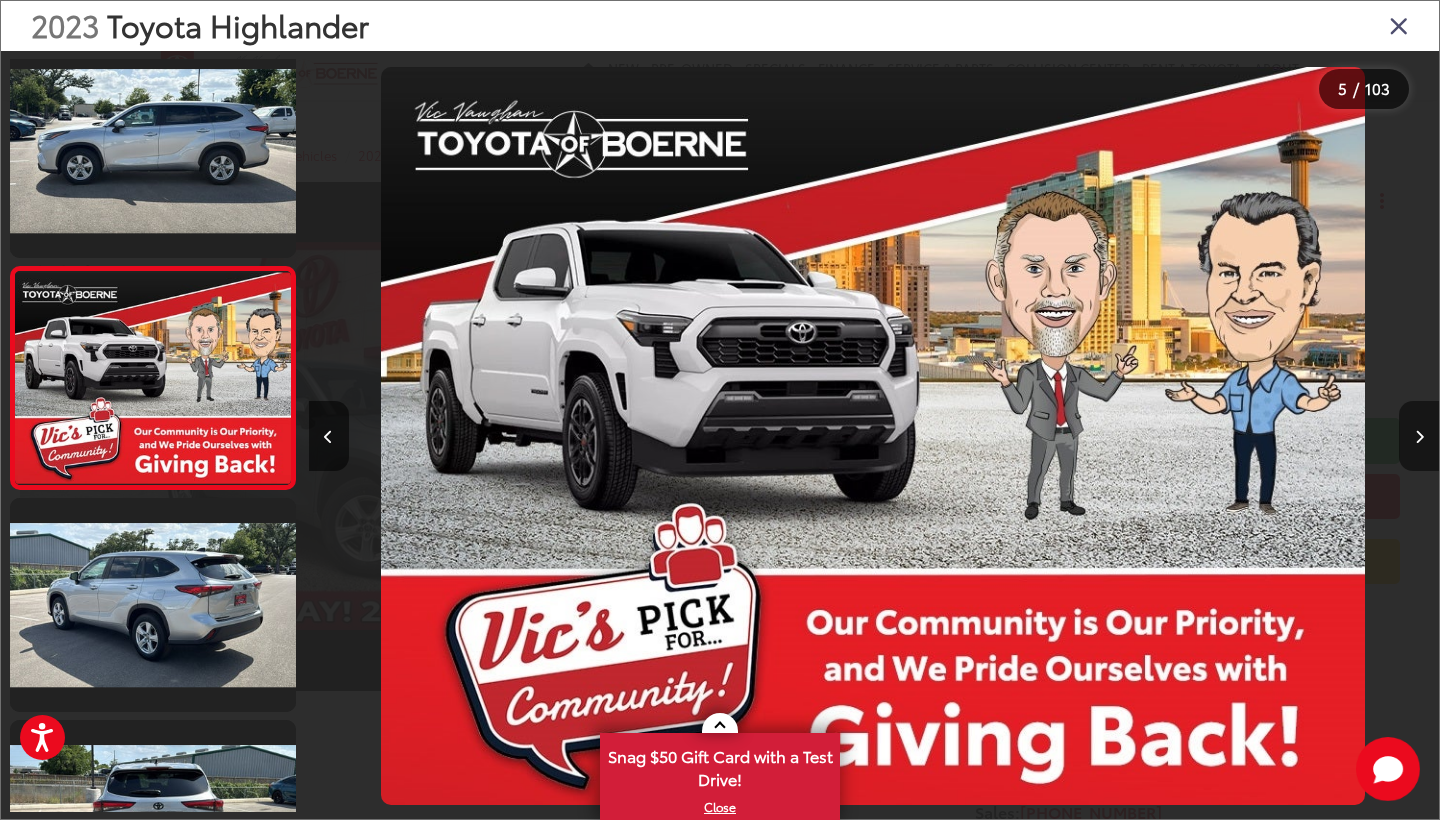 click at bounding box center [1419, 436] 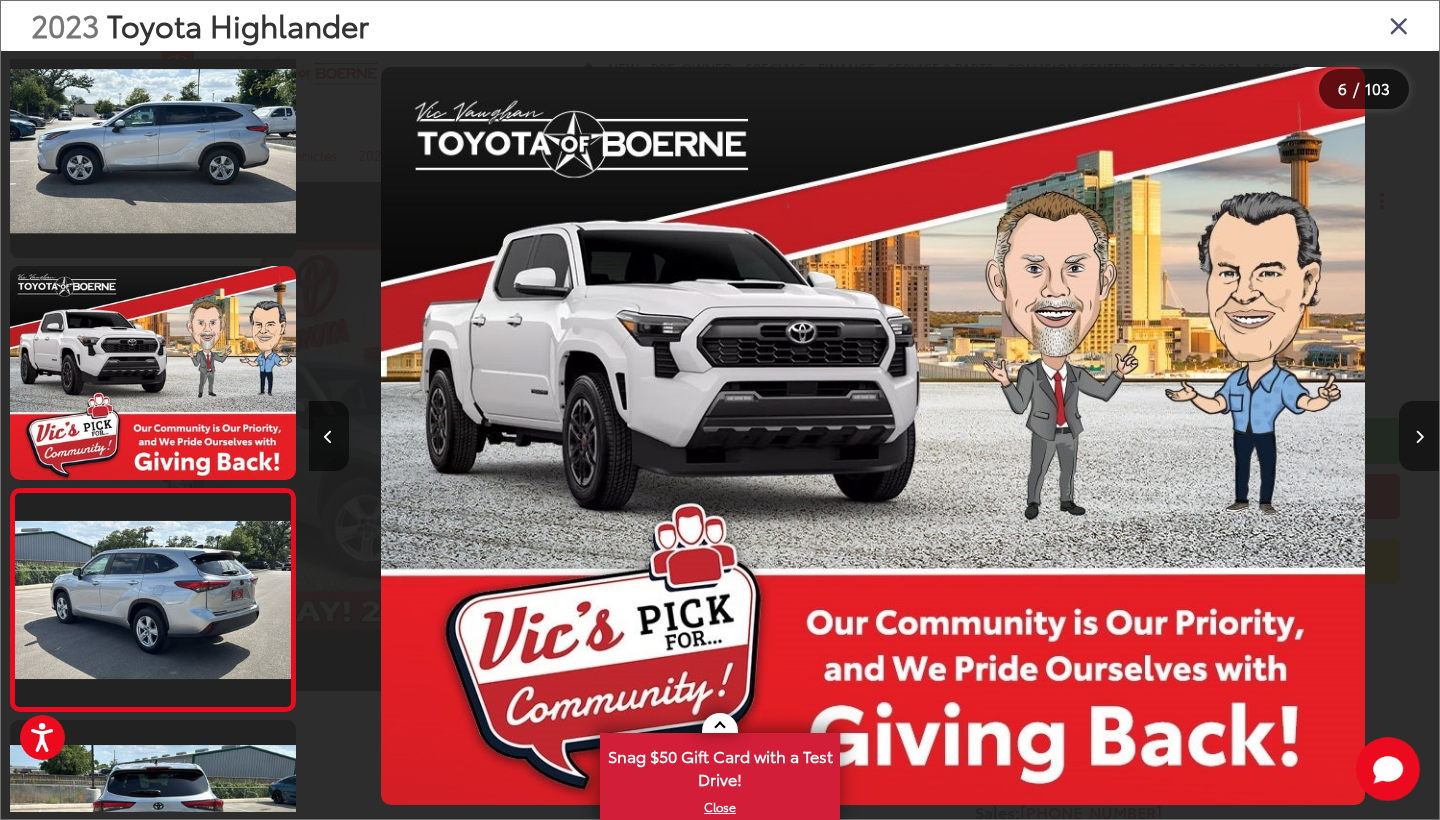 scroll, scrollTop: 0, scrollLeft: 5652, axis: horizontal 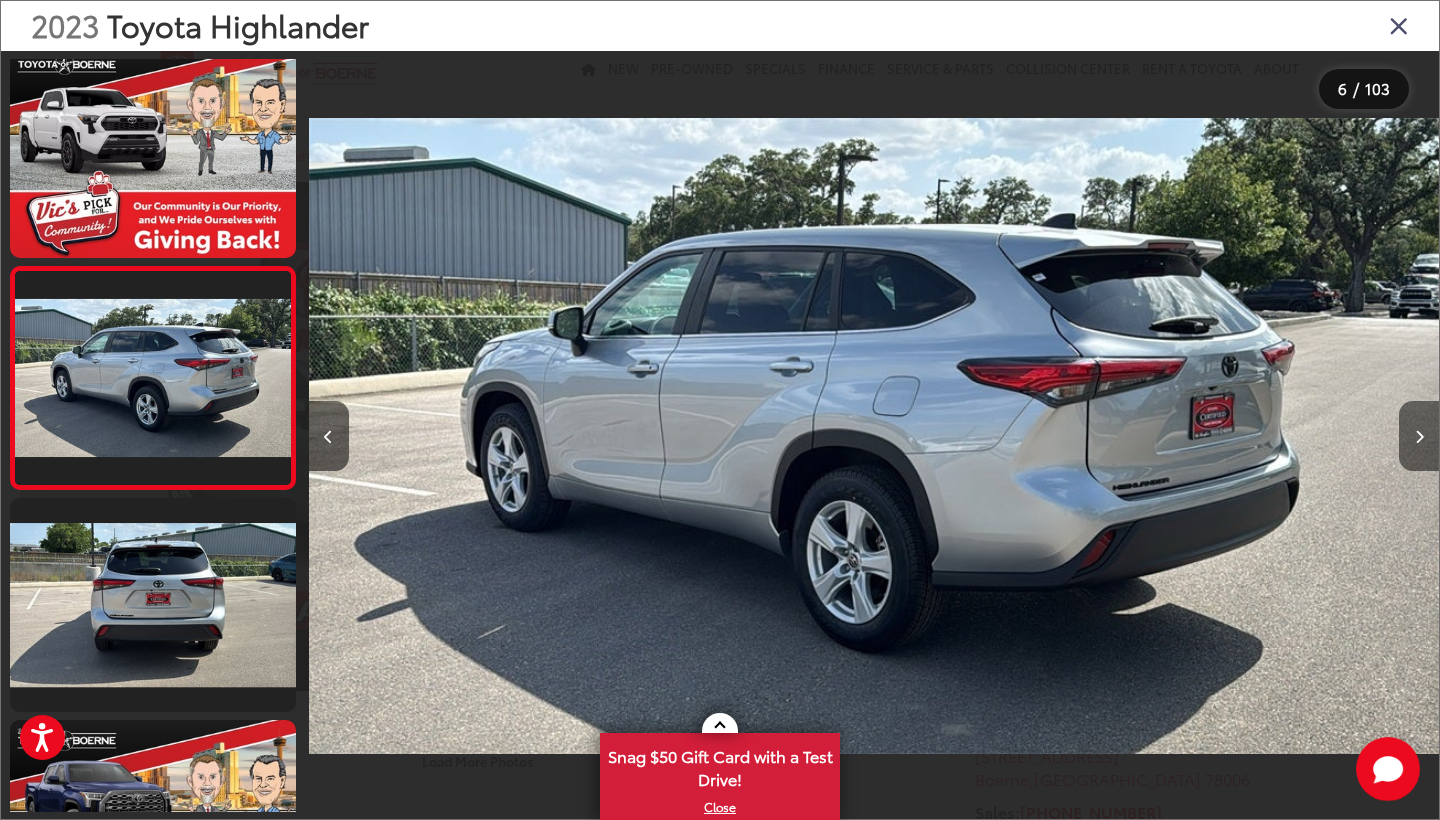 click at bounding box center [1419, 436] 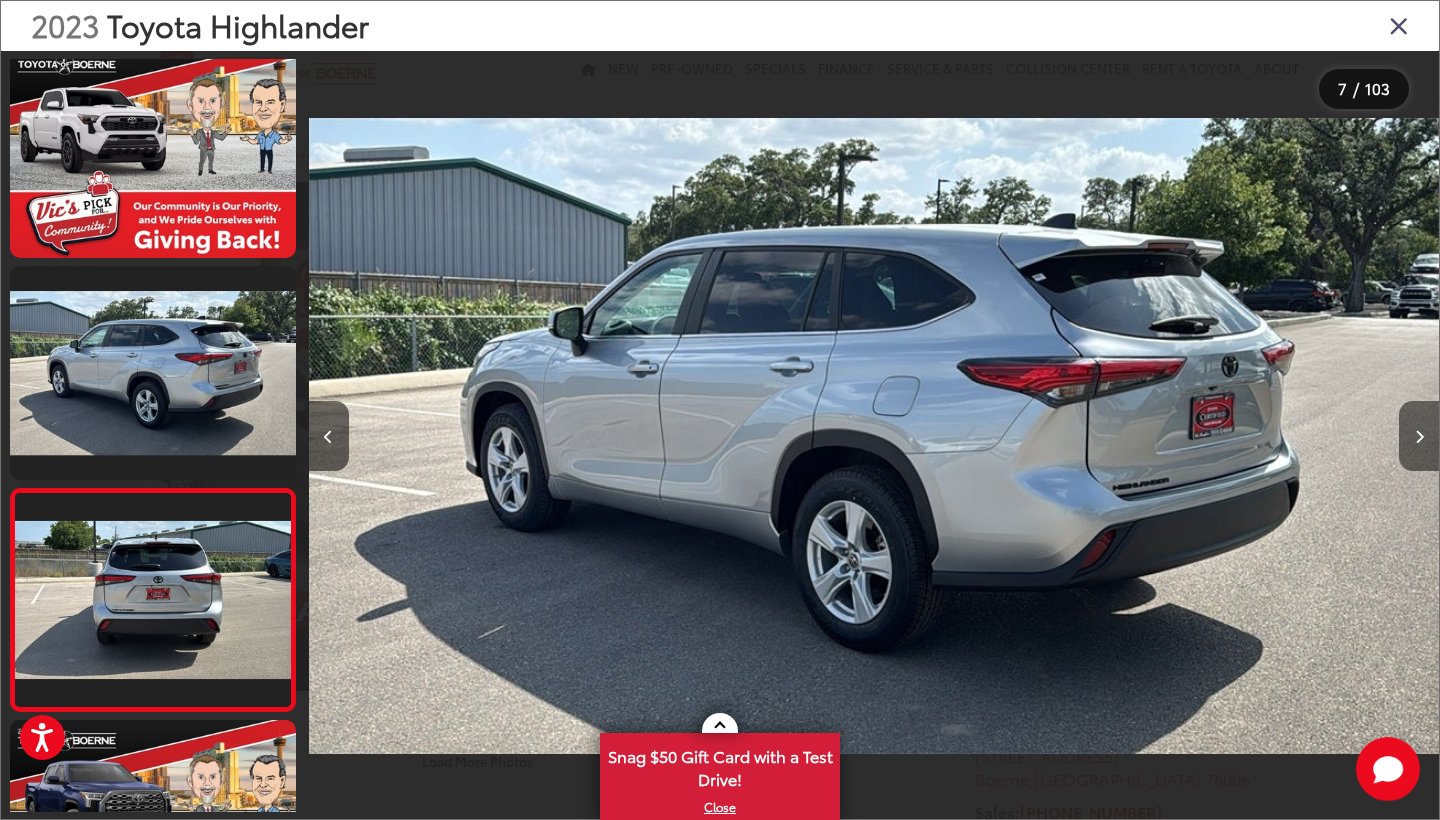 scroll, scrollTop: 0, scrollLeft: 6782, axis: horizontal 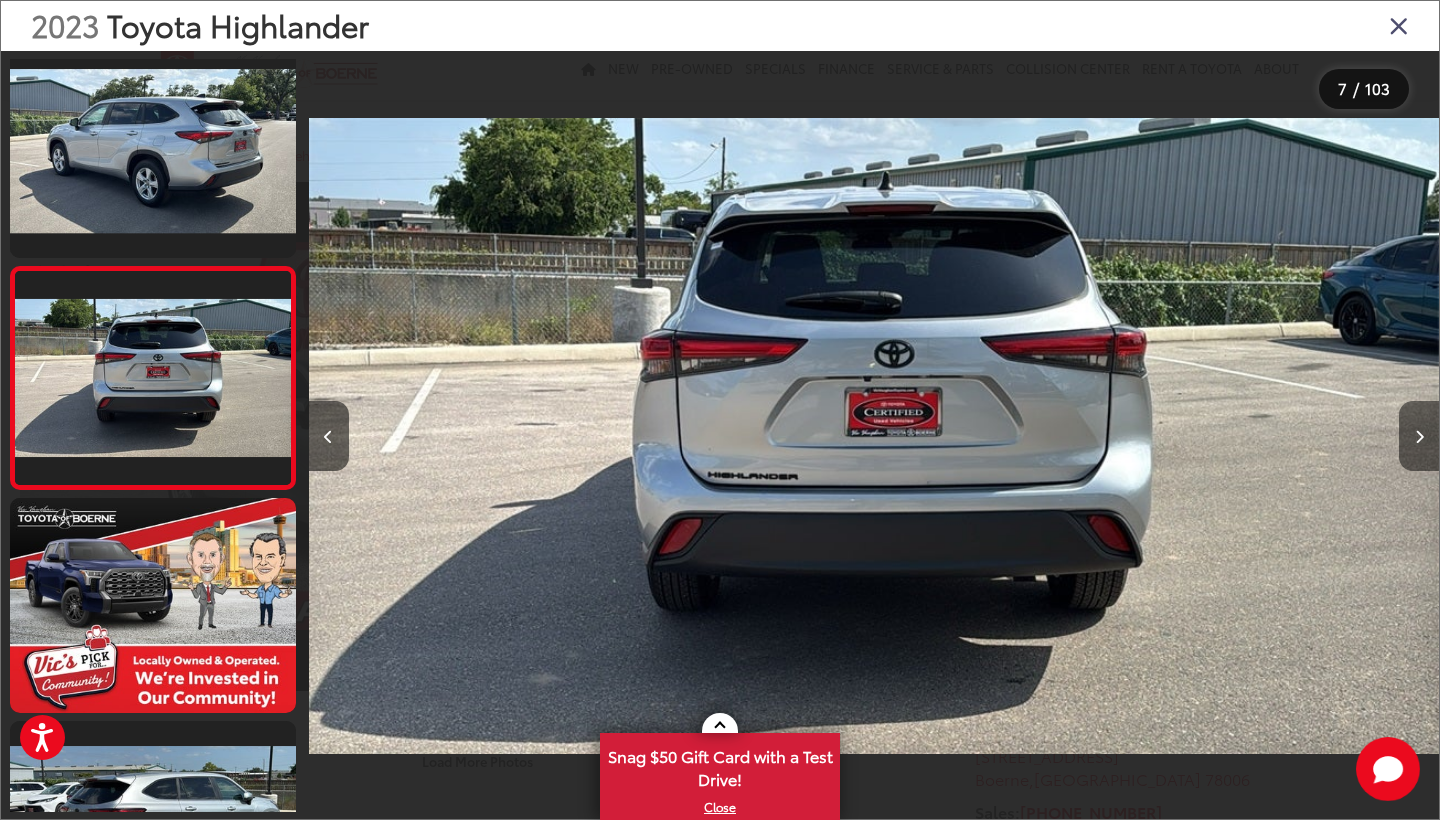 click at bounding box center [1419, 436] 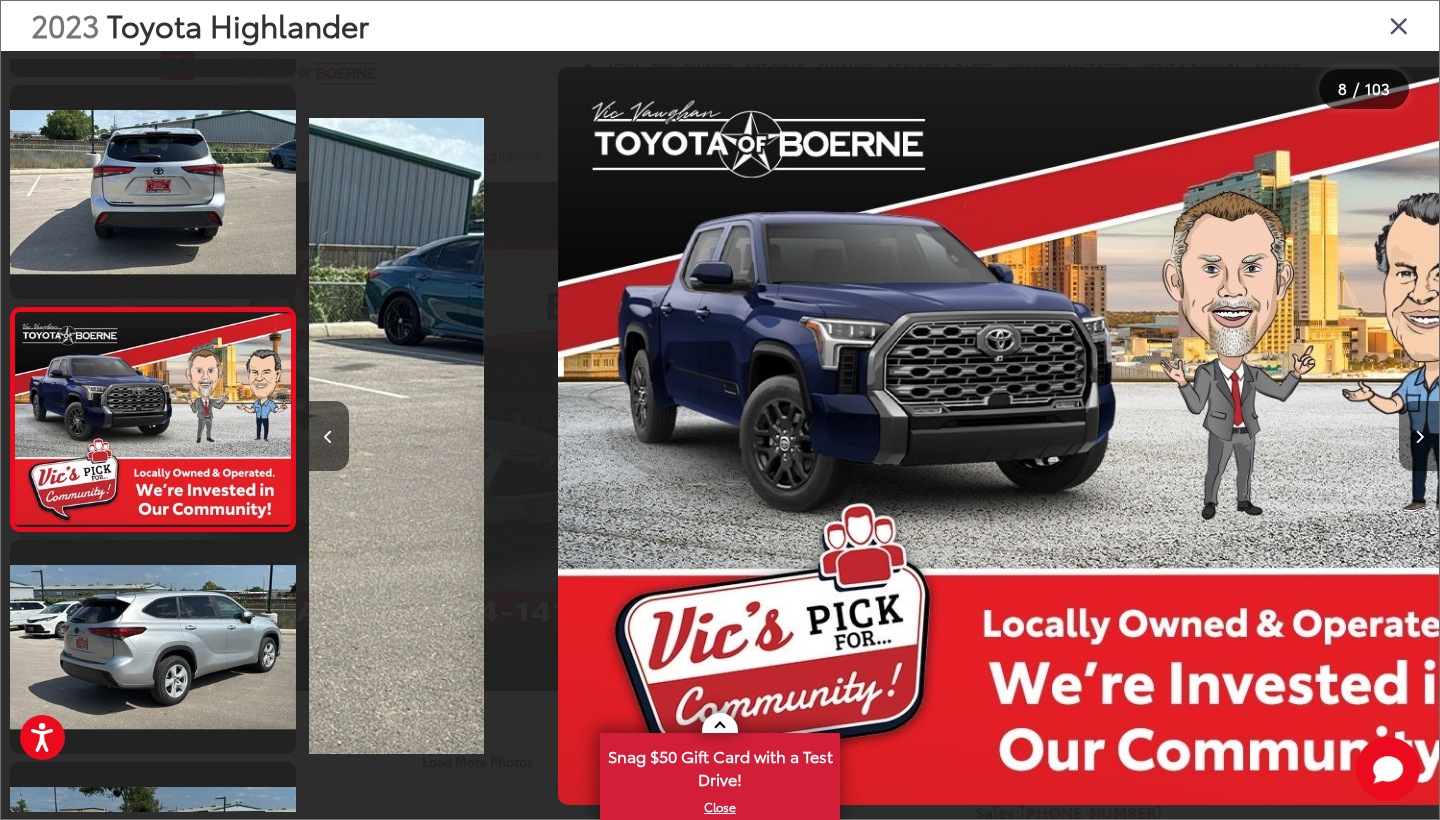 scroll, scrollTop: 0, scrollLeft: 7903, axis: horizontal 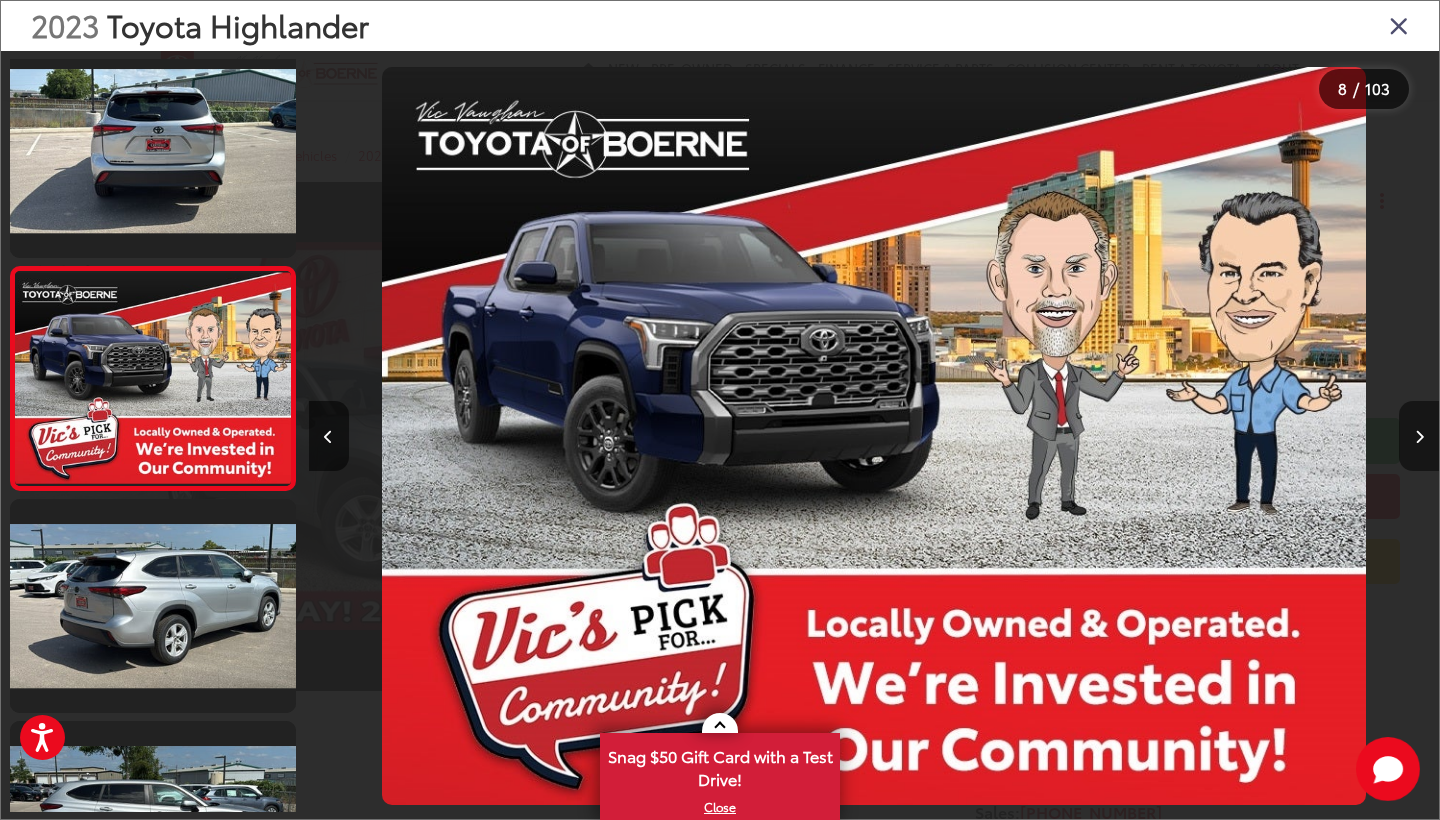 click at bounding box center (1419, 436) 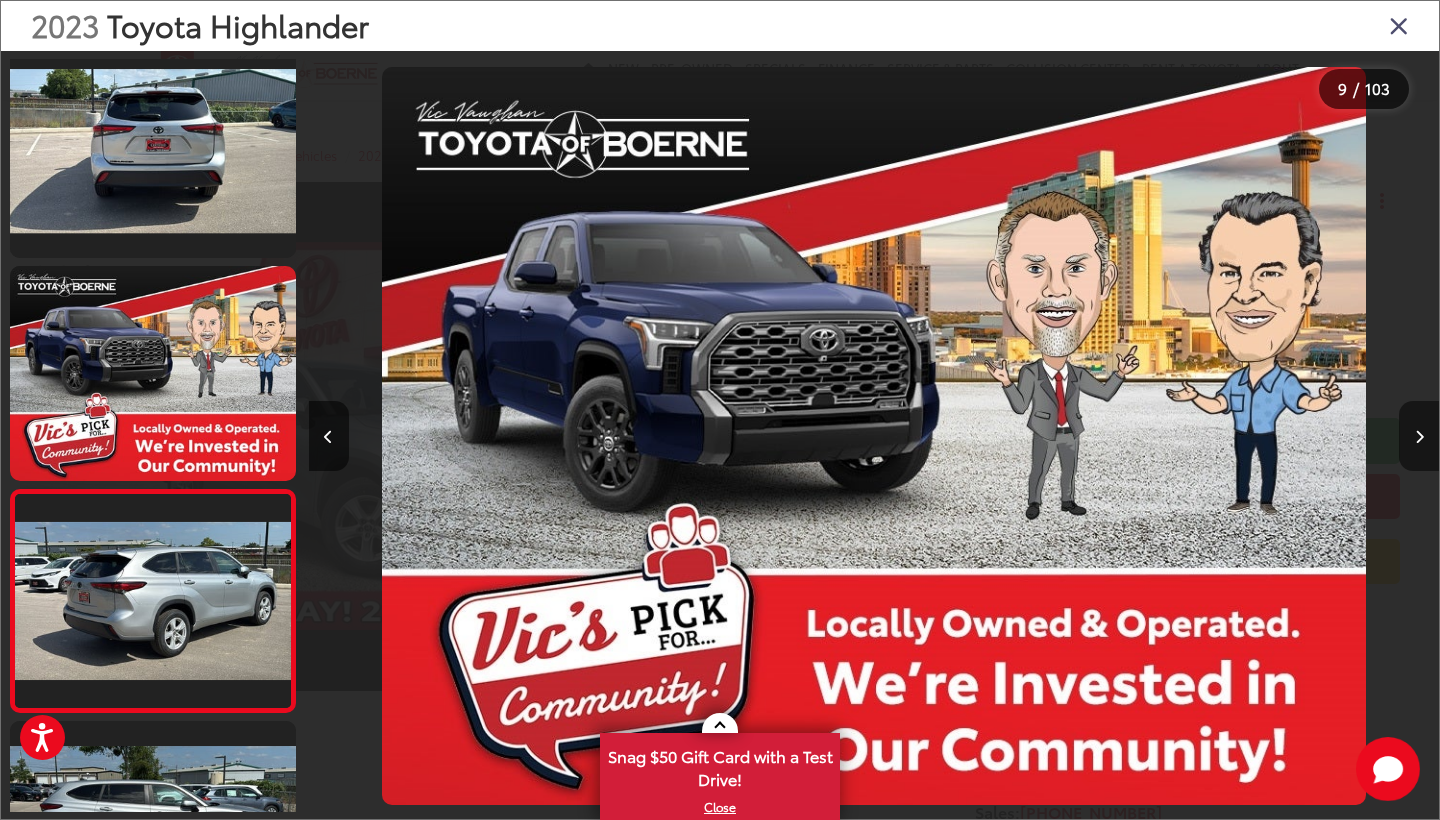 scroll, scrollTop: 0, scrollLeft: 9043, axis: horizontal 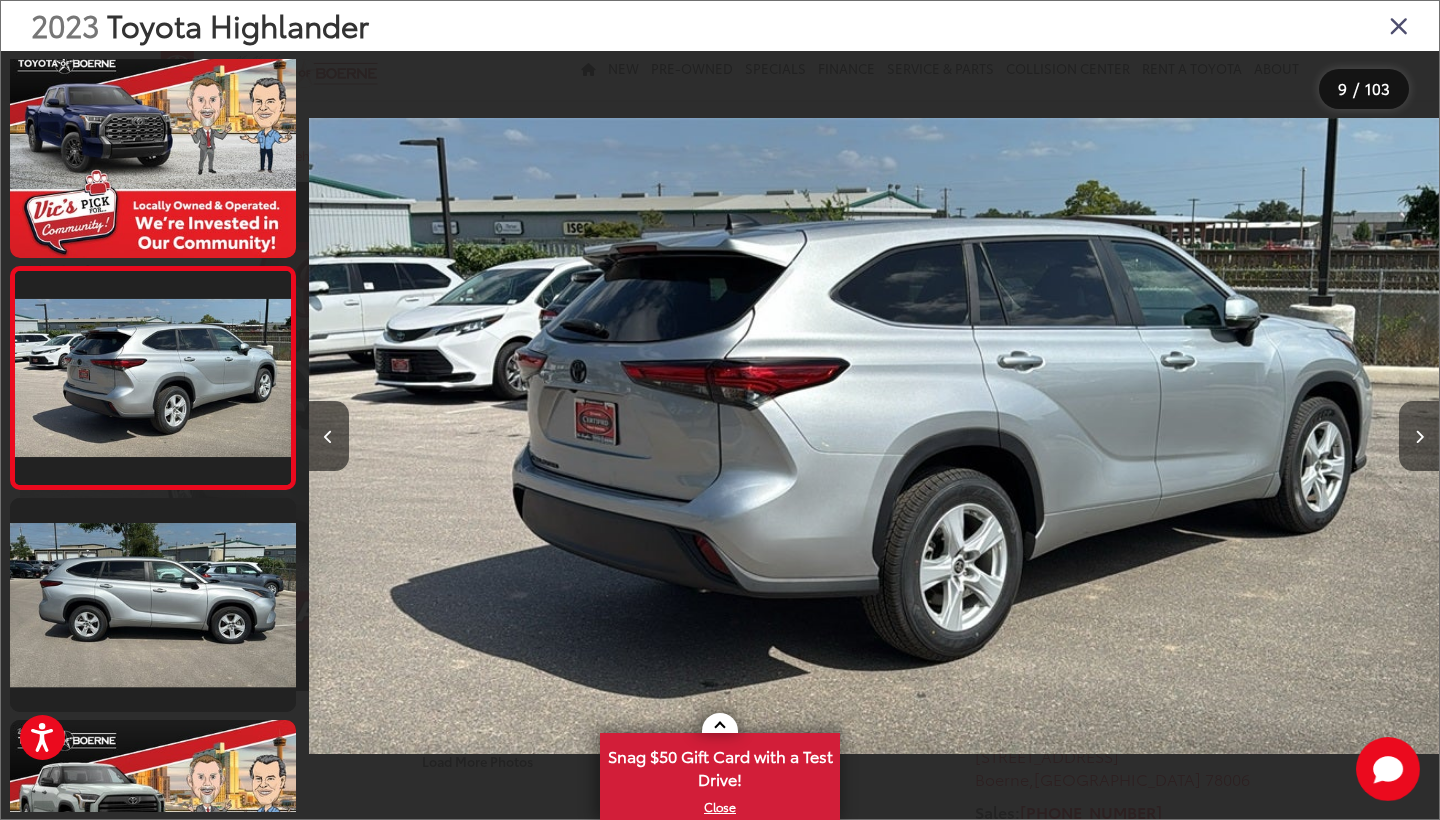 click at bounding box center [1419, 436] 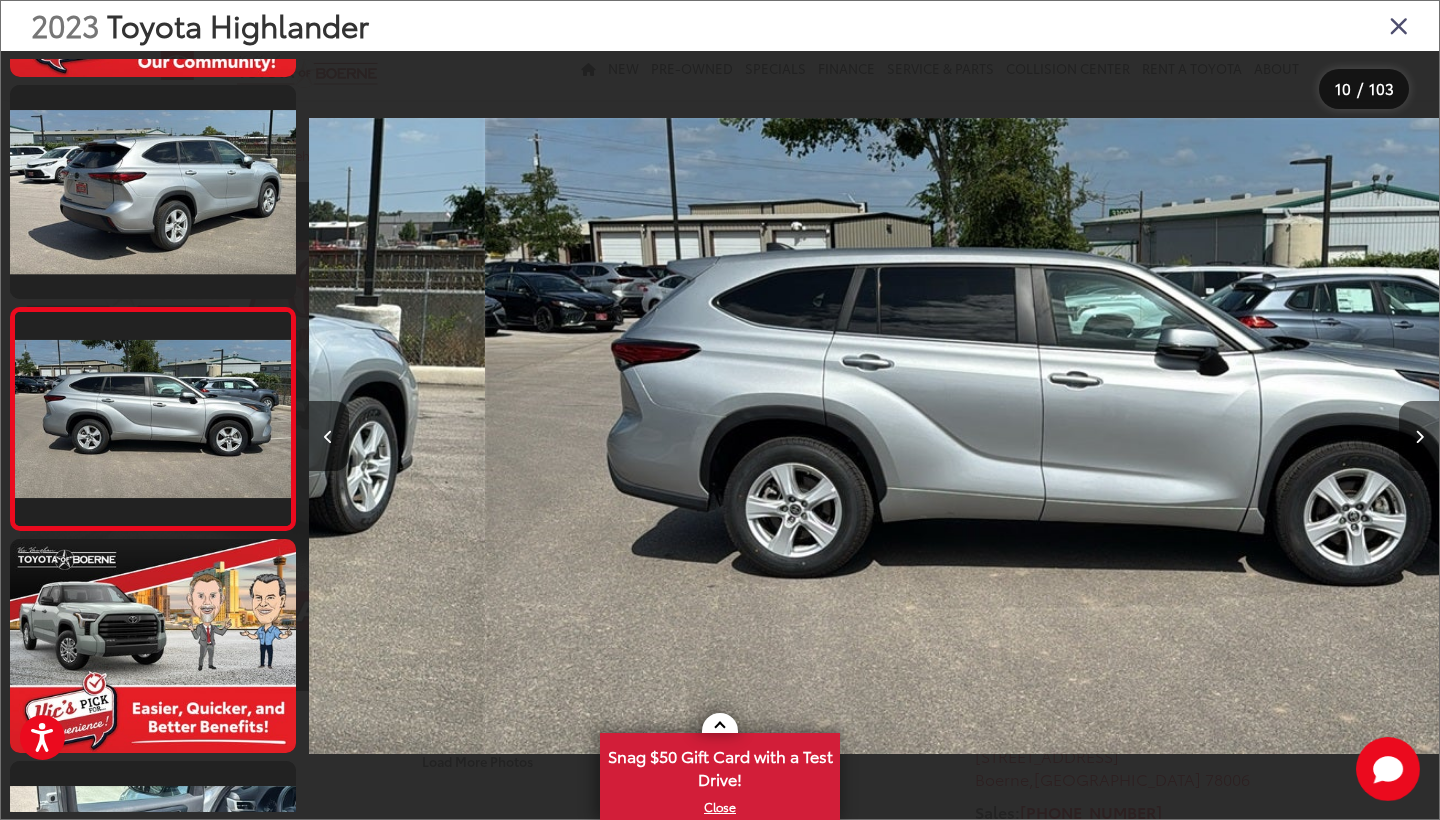 scroll, scrollTop: 0, scrollLeft: 10174, axis: horizontal 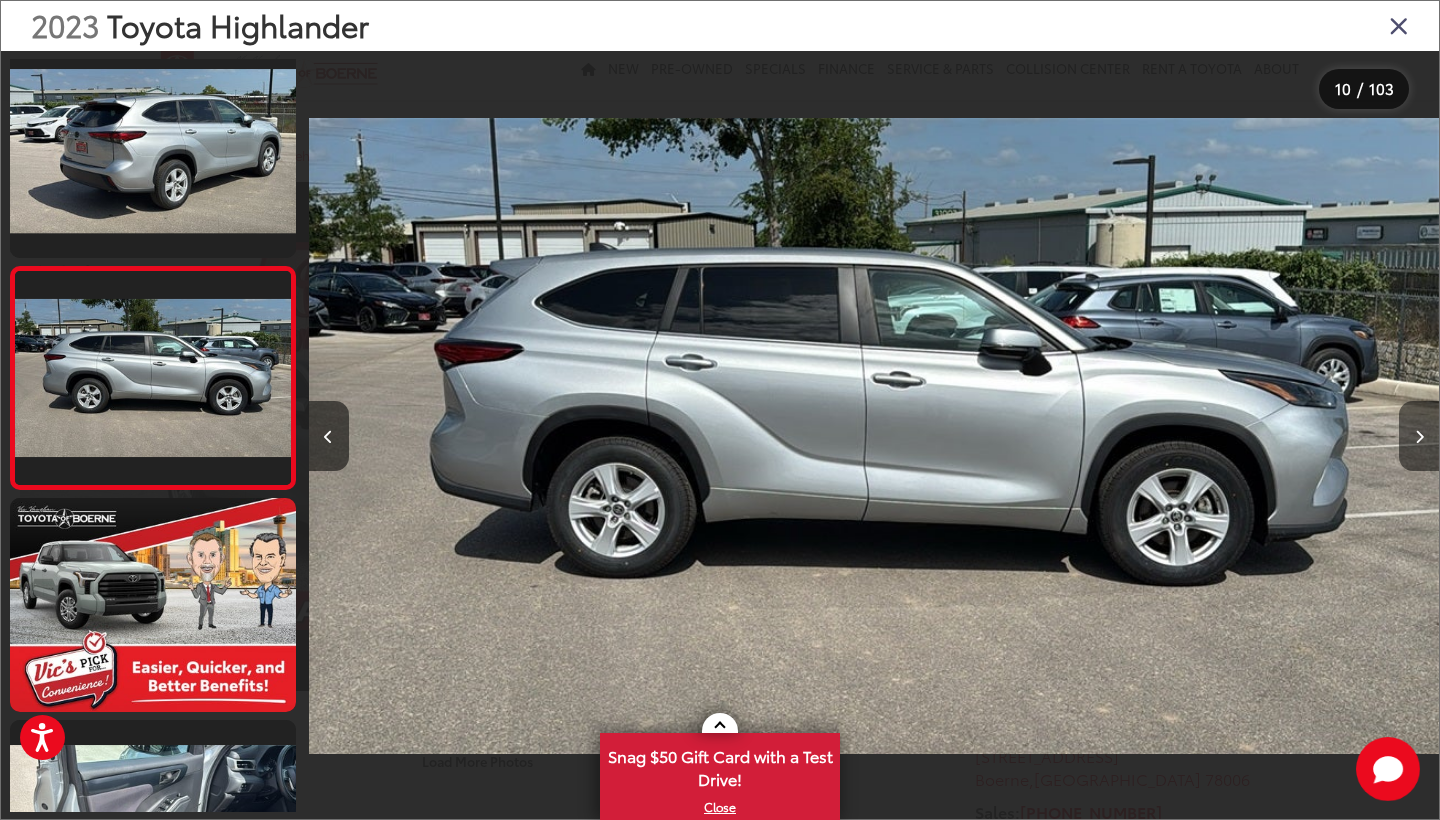 click at bounding box center [1419, 436] 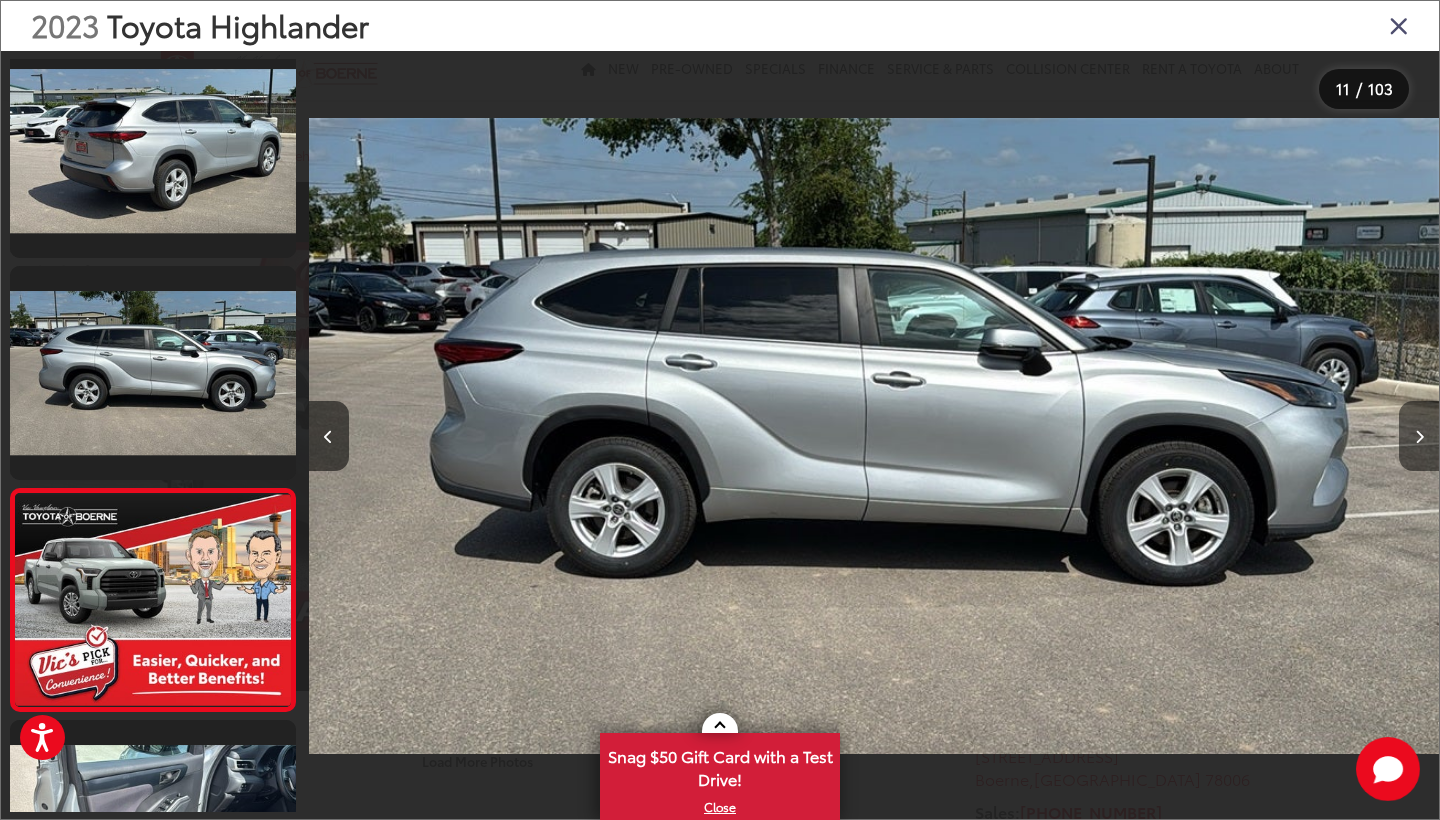 scroll, scrollTop: 0, scrollLeft: 11304, axis: horizontal 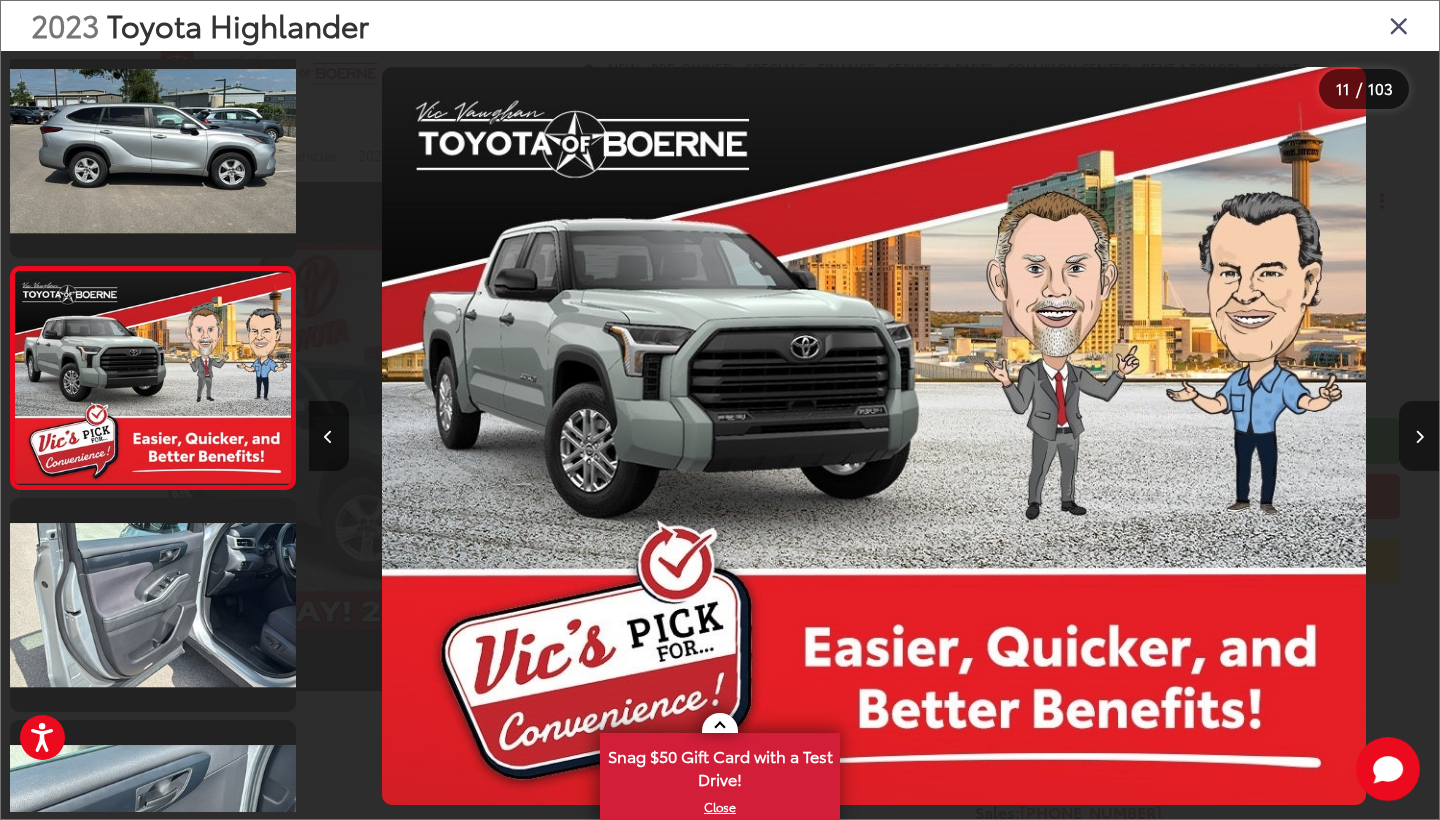 click at bounding box center [1419, 436] 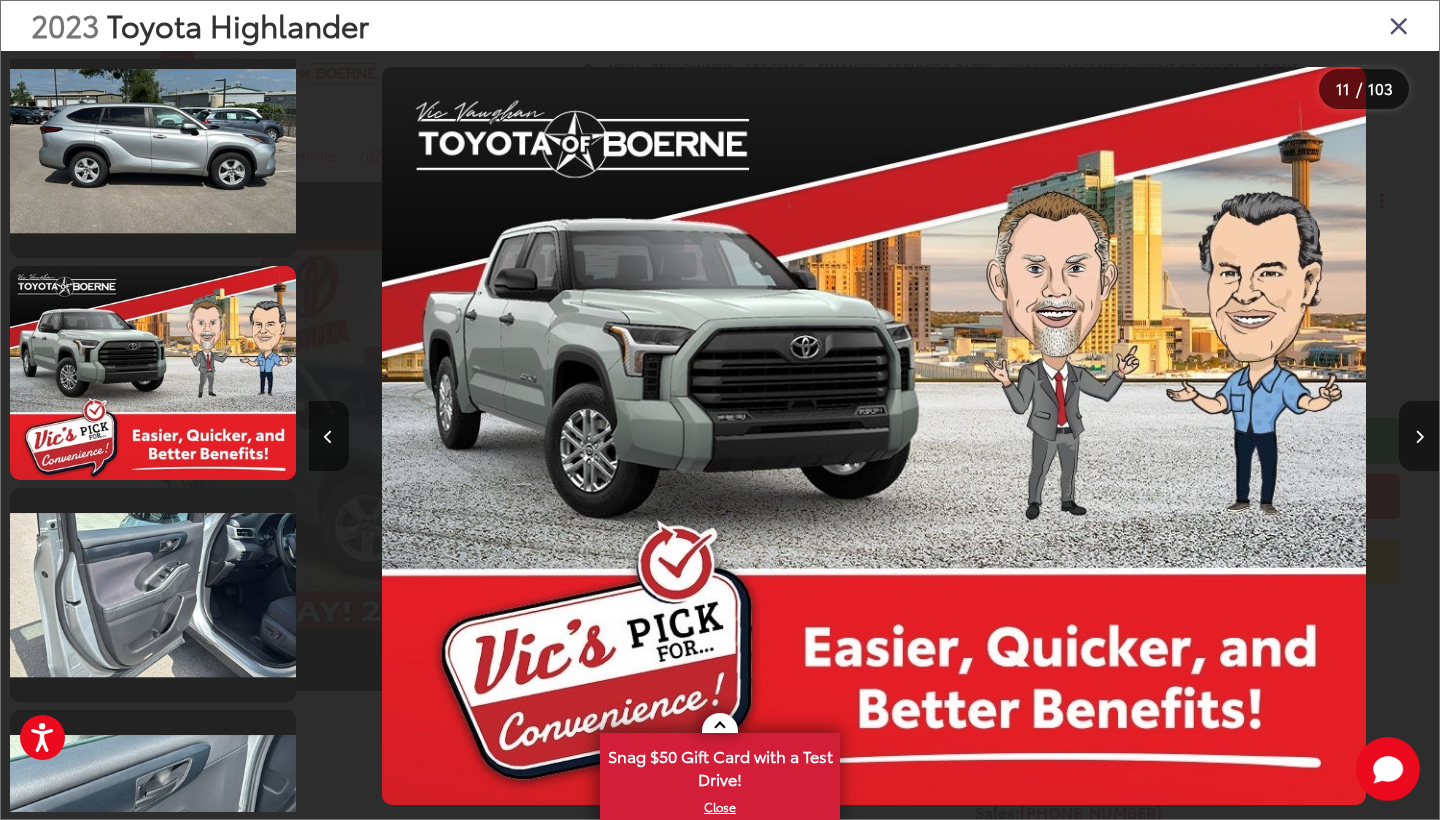scroll, scrollTop: 0, scrollLeft: 12434, axis: horizontal 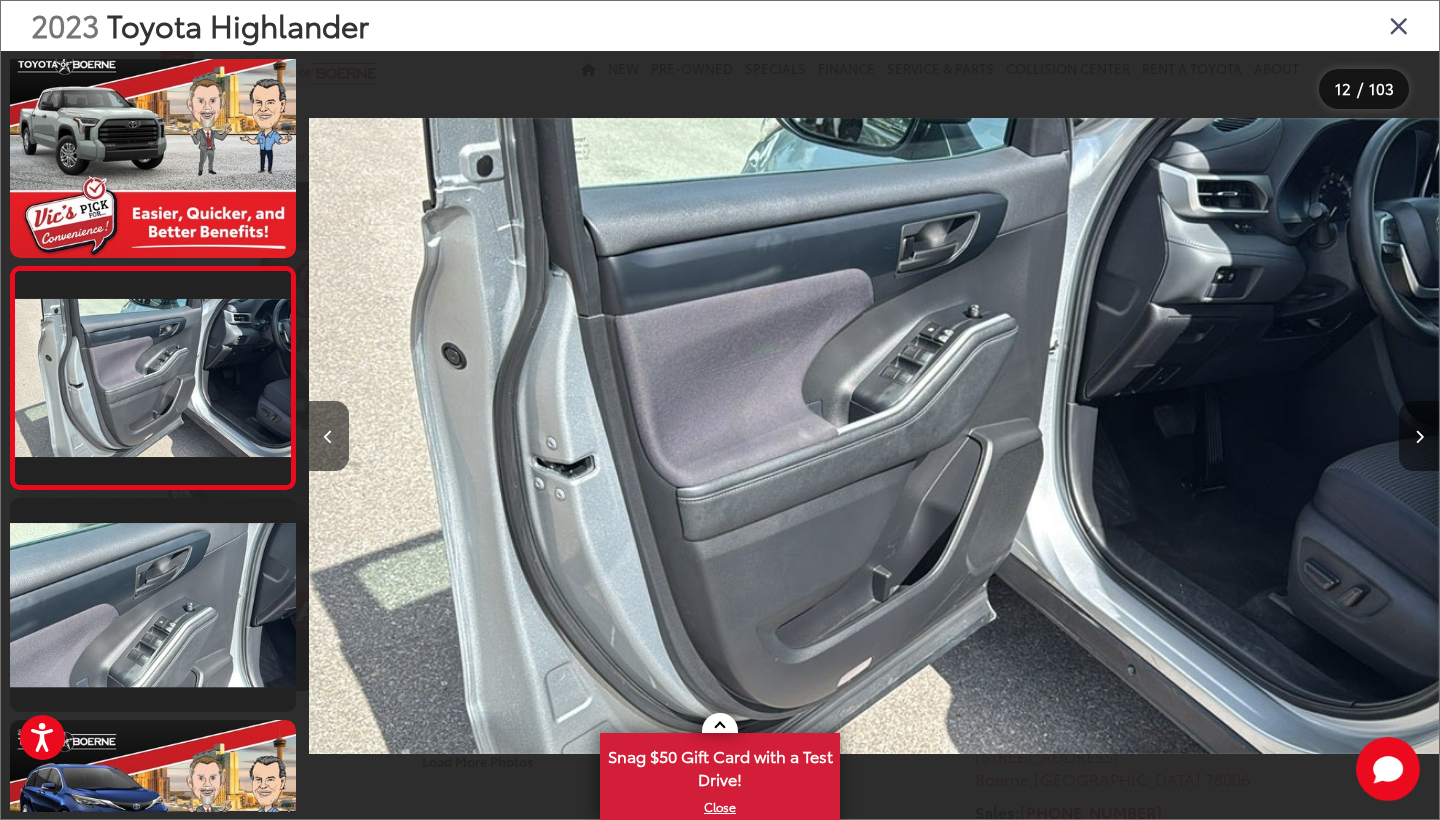 click at bounding box center [1419, 436] 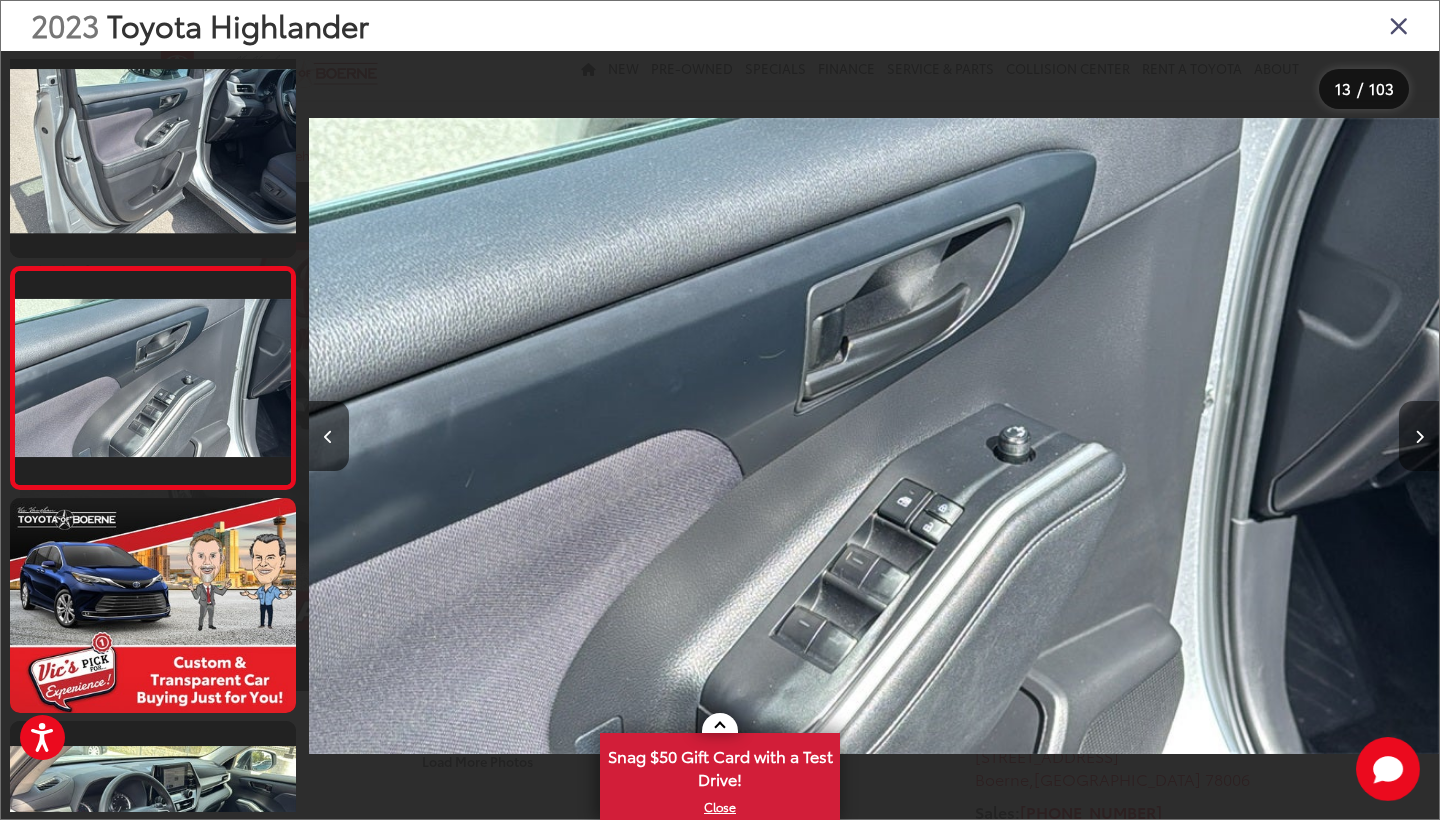 click at bounding box center (1419, 436) 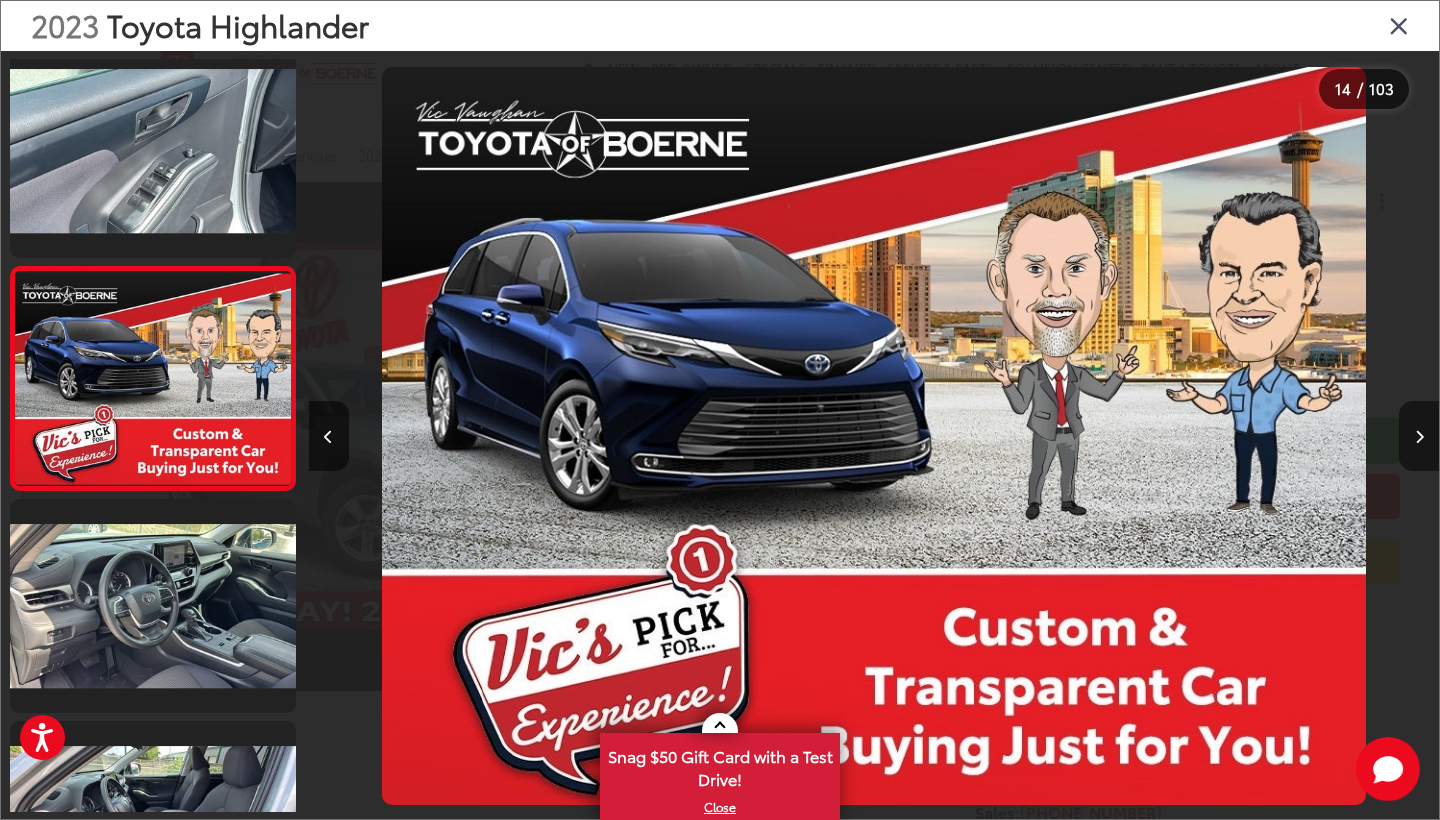 click at bounding box center (1419, 436) 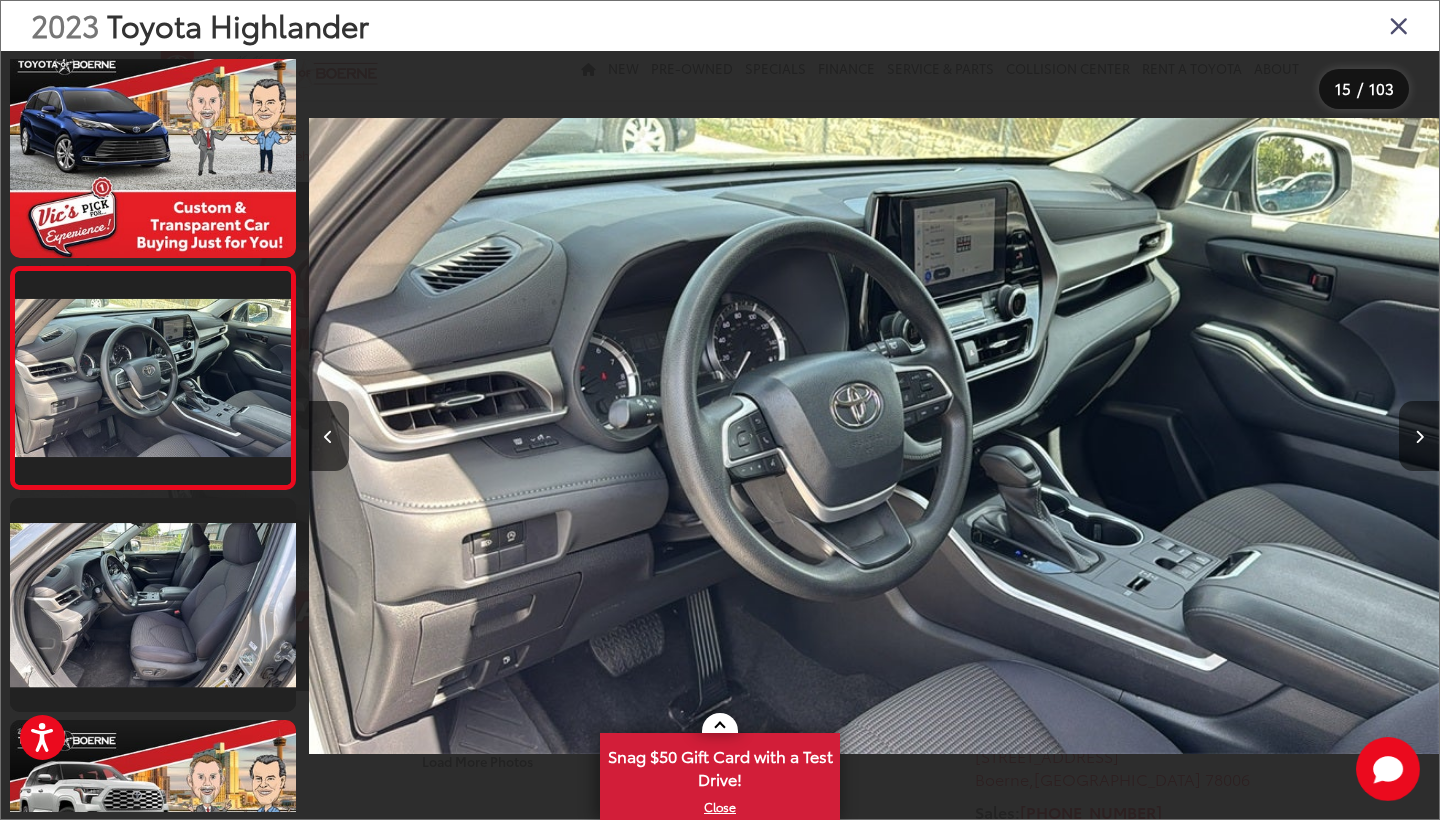 click at bounding box center (1419, 436) 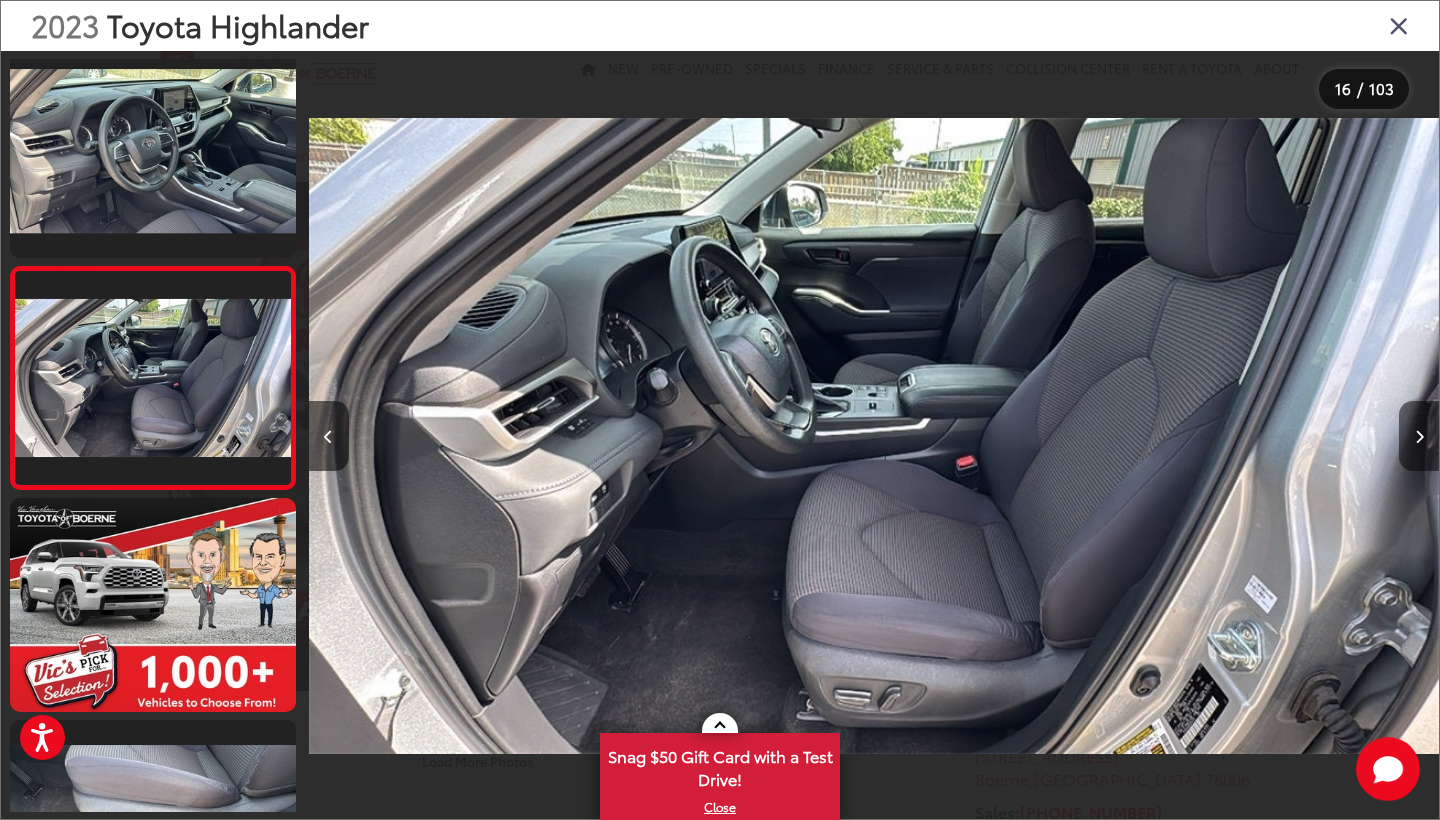 click at bounding box center [1419, 436] 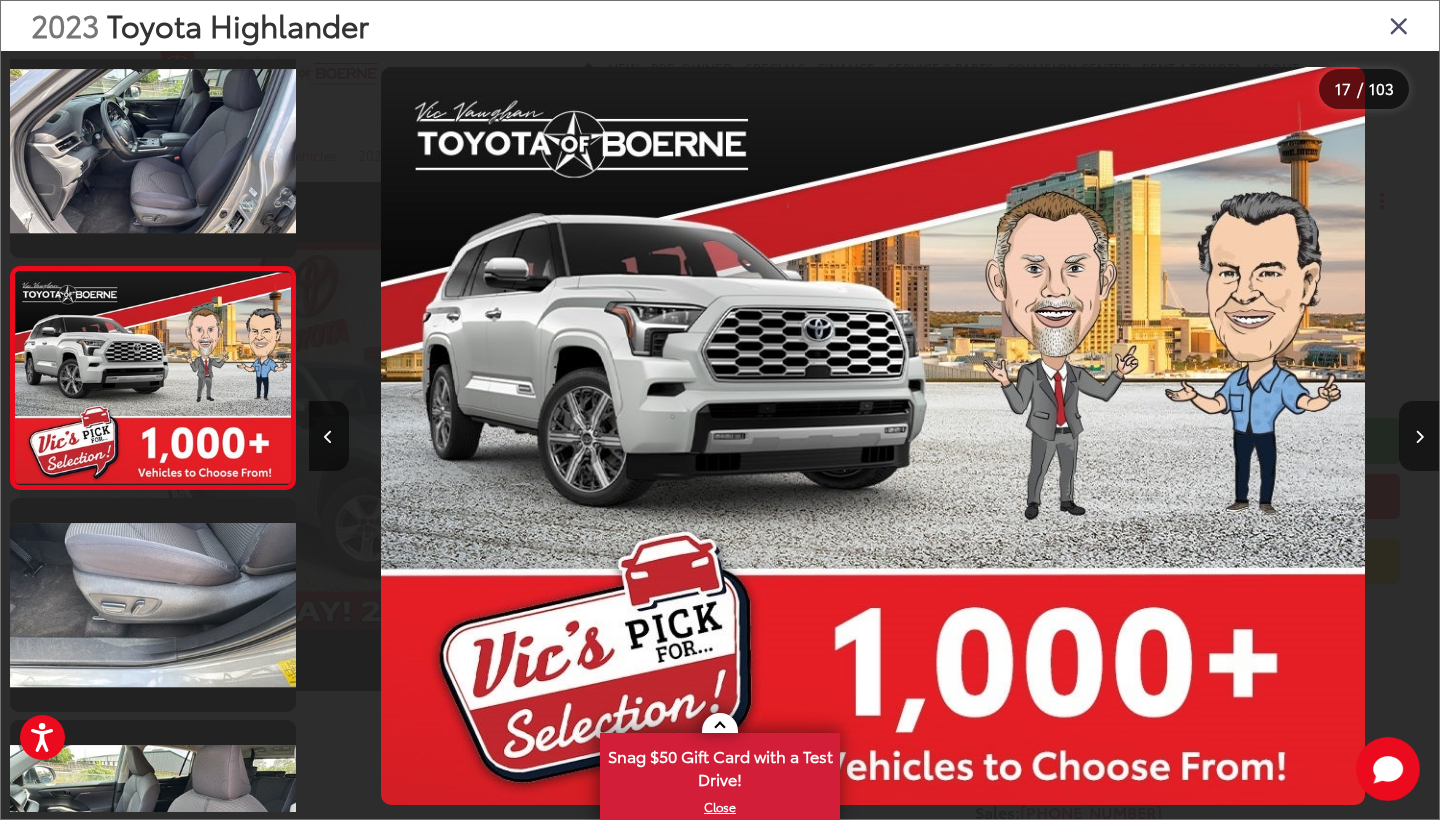 click at bounding box center [1419, 436] 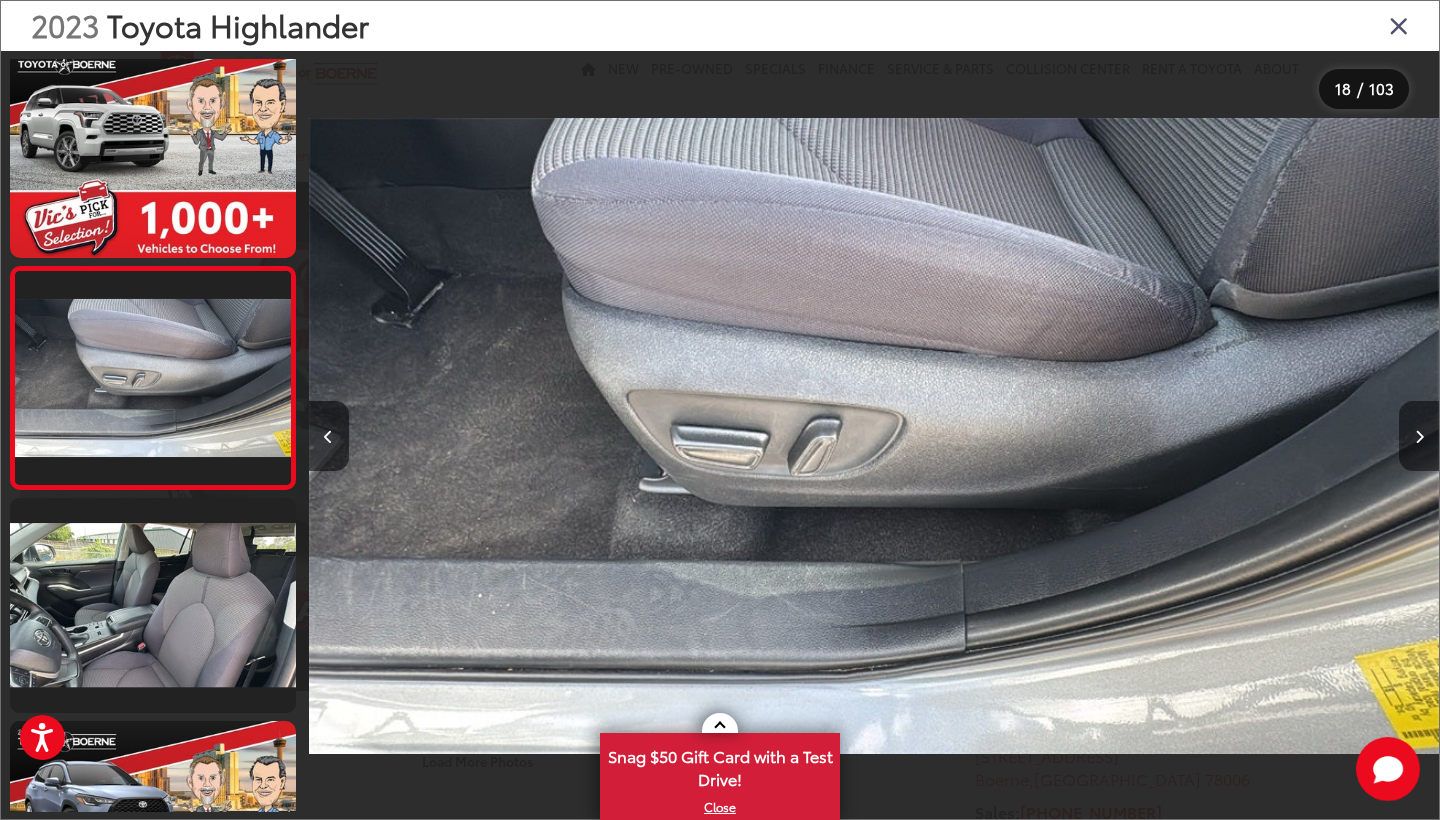 click at bounding box center [1419, 436] 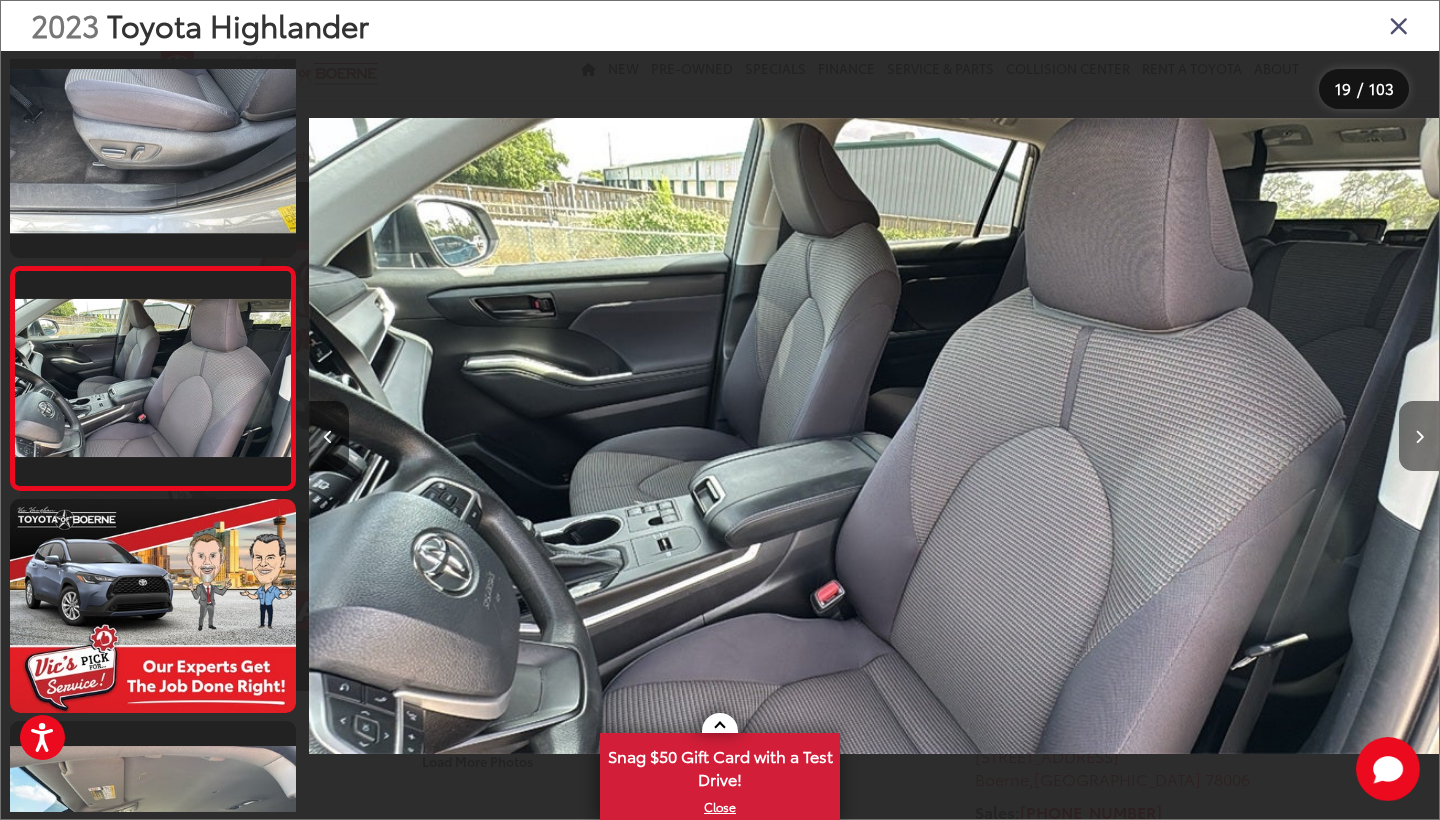 click at bounding box center [1419, 436] 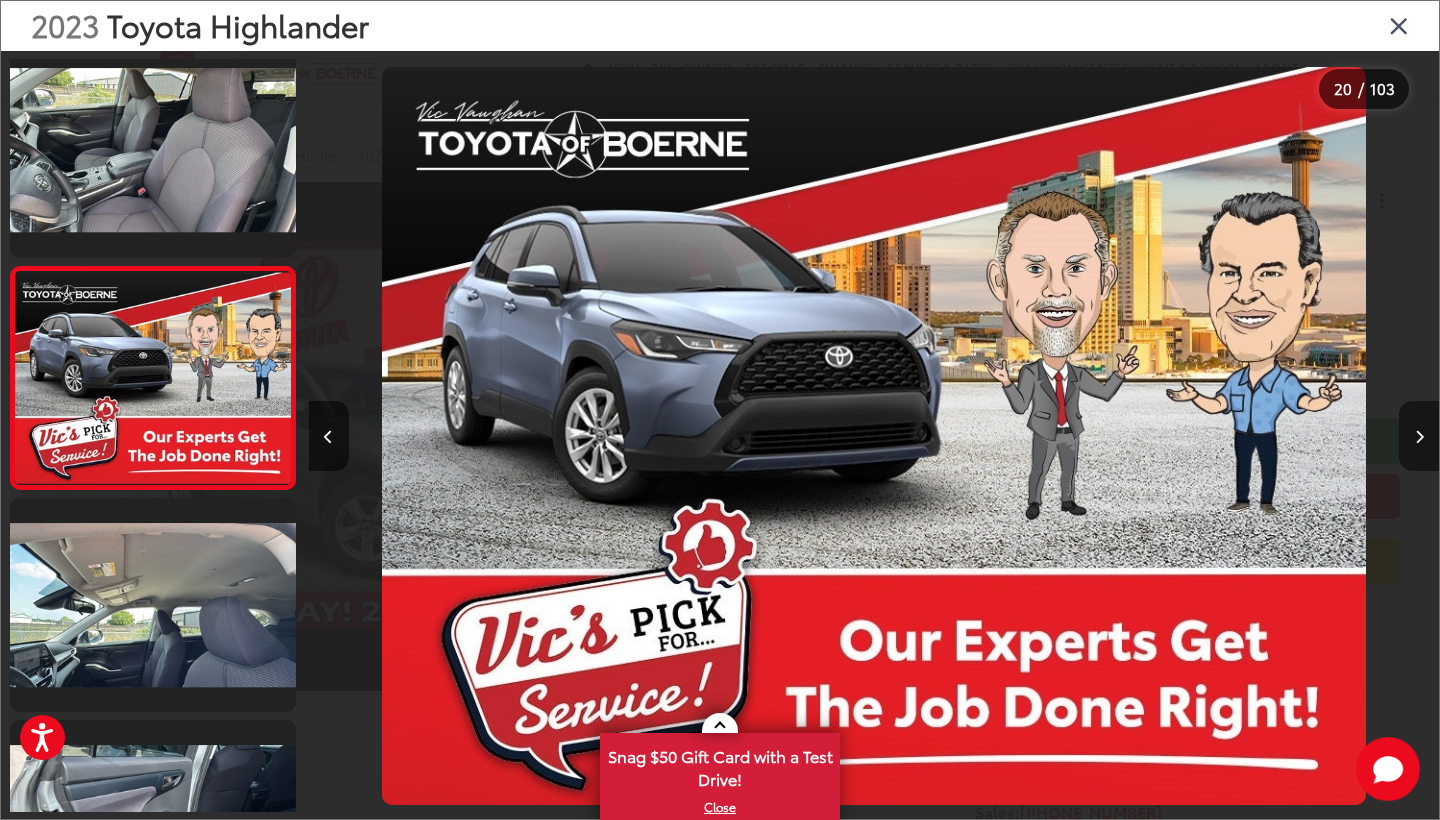 click at bounding box center (1419, 436) 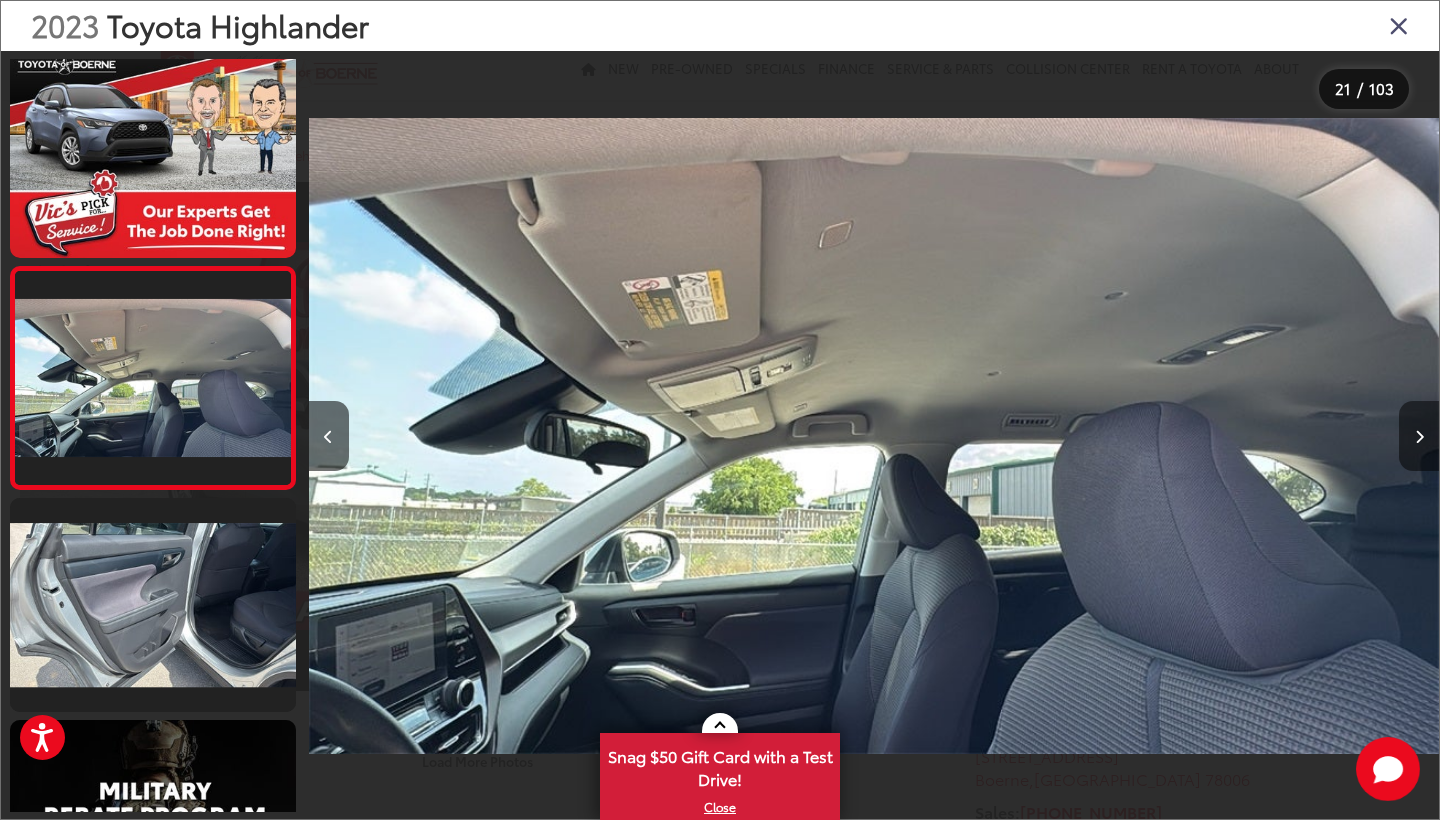 click at bounding box center [1419, 436] 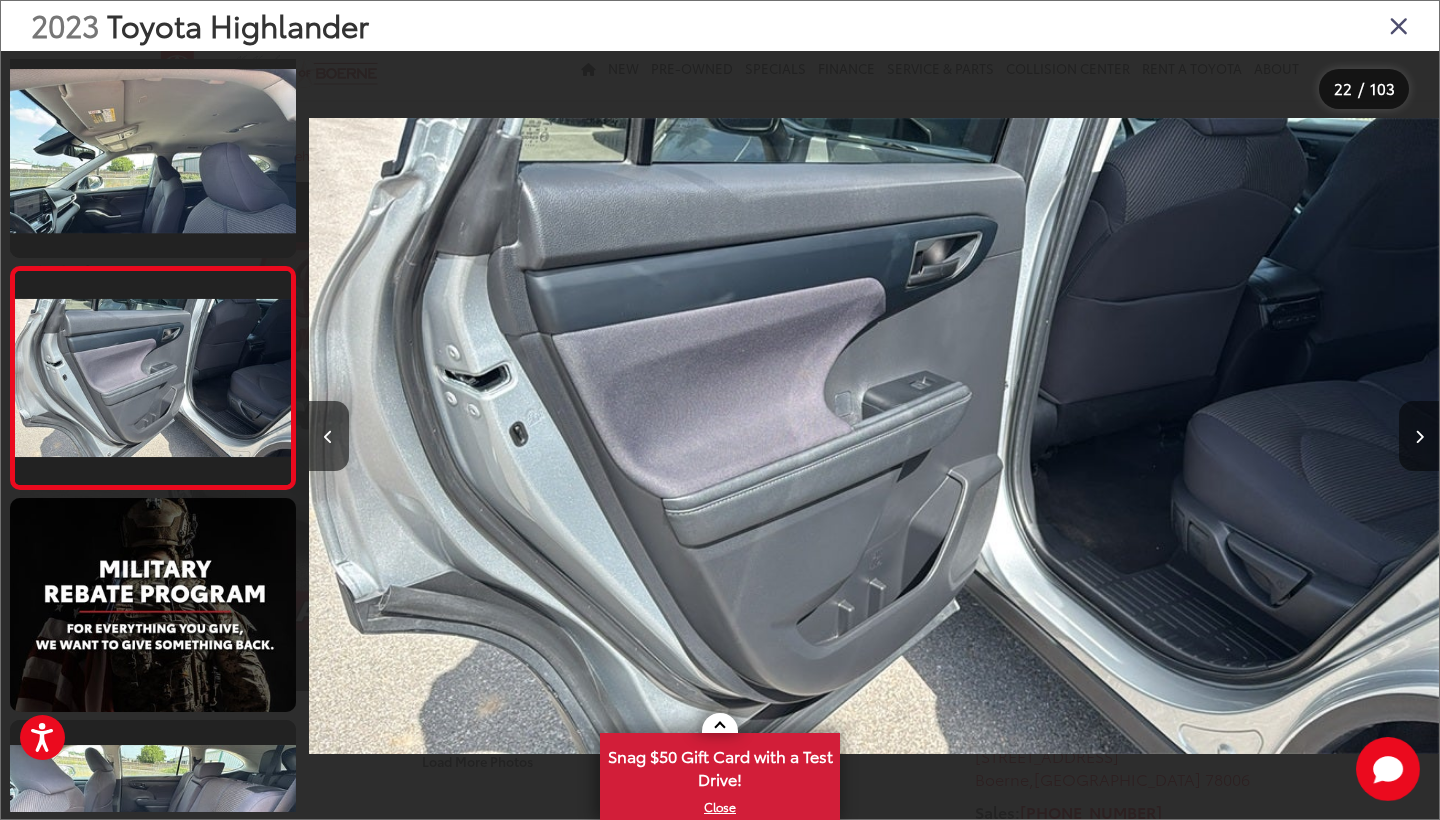 click at bounding box center [1419, 436] 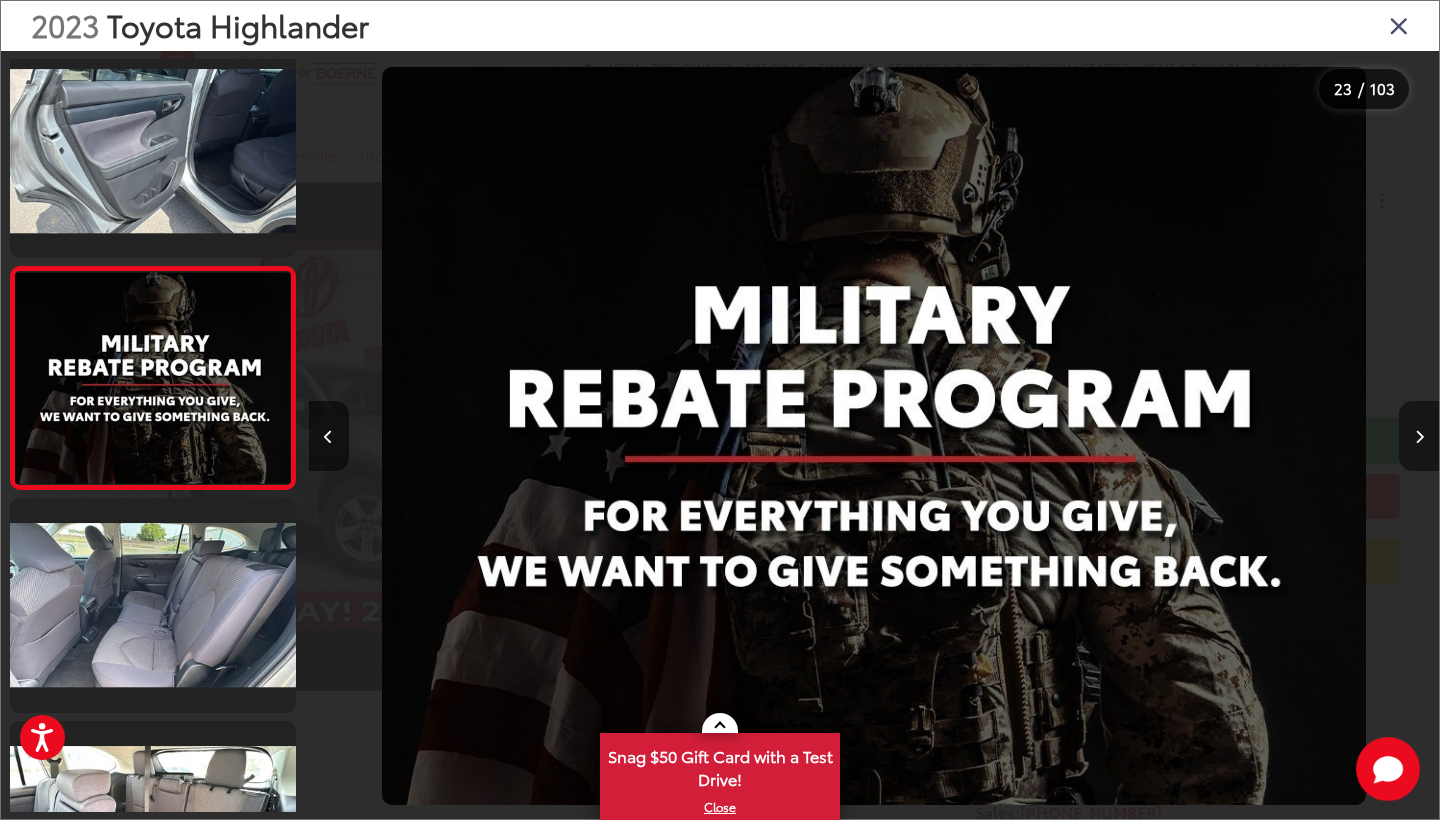 click at bounding box center (1419, 436) 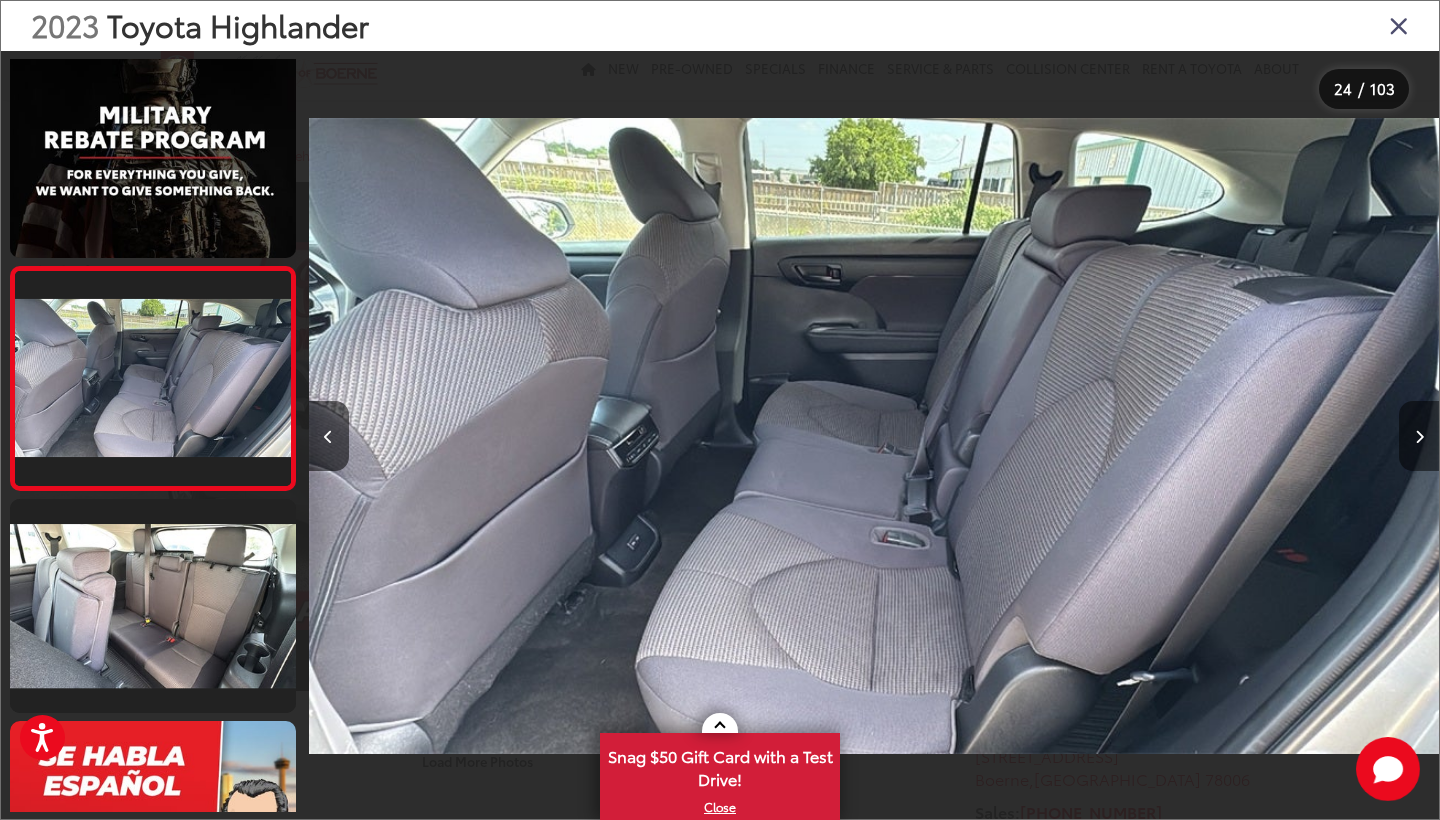 click at bounding box center (1419, 436) 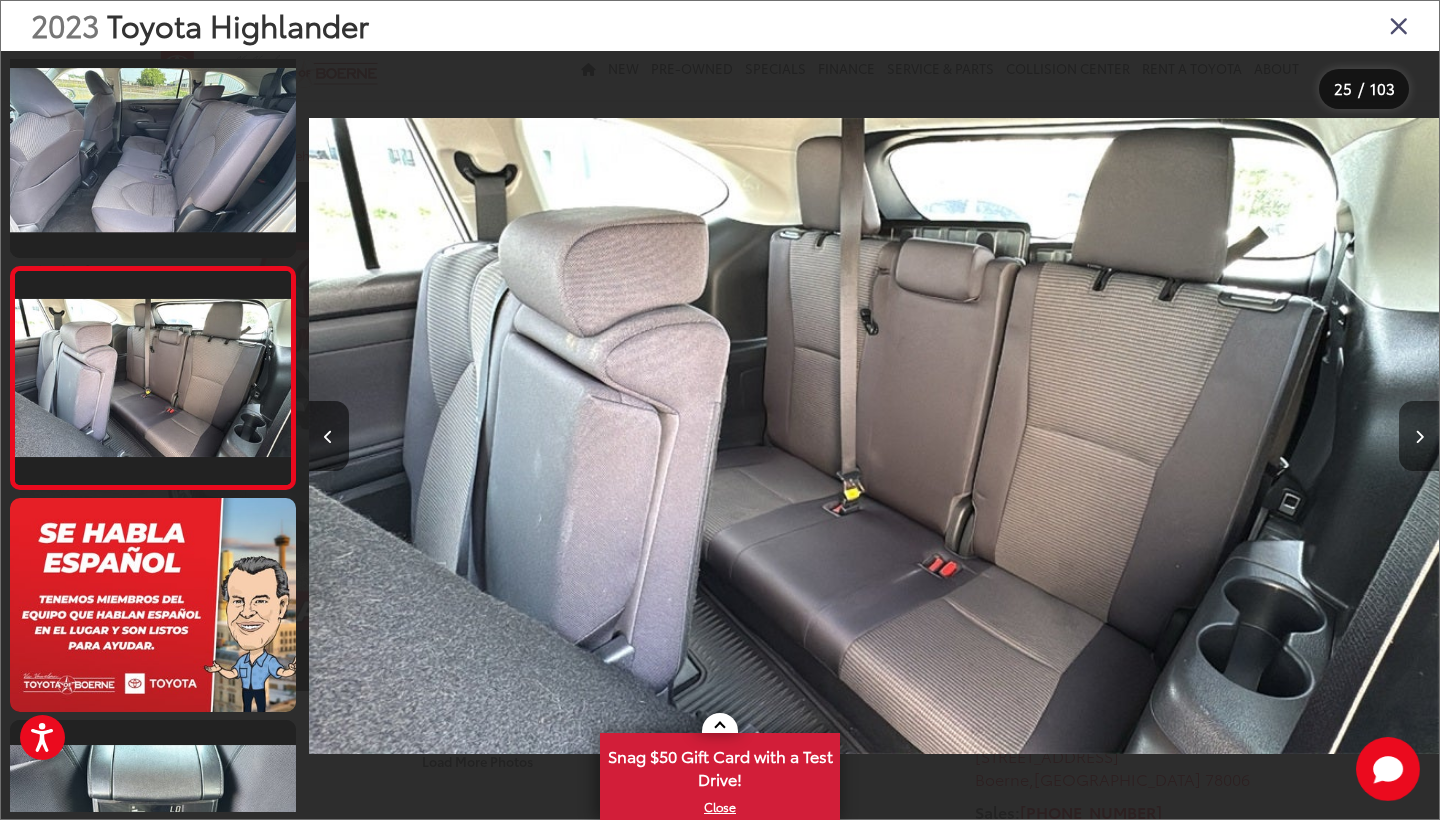 click at bounding box center (1419, 436) 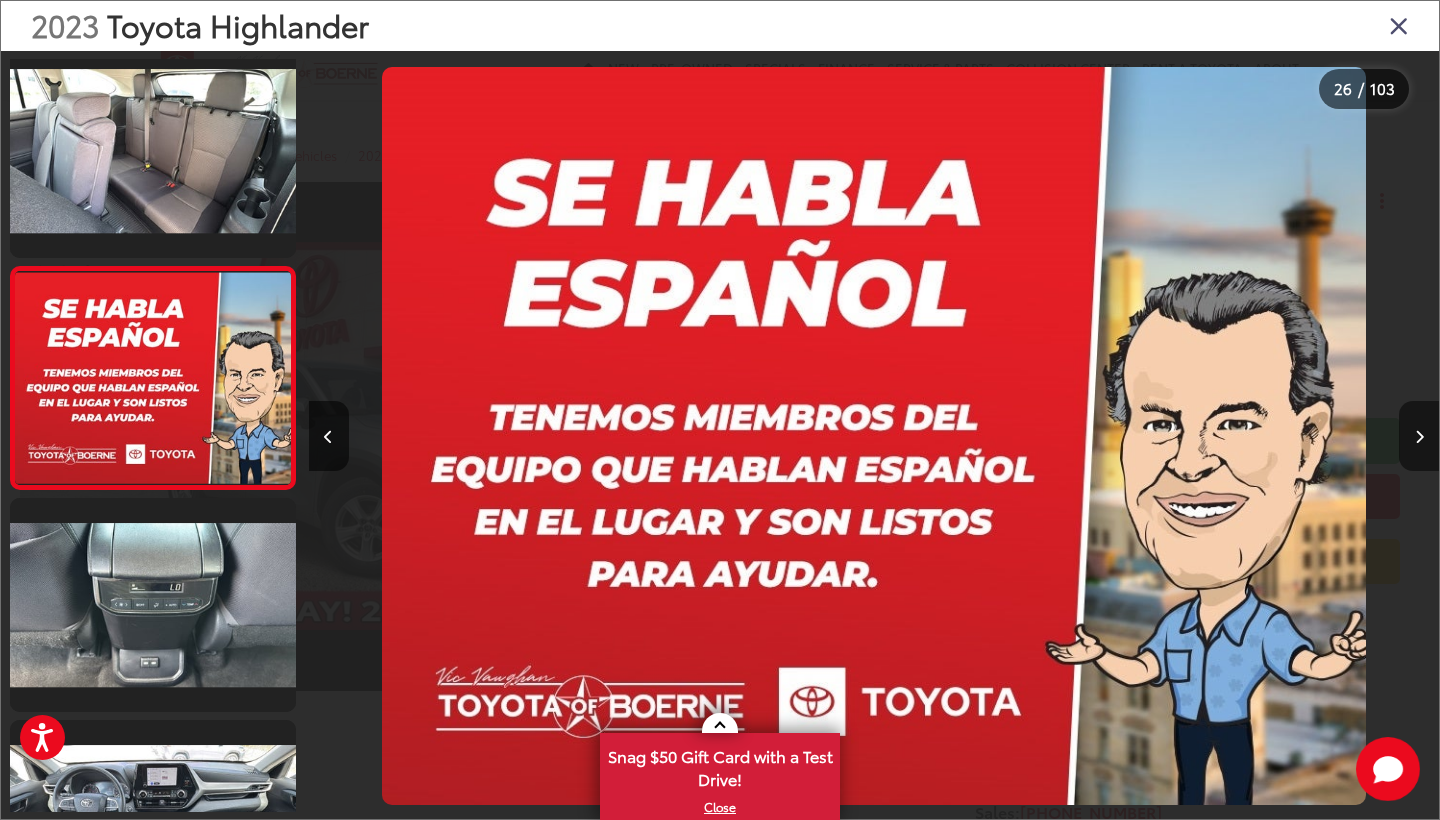 click at bounding box center [1419, 436] 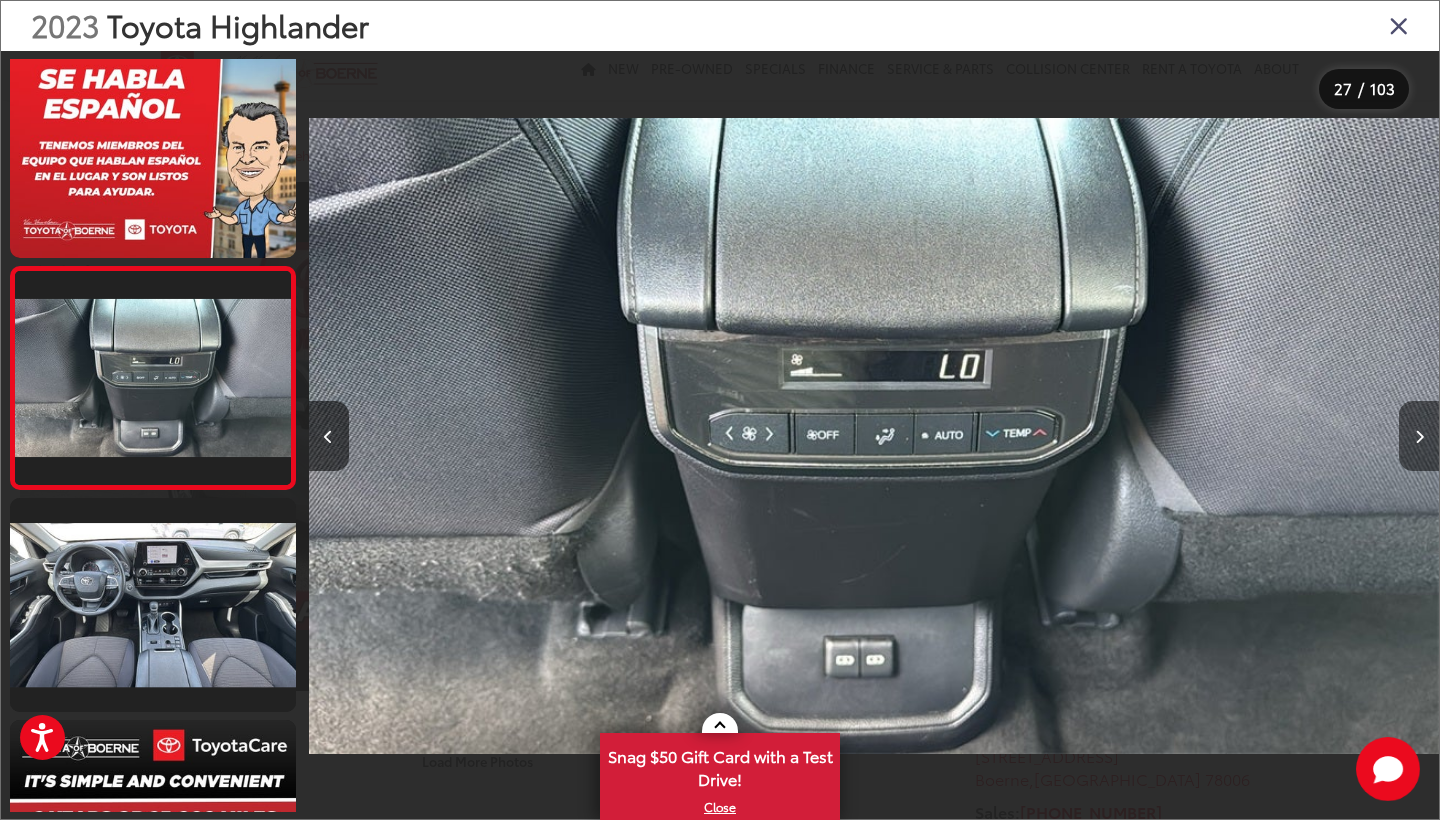 click at bounding box center (1419, 436) 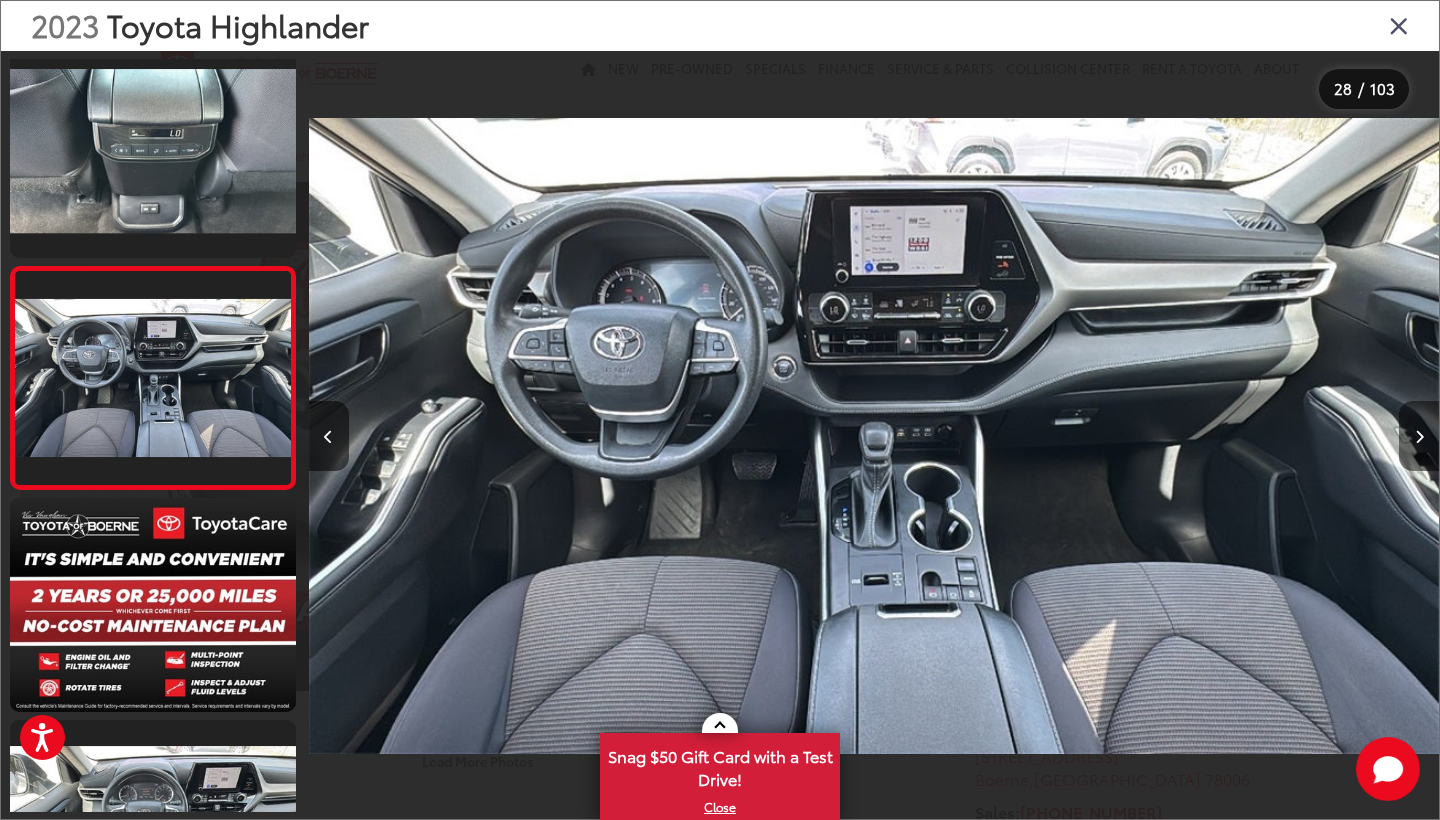 click at bounding box center (1419, 436) 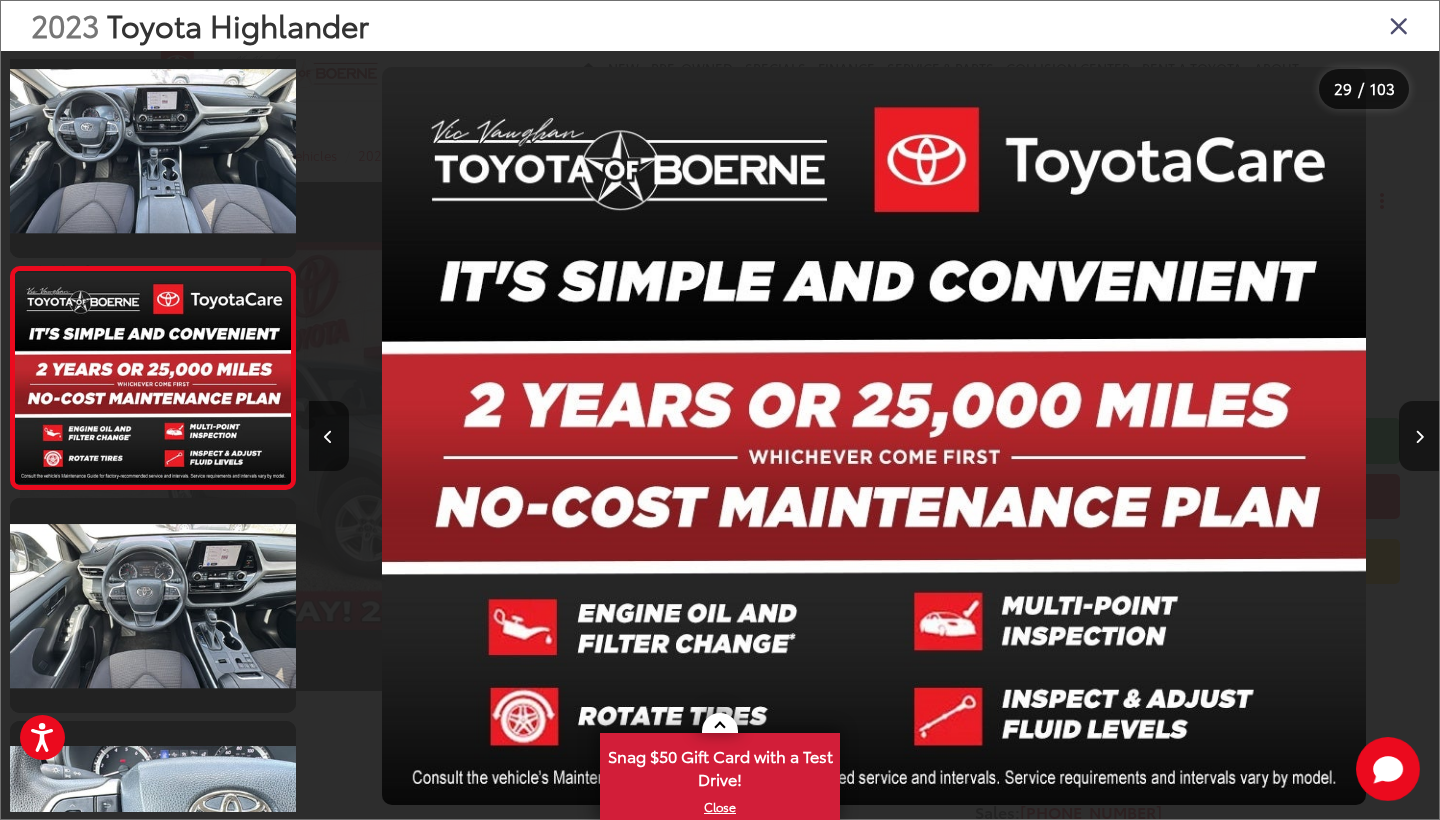 click at bounding box center (1419, 436) 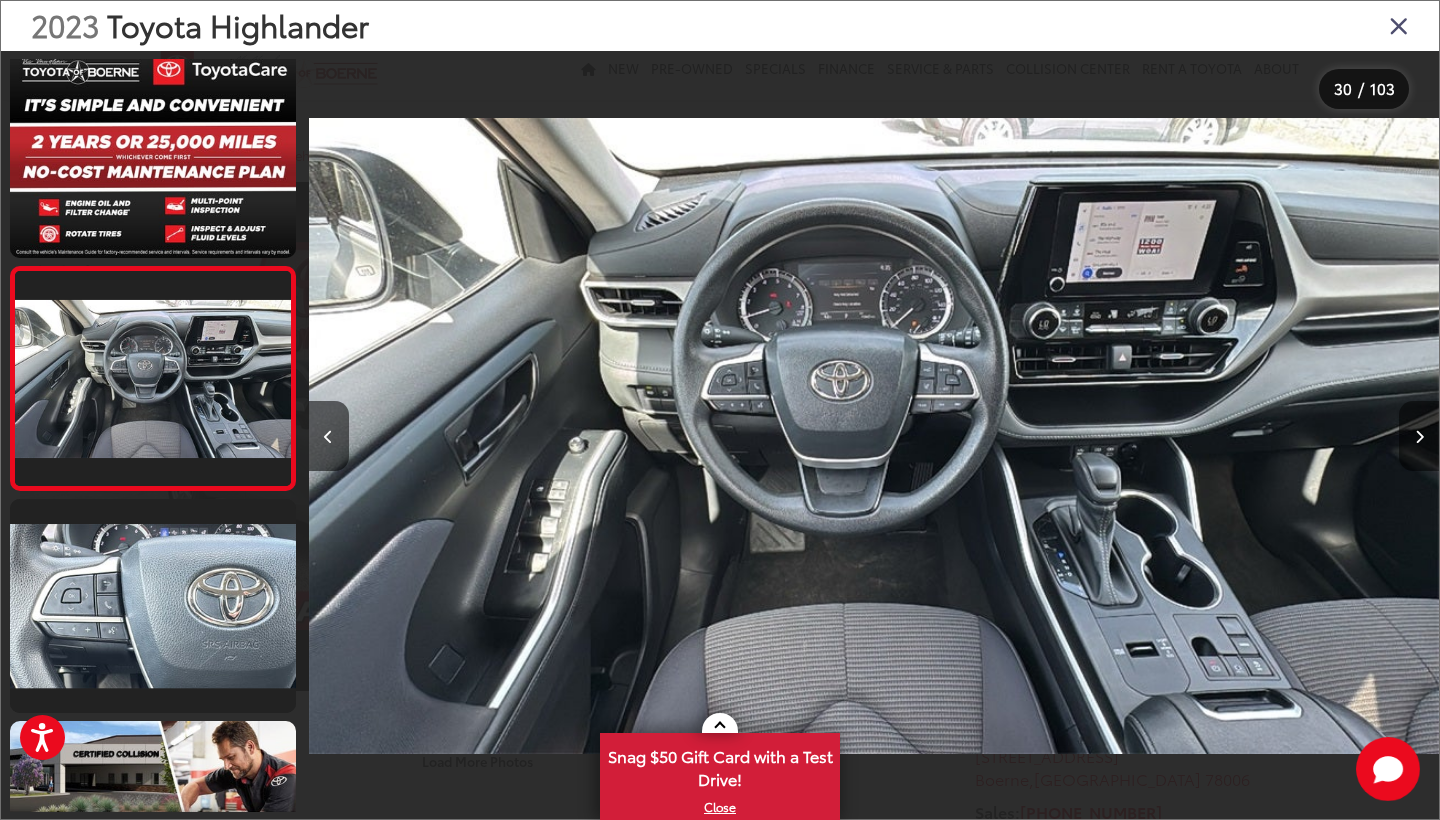 click at bounding box center (1419, 436) 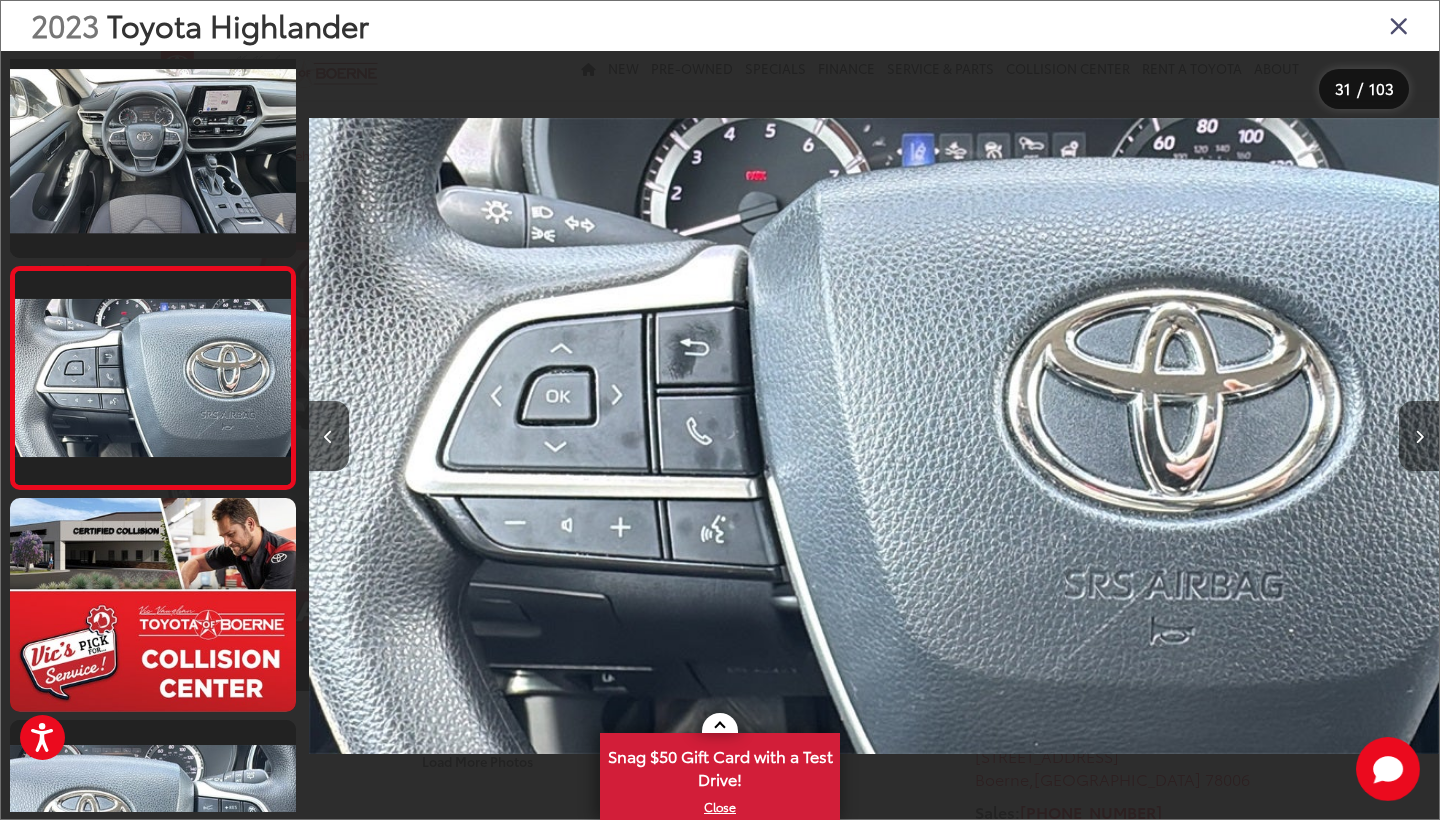 click at bounding box center [1419, 436] 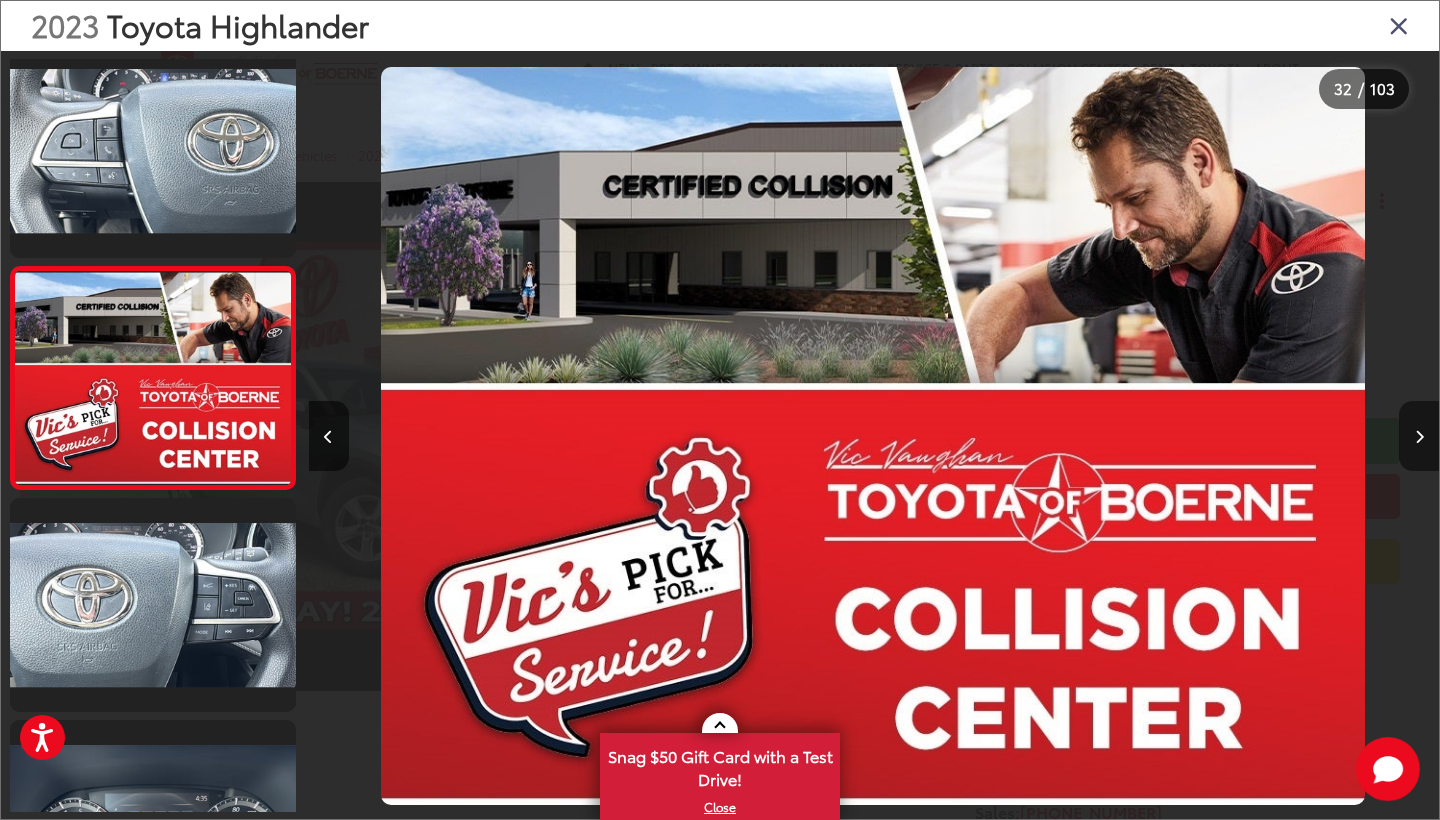 click at bounding box center (1419, 436) 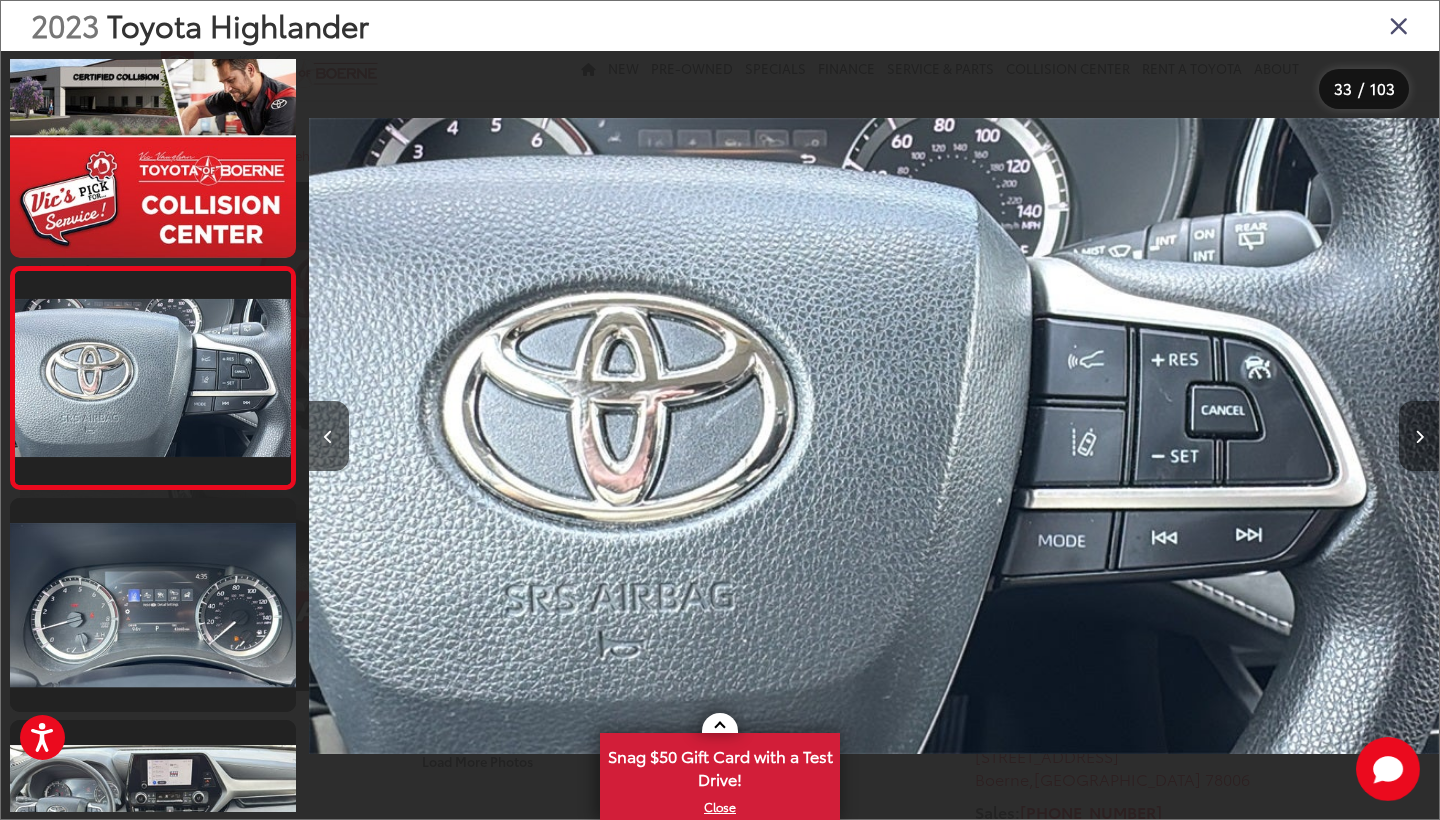 click at bounding box center [1419, 436] 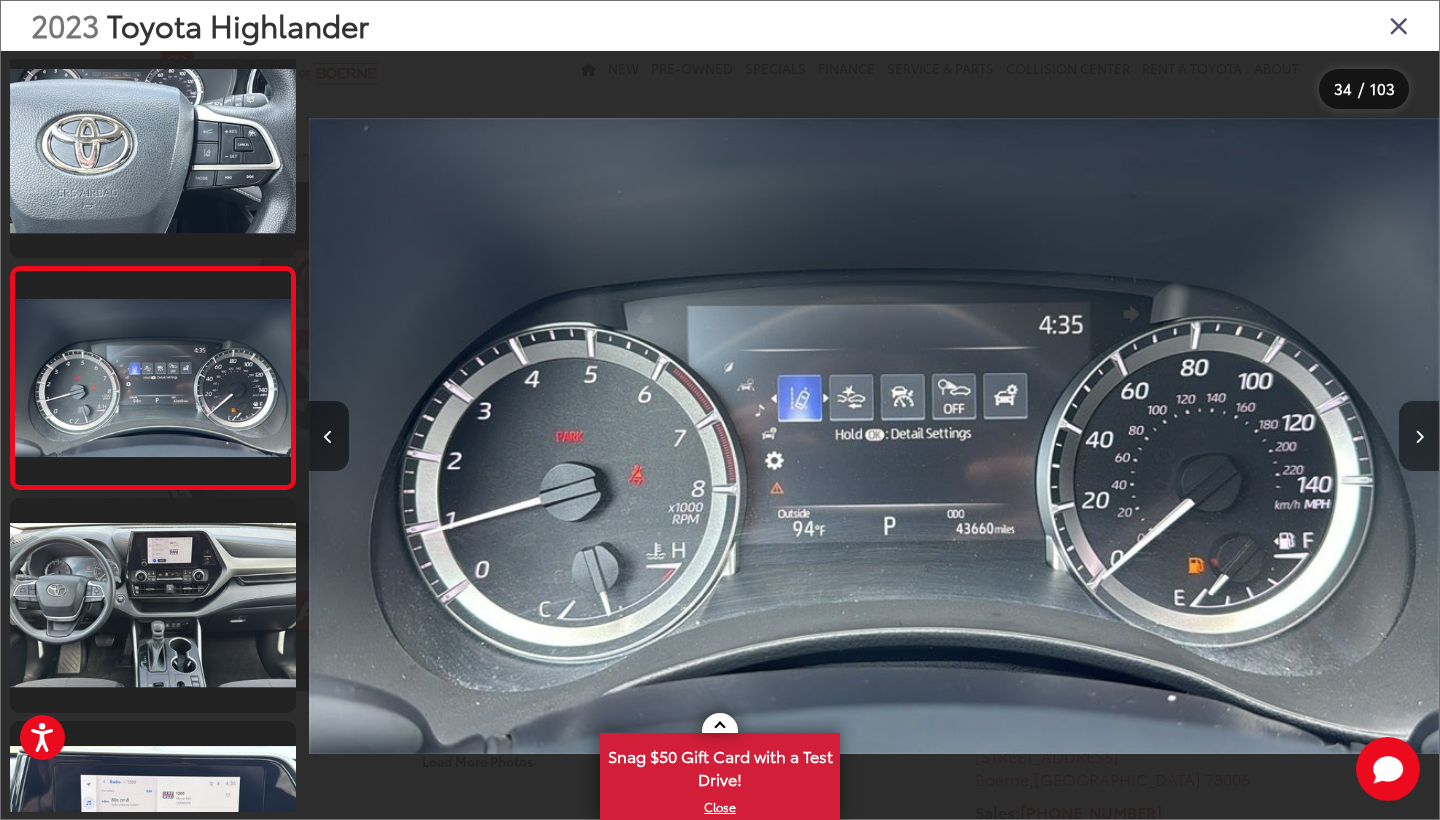 click at bounding box center (1419, 436) 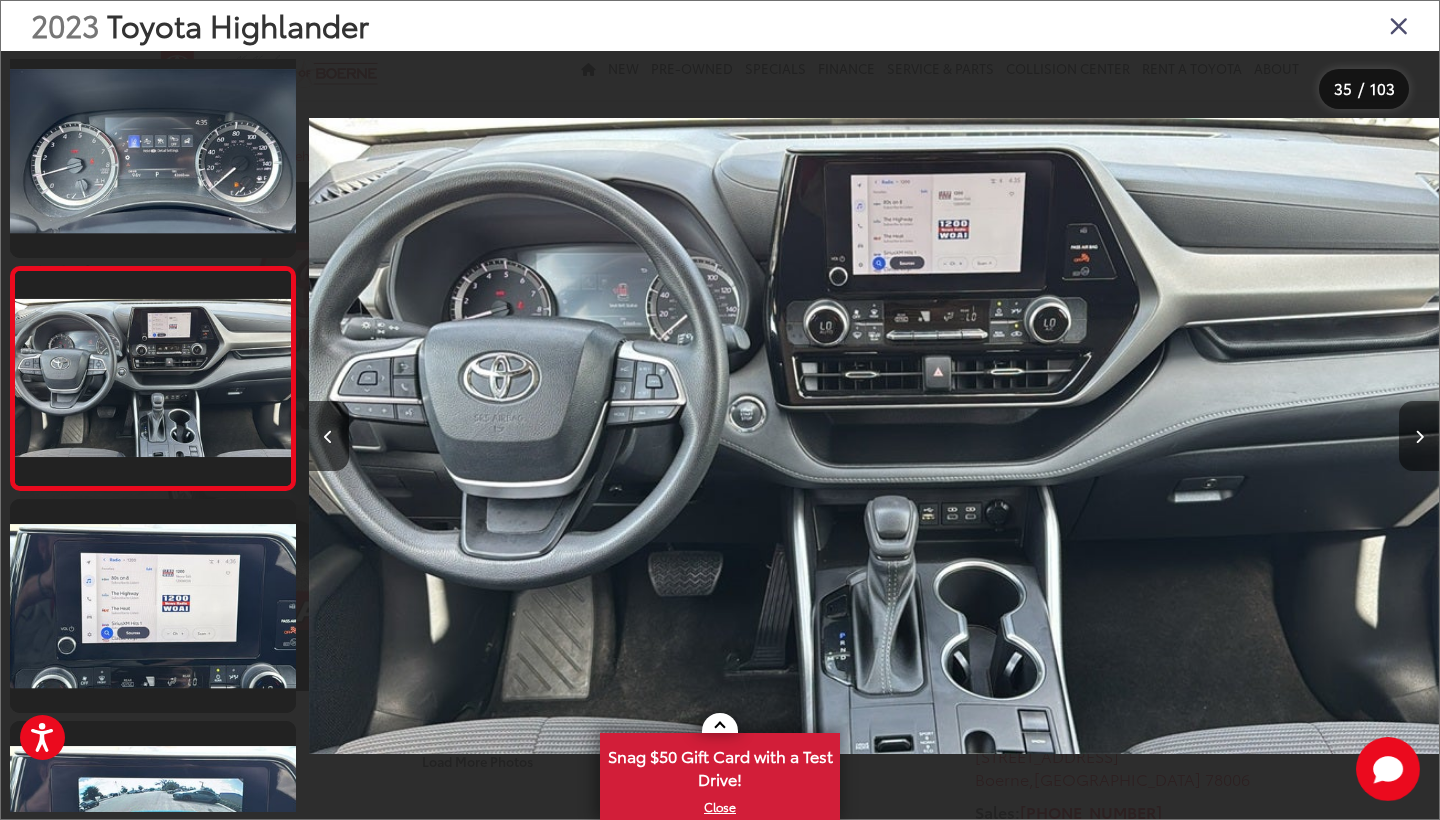 click at bounding box center (1419, 436) 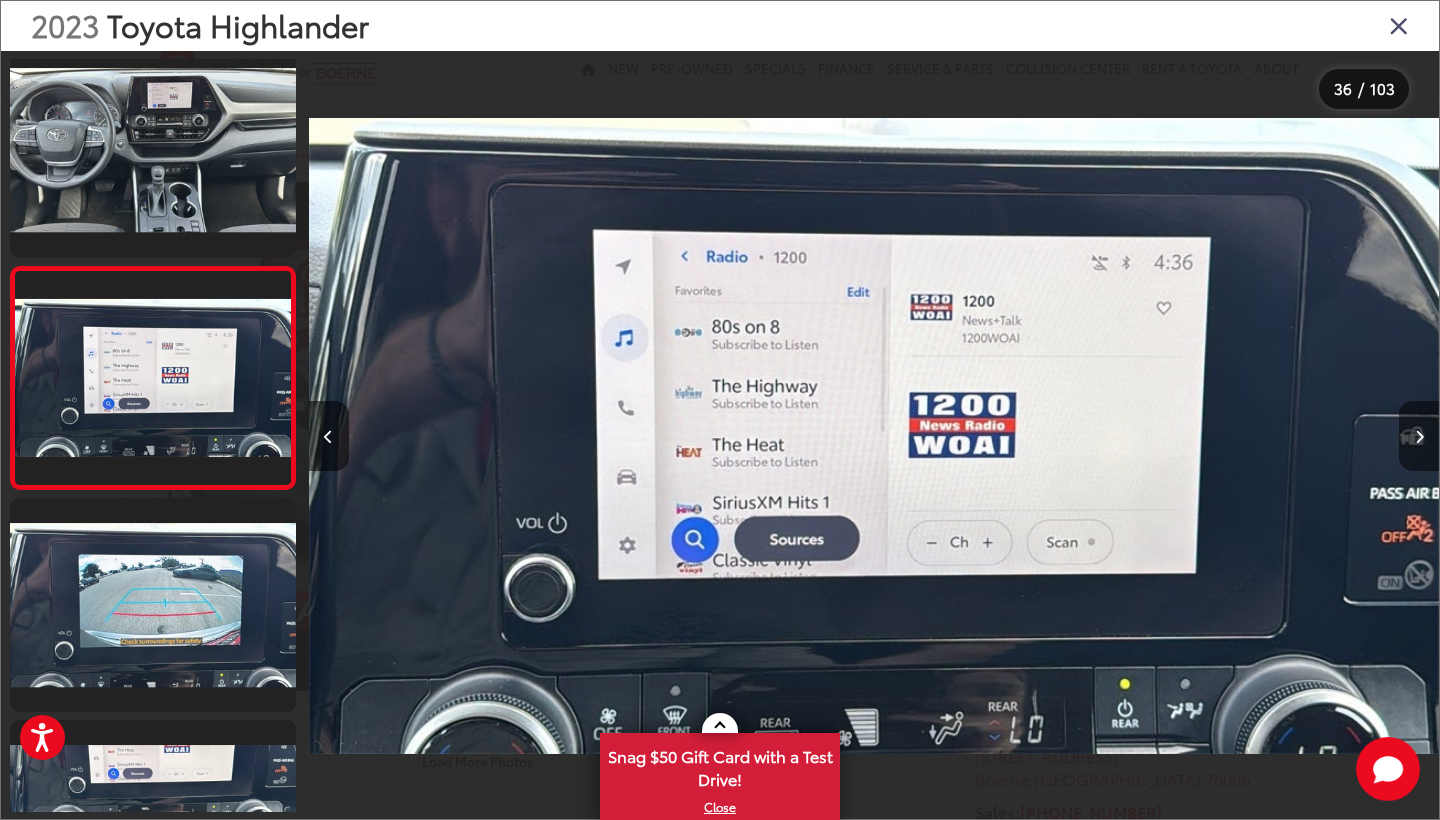 click at bounding box center (1419, 436) 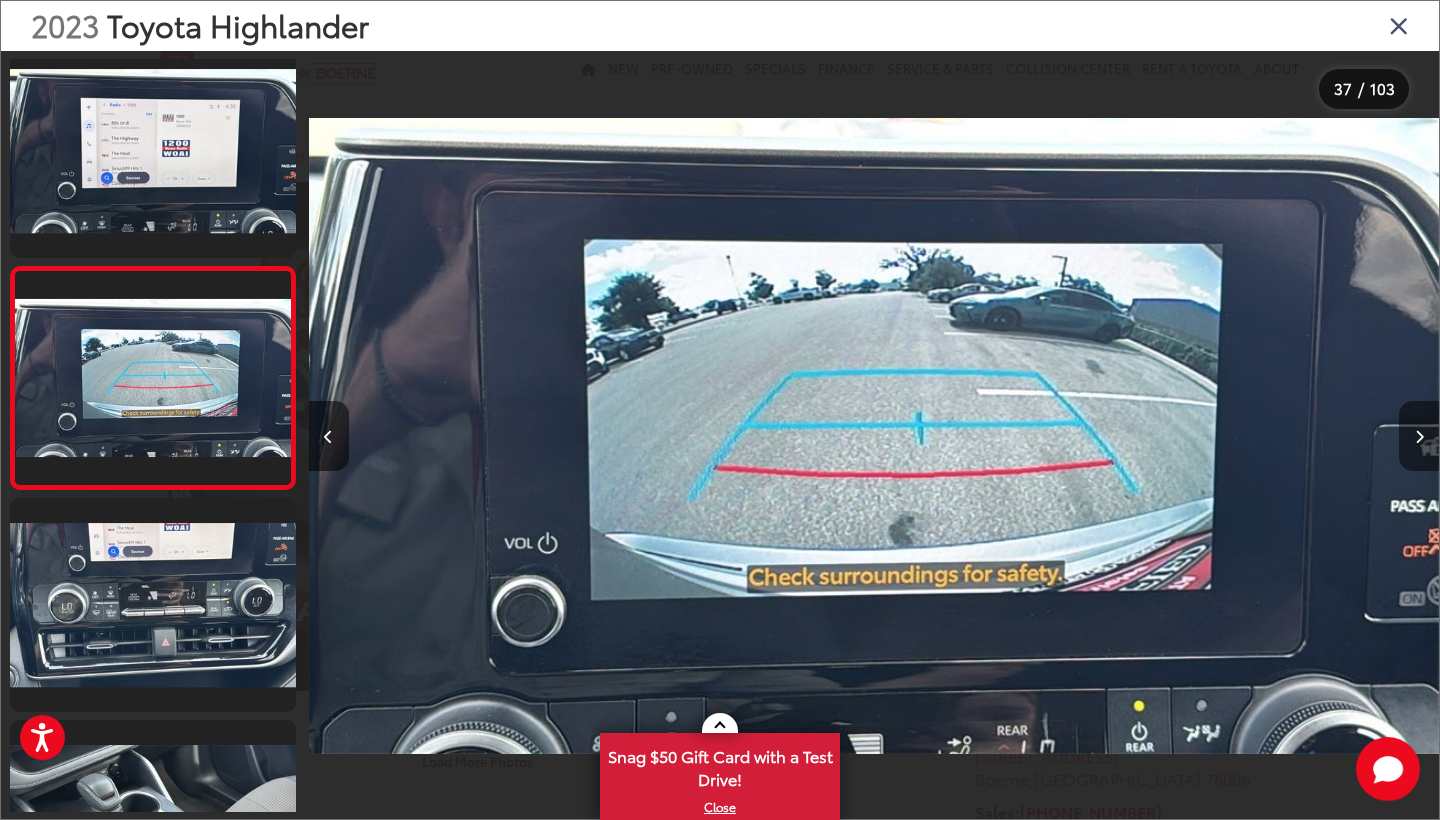 click at bounding box center (1419, 436) 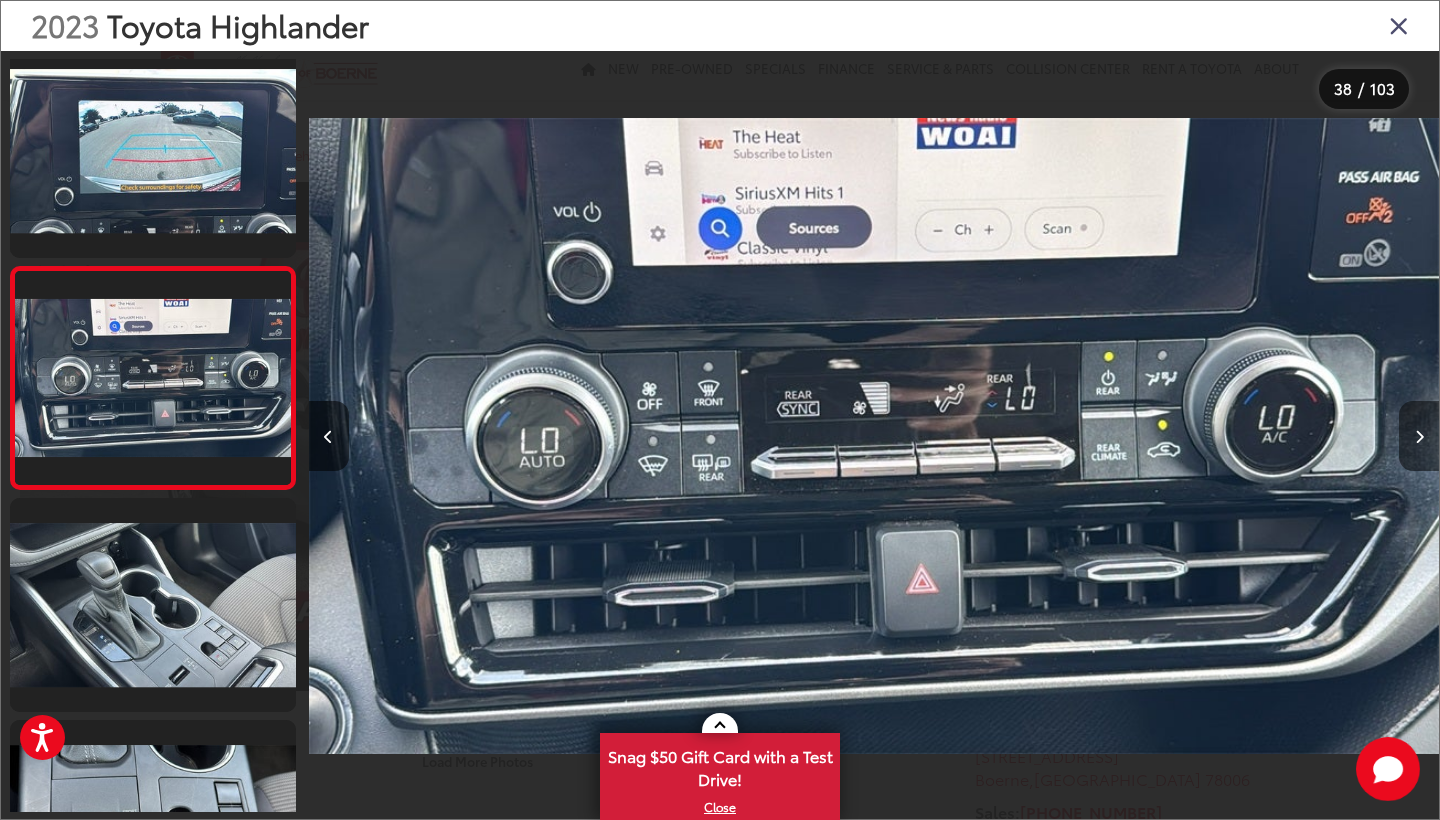click at bounding box center [1419, 436] 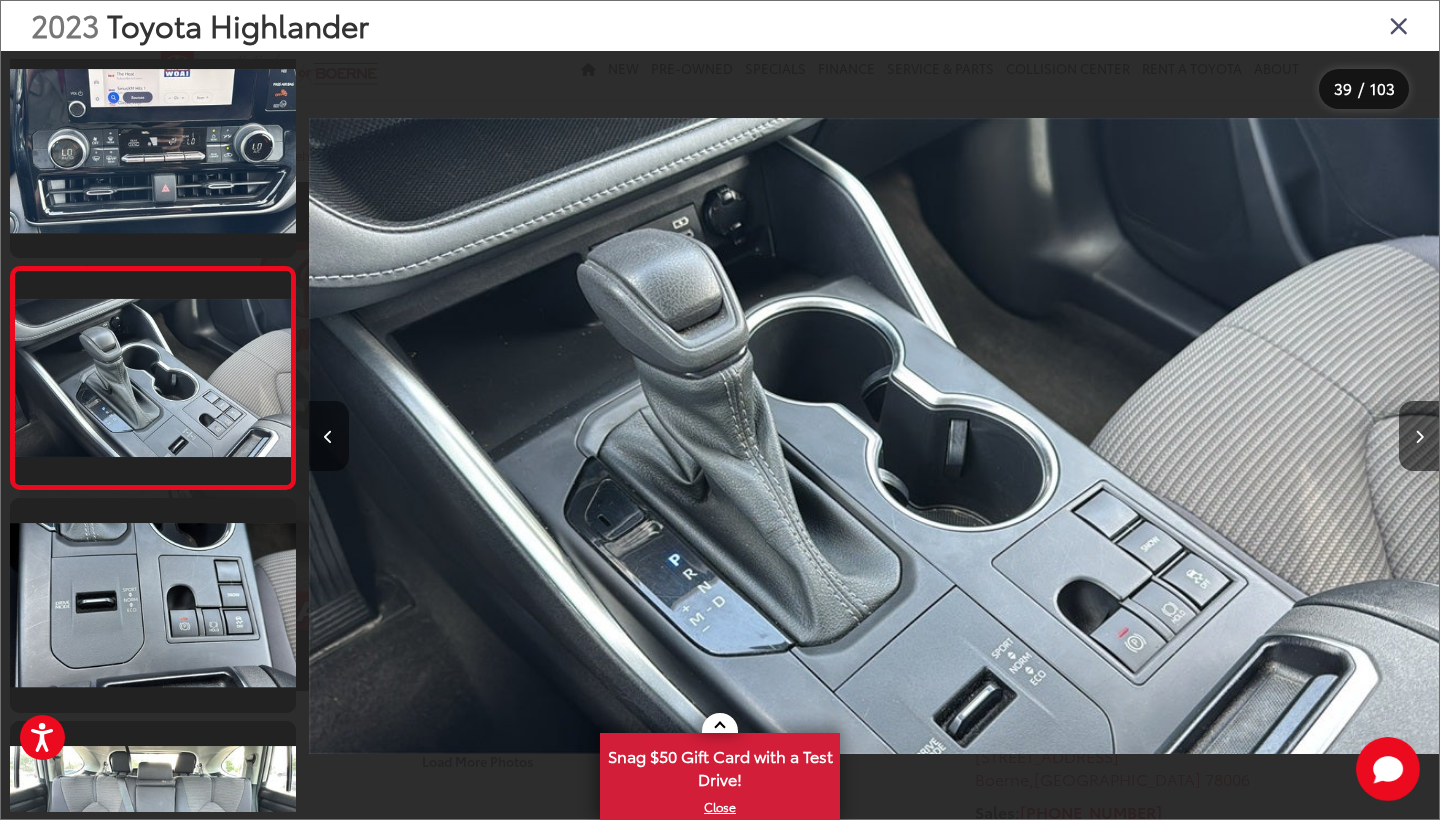 click at bounding box center [329, 436] 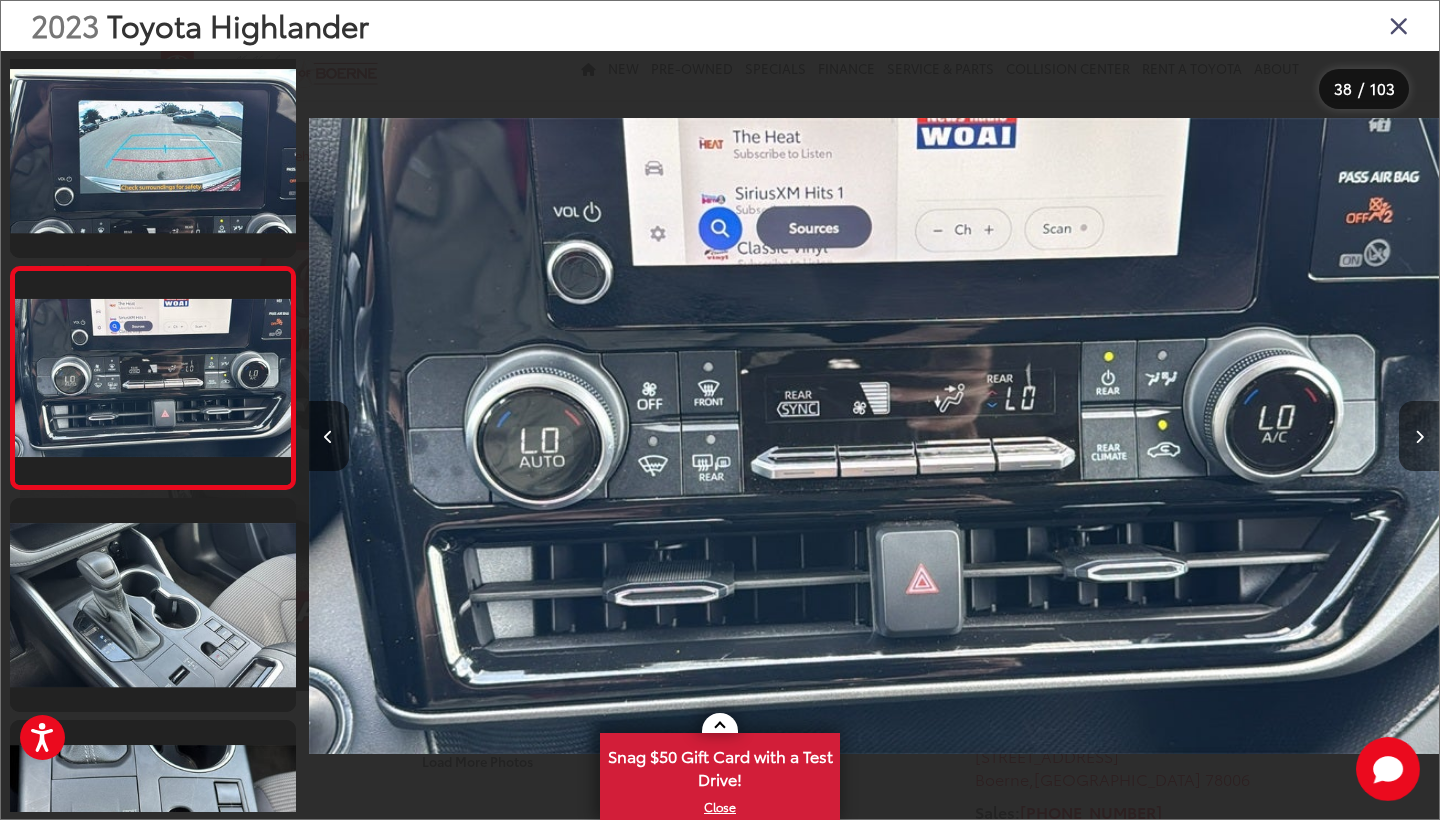 click at bounding box center (1419, 437) 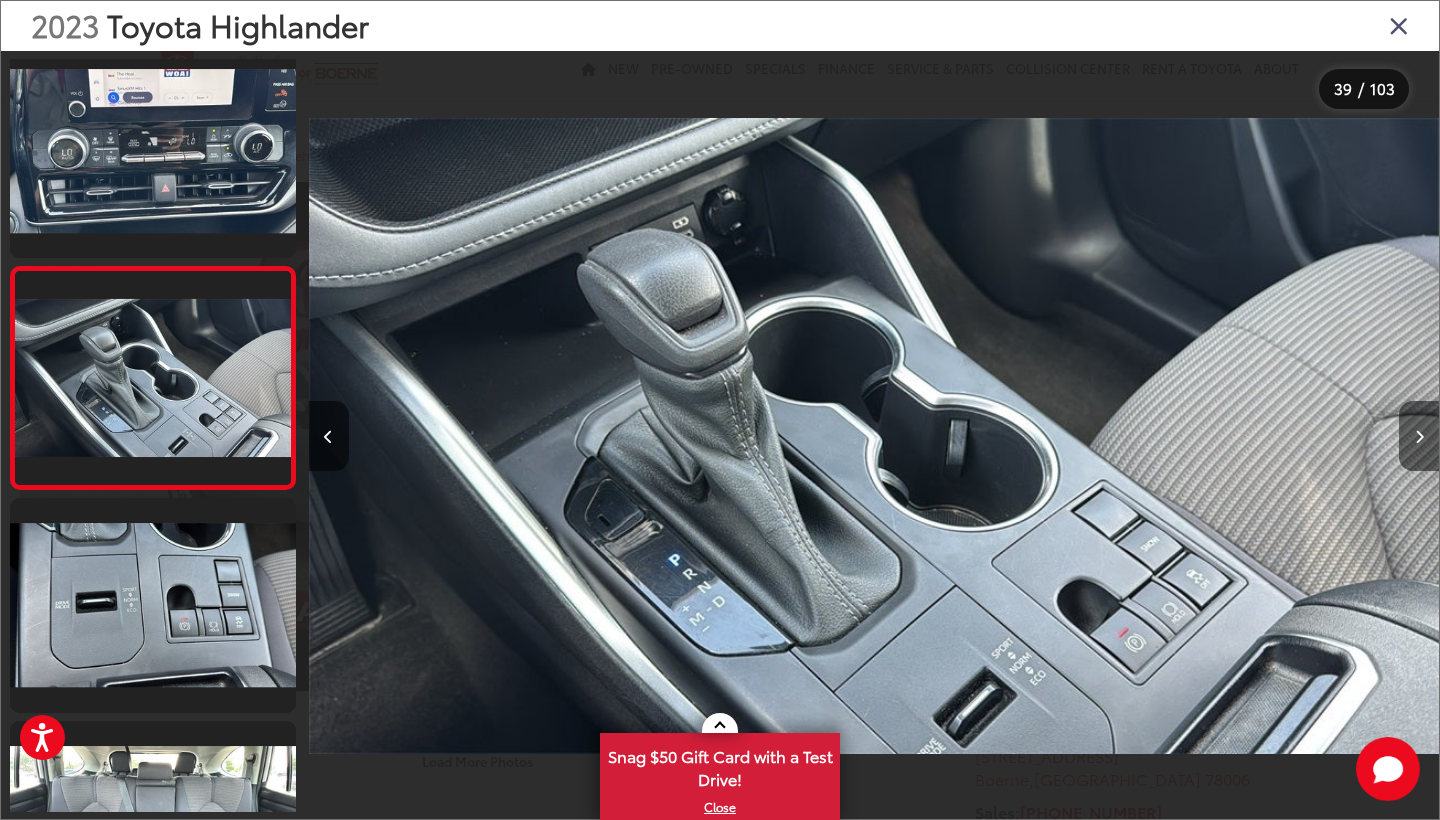 click at bounding box center [1419, 437] 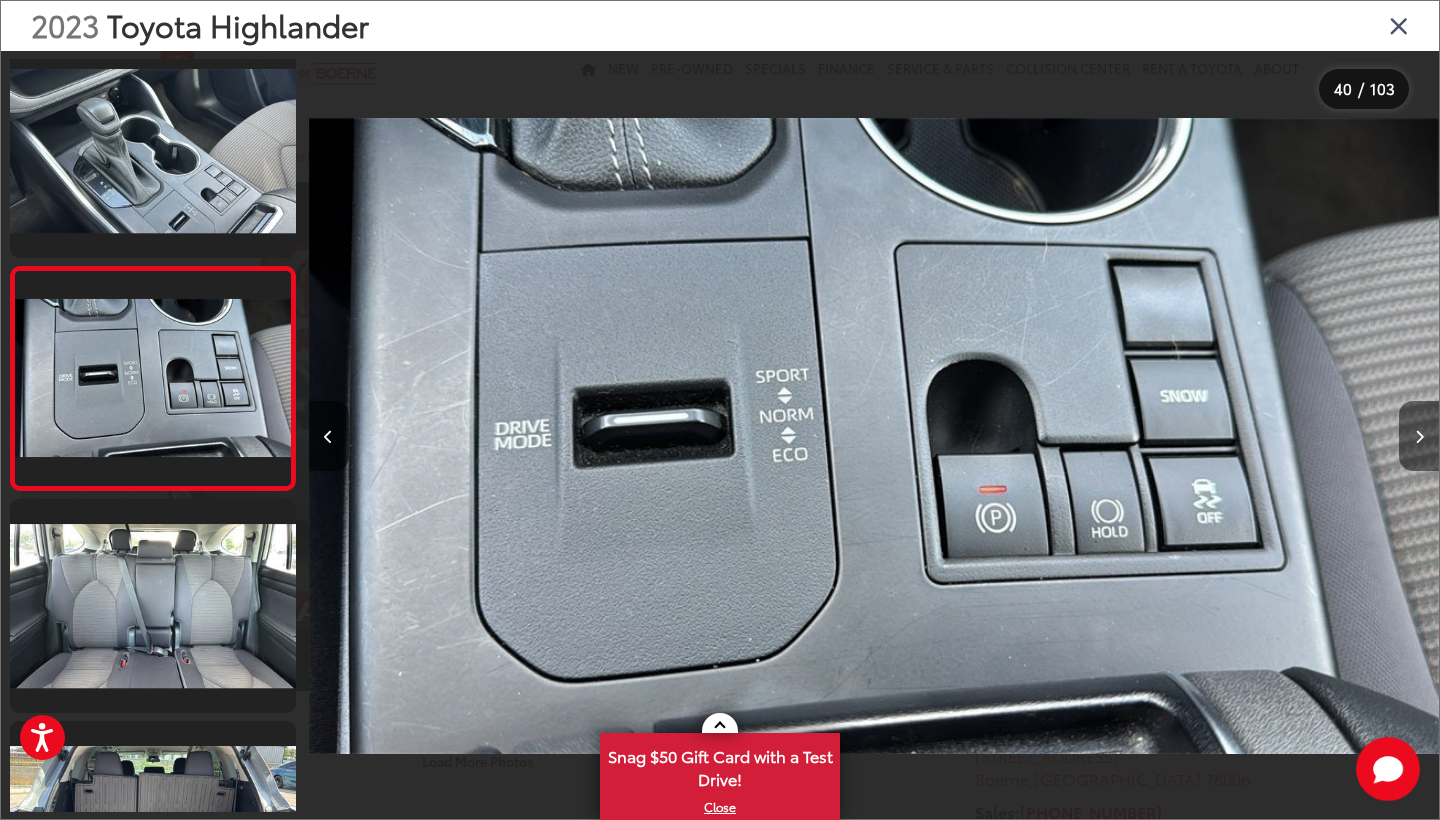click at bounding box center (1419, 437) 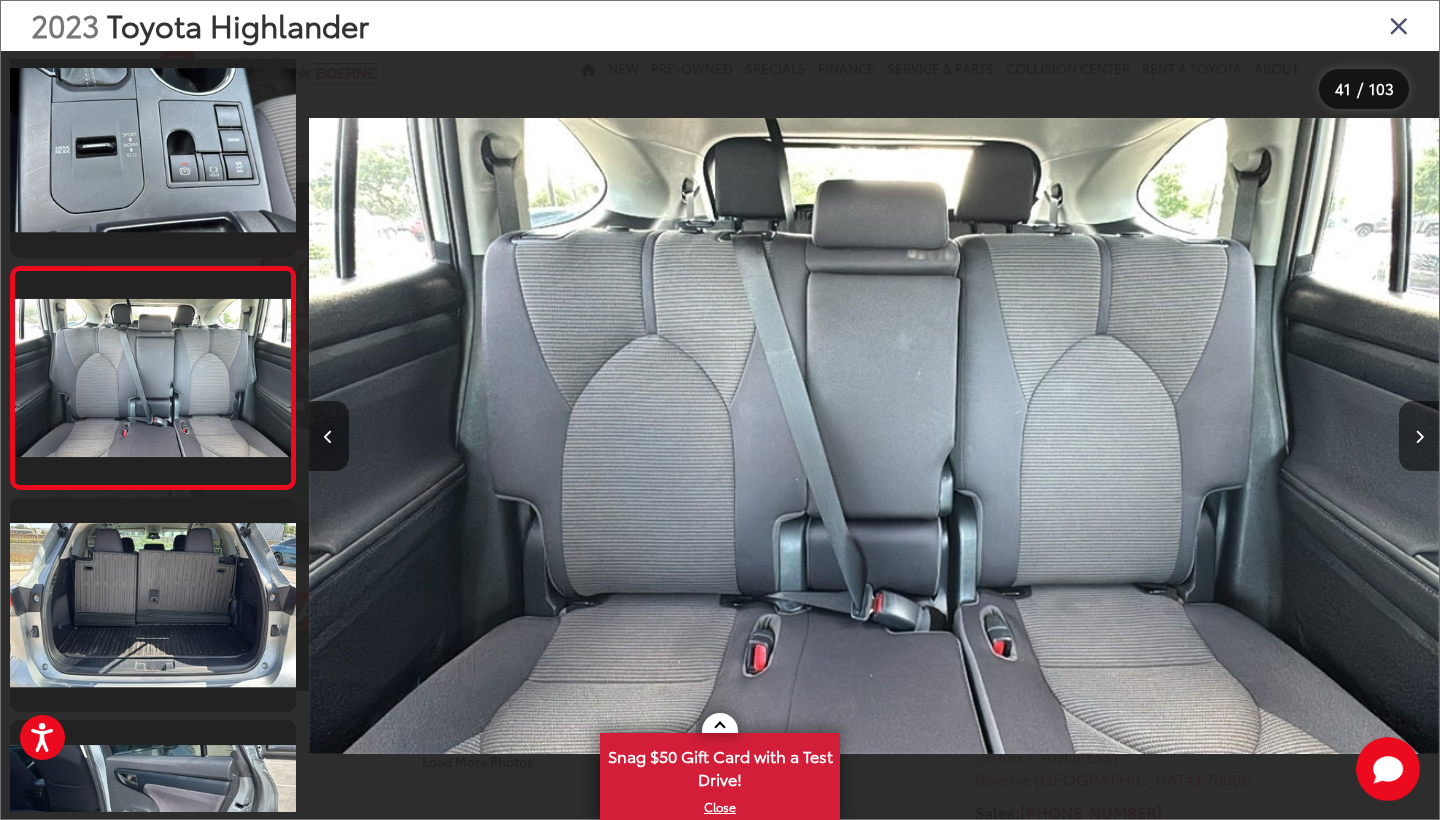 click at bounding box center (1419, 437) 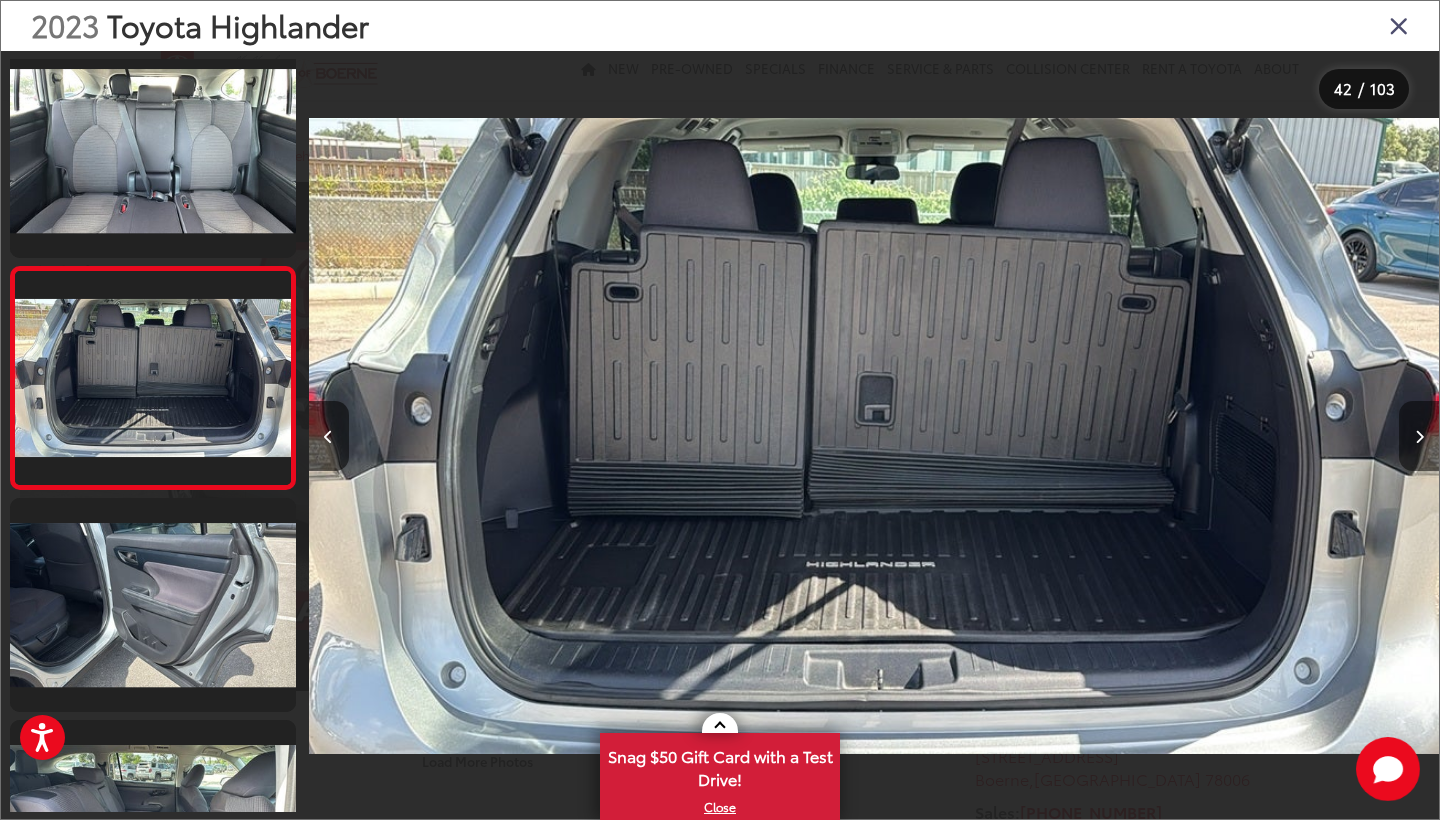 click at bounding box center [1419, 437] 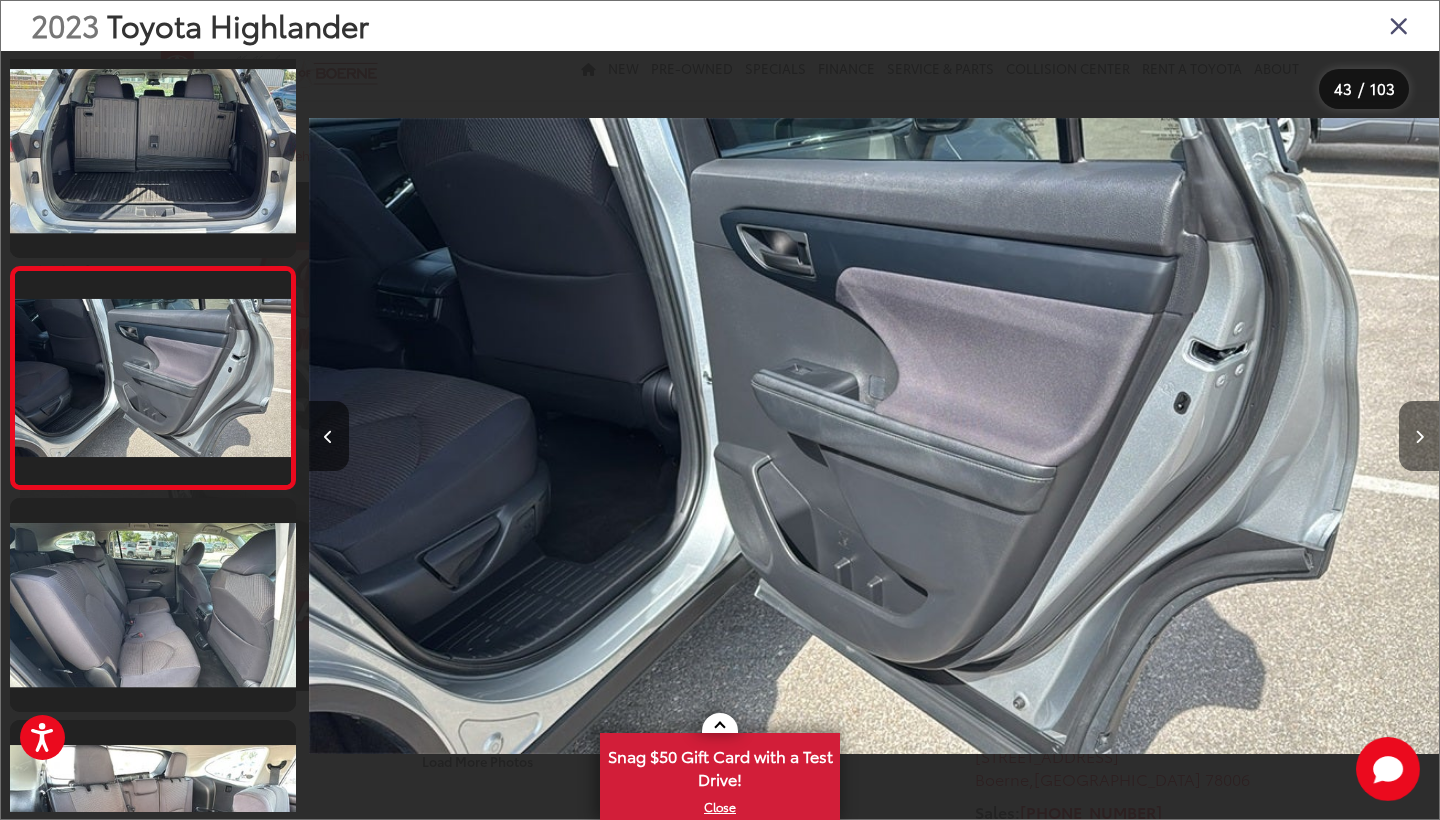 click at bounding box center [1419, 437] 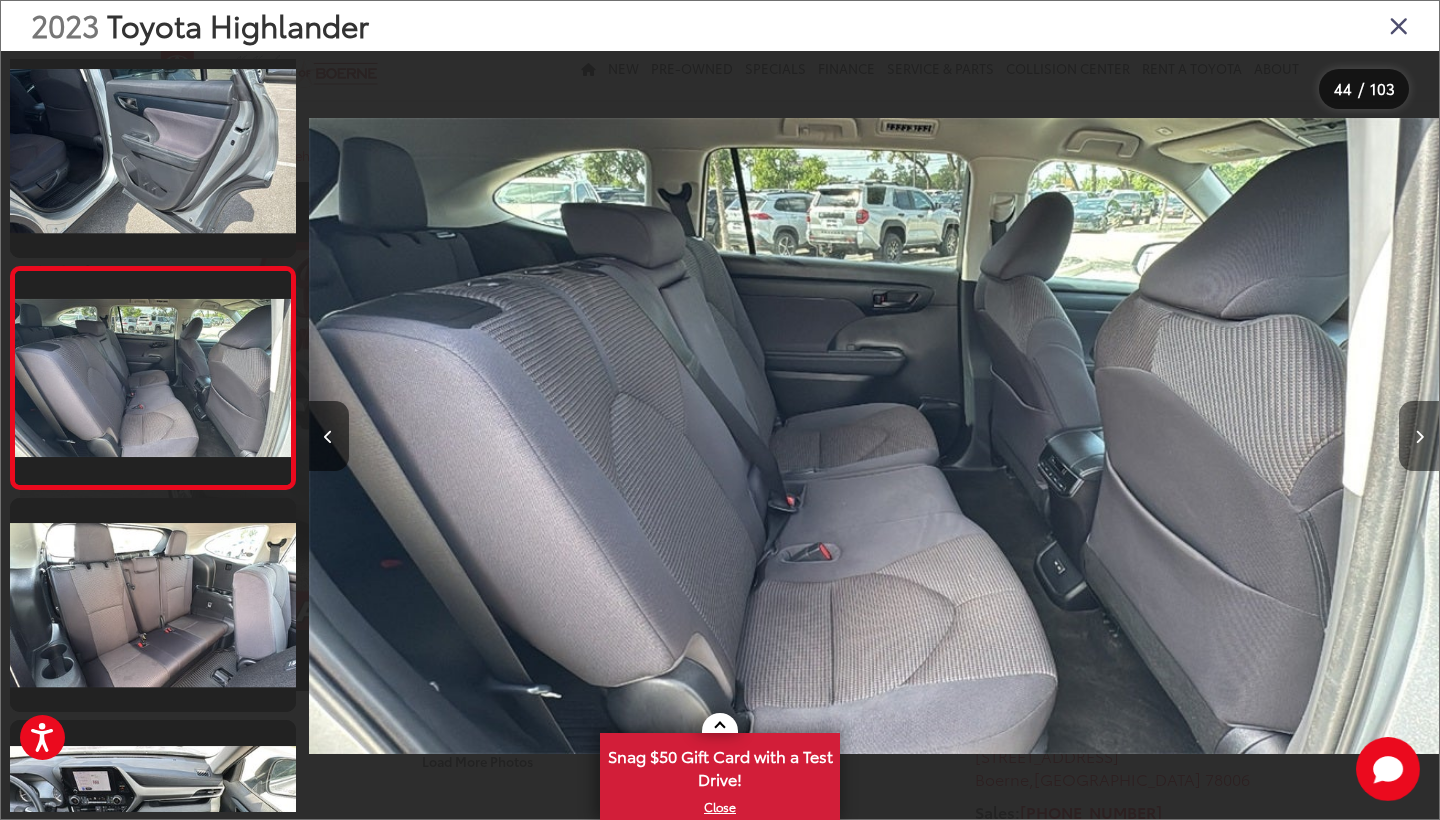 click at bounding box center (1419, 437) 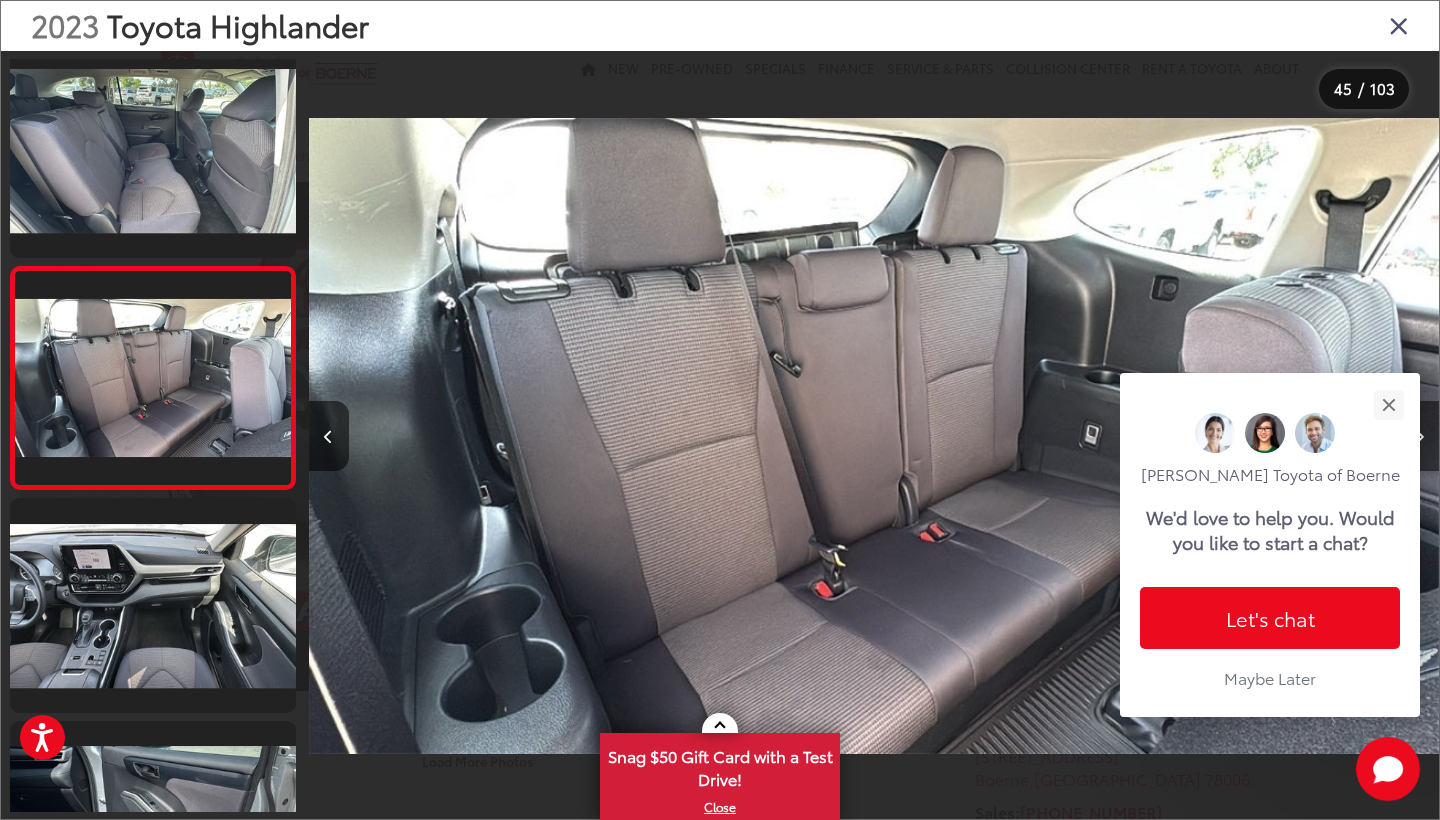 click on "Accessibility Screen-Reader Guide, Feedback, and Issue Reporting | New window
Vic Vaughan Toyota of Boerne
Select Language ​ ▼
Sales
726-222-1164
Service
726-222-1132
Parts
726-222-1142
Collision Center
726-222-1165
31205 Interstate 10 Frontage Rd
Boerne, TX 78006
Service
Map
Contact
Saved
Saved
Vic Vaughan Toyota of Boerne
Saved
Directions
New
New Vehicles
New Specials
New Tundra Inventory
Schedule Test Drive
ToyotaCare
Toyota Safety Sense
Model Research
Toyota Reviews
Toyota Comparisons
Pre-Owned
Pre-Owned Vehicles" at bounding box center (720, 1631) 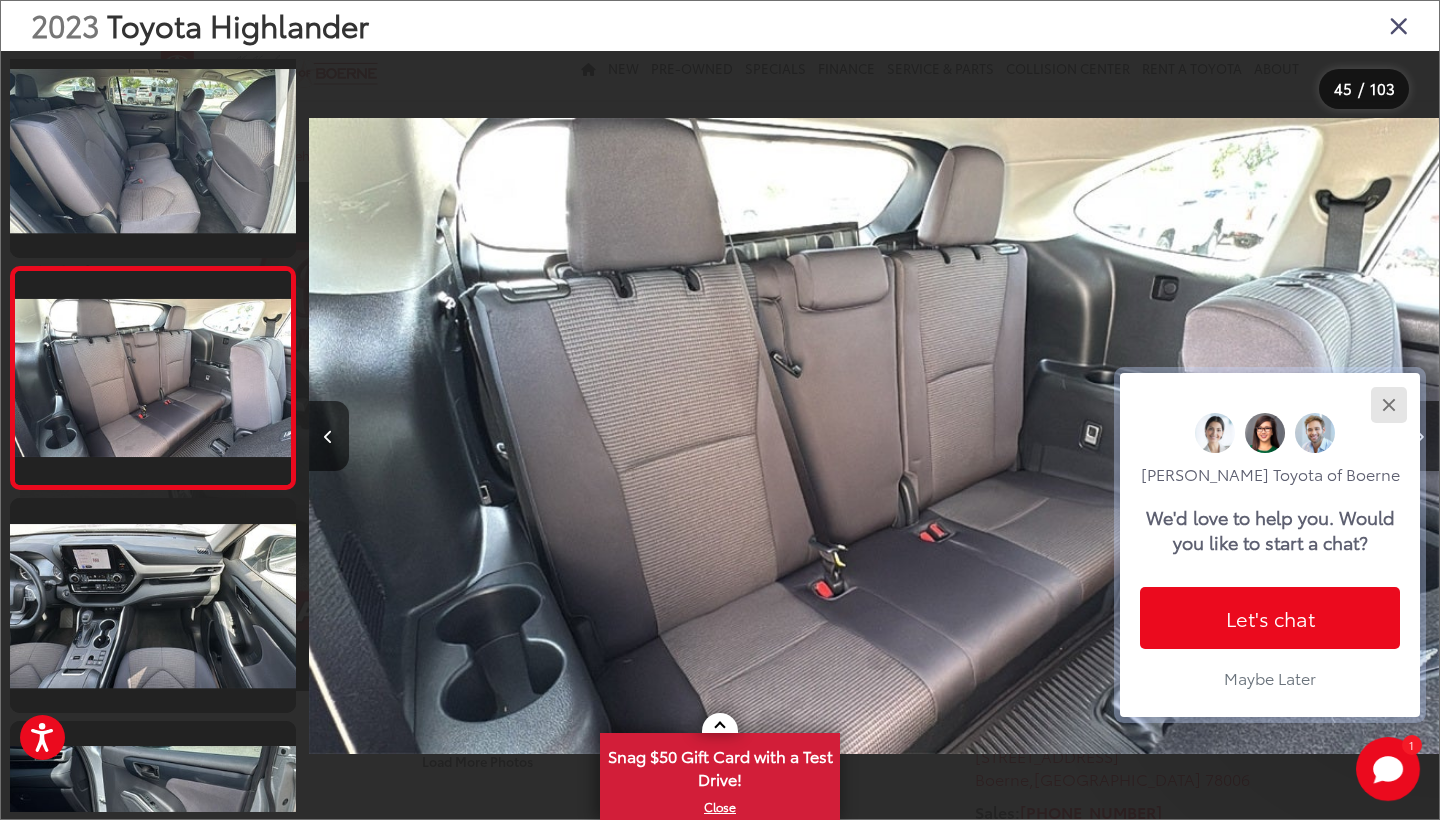 click at bounding box center [1388, 404] 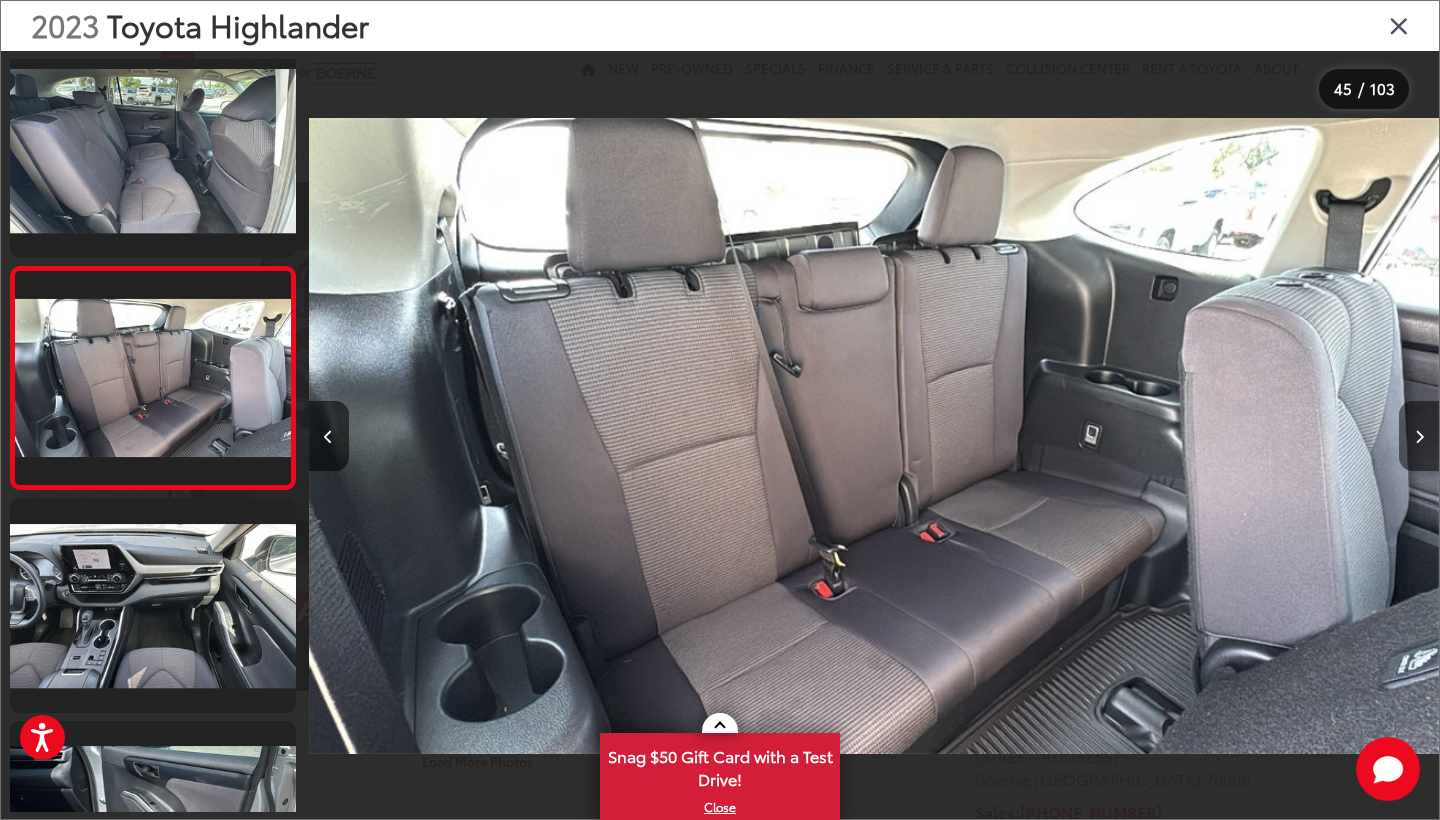 click at bounding box center (1419, 436) 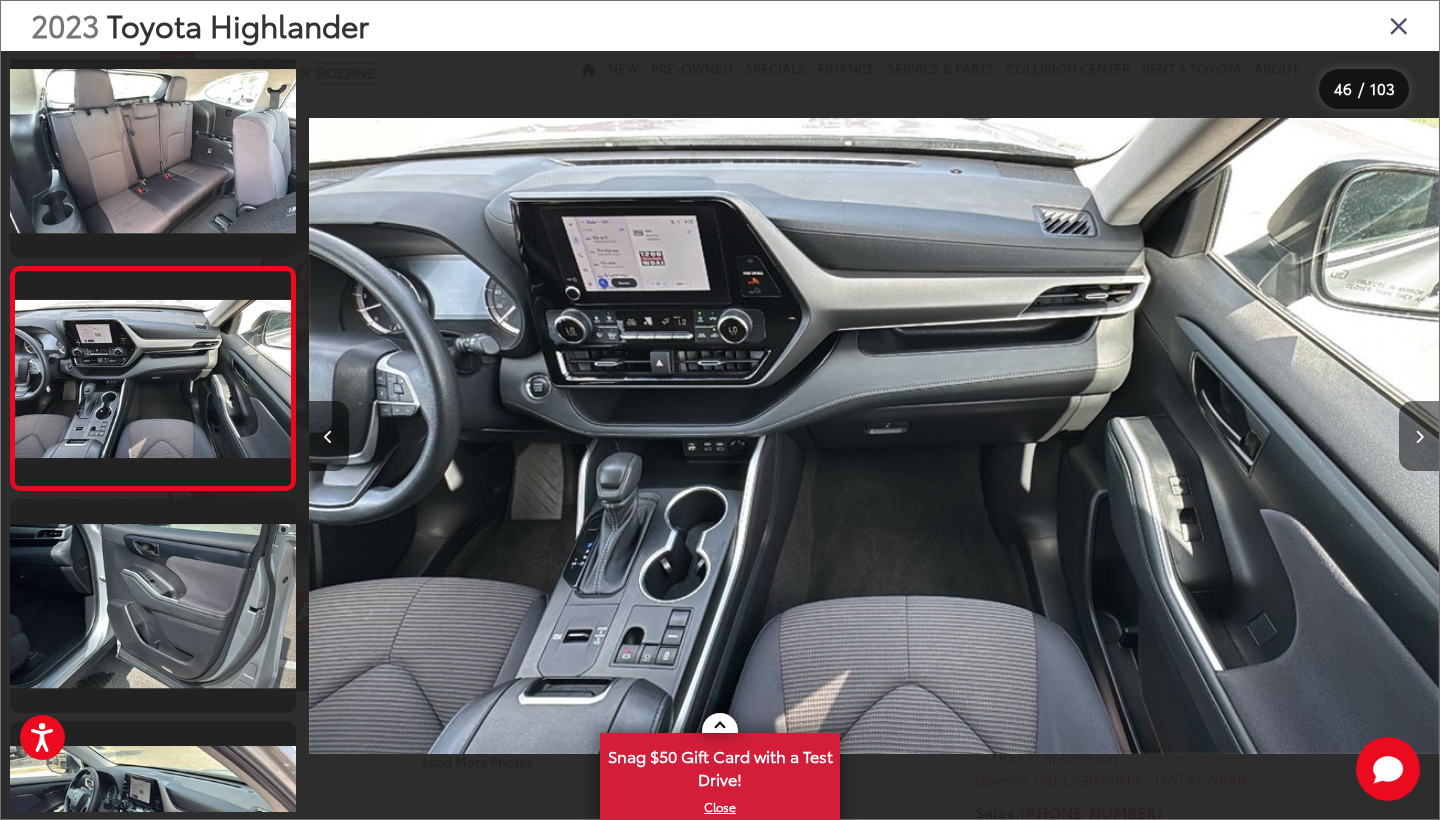 click at bounding box center [1419, 436] 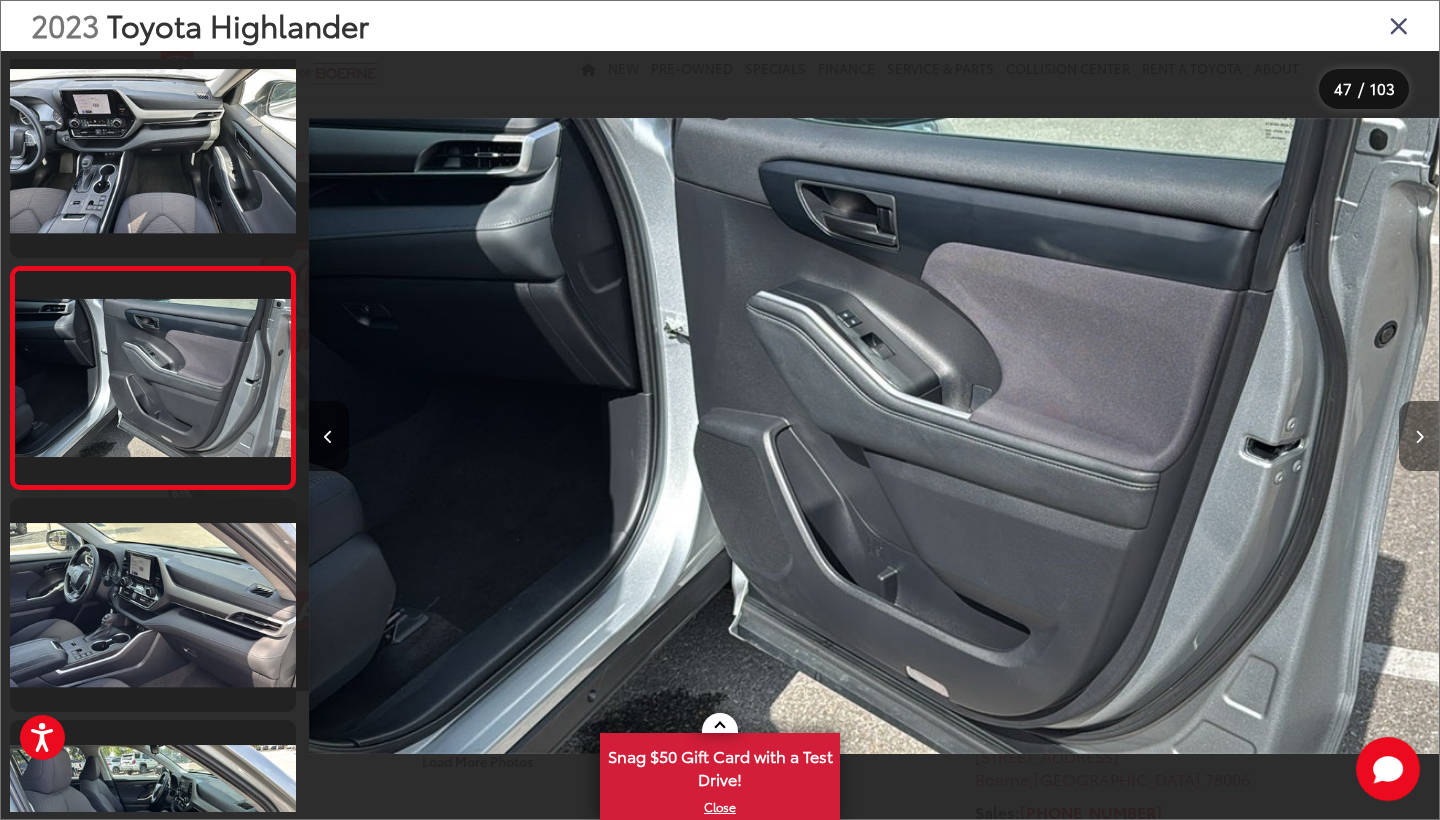 click at bounding box center (1419, 436) 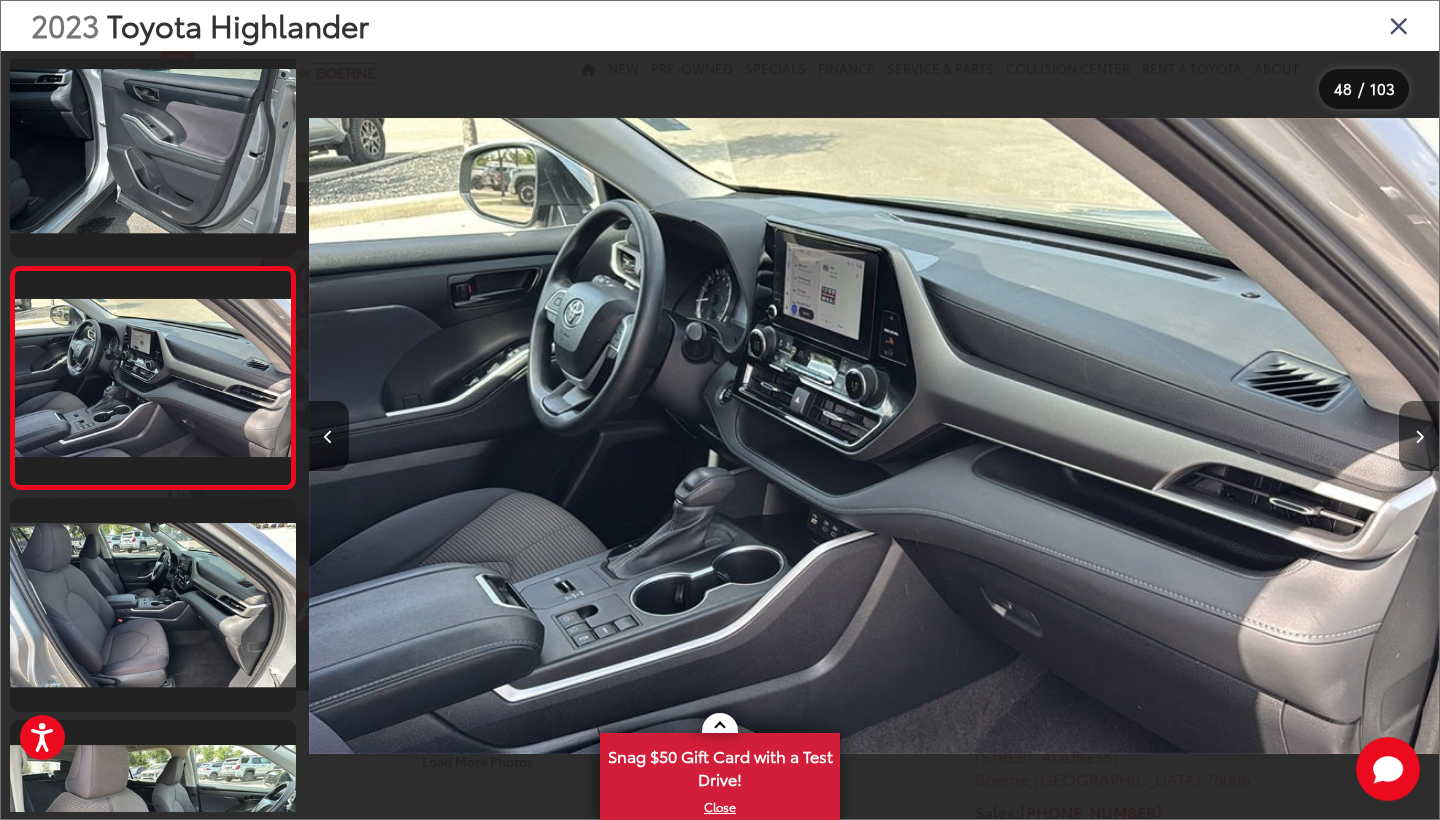 click at bounding box center [1419, 436] 